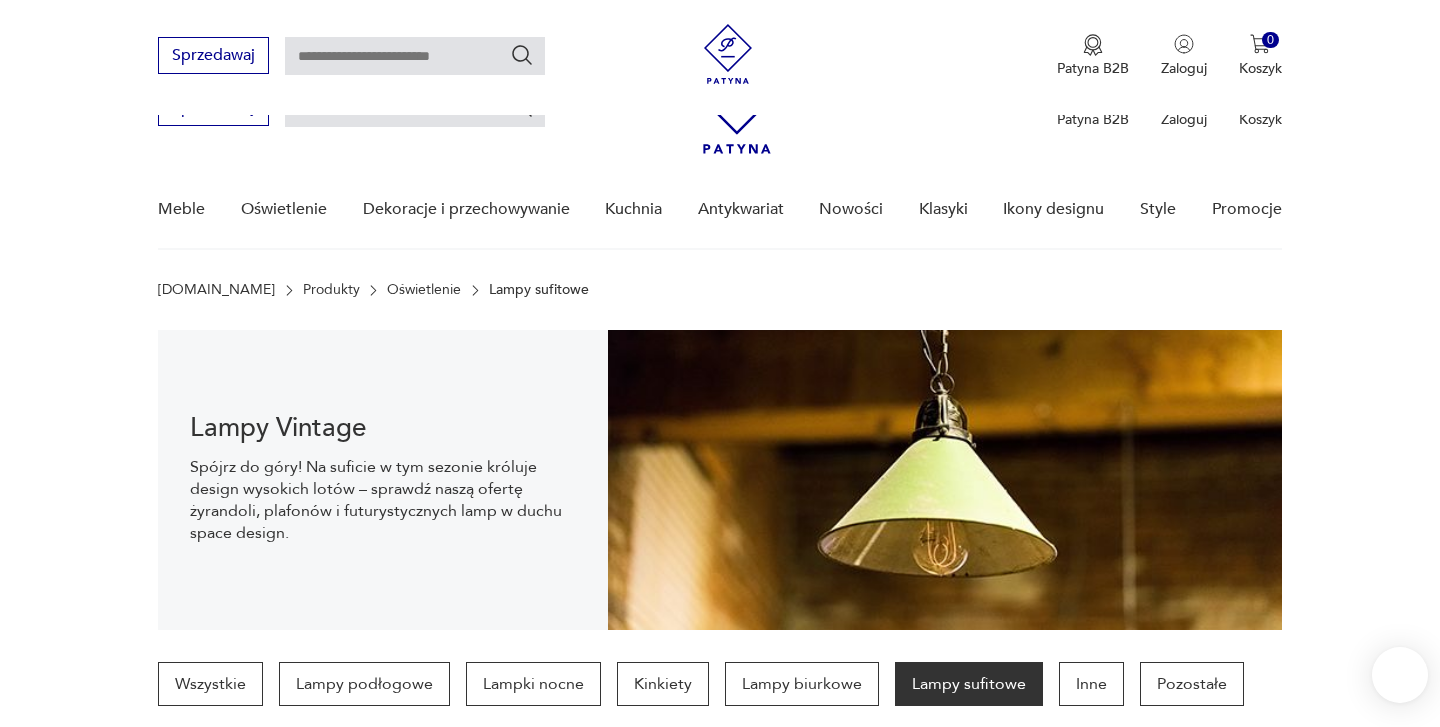 scroll, scrollTop: 926, scrollLeft: 0, axis: vertical 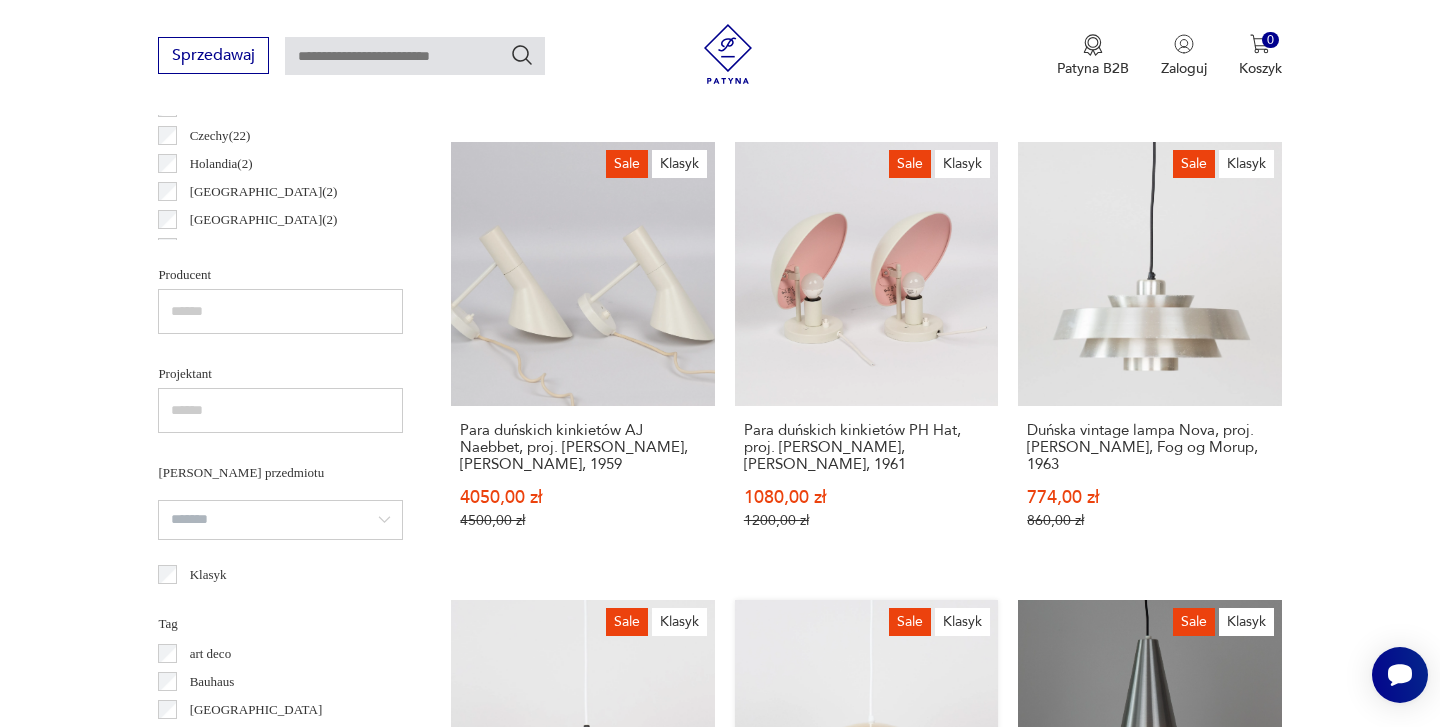 click on "Sale Klasyk Duńska vintage lampa Milieu, proj. Jo Hammerborg, Fog og Morup, 1970 1620,00 zł 1800,00 zł" at bounding box center (866, 812) 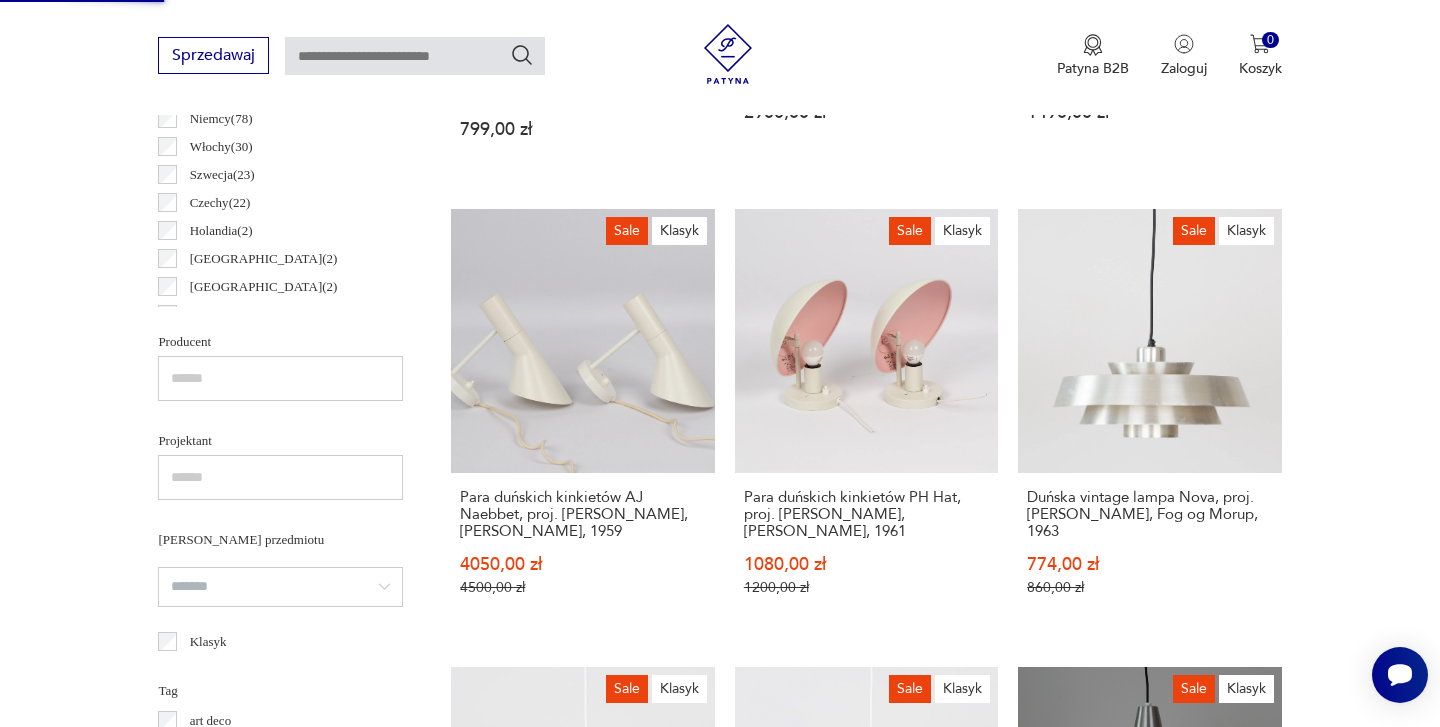 scroll, scrollTop: 1147, scrollLeft: 0, axis: vertical 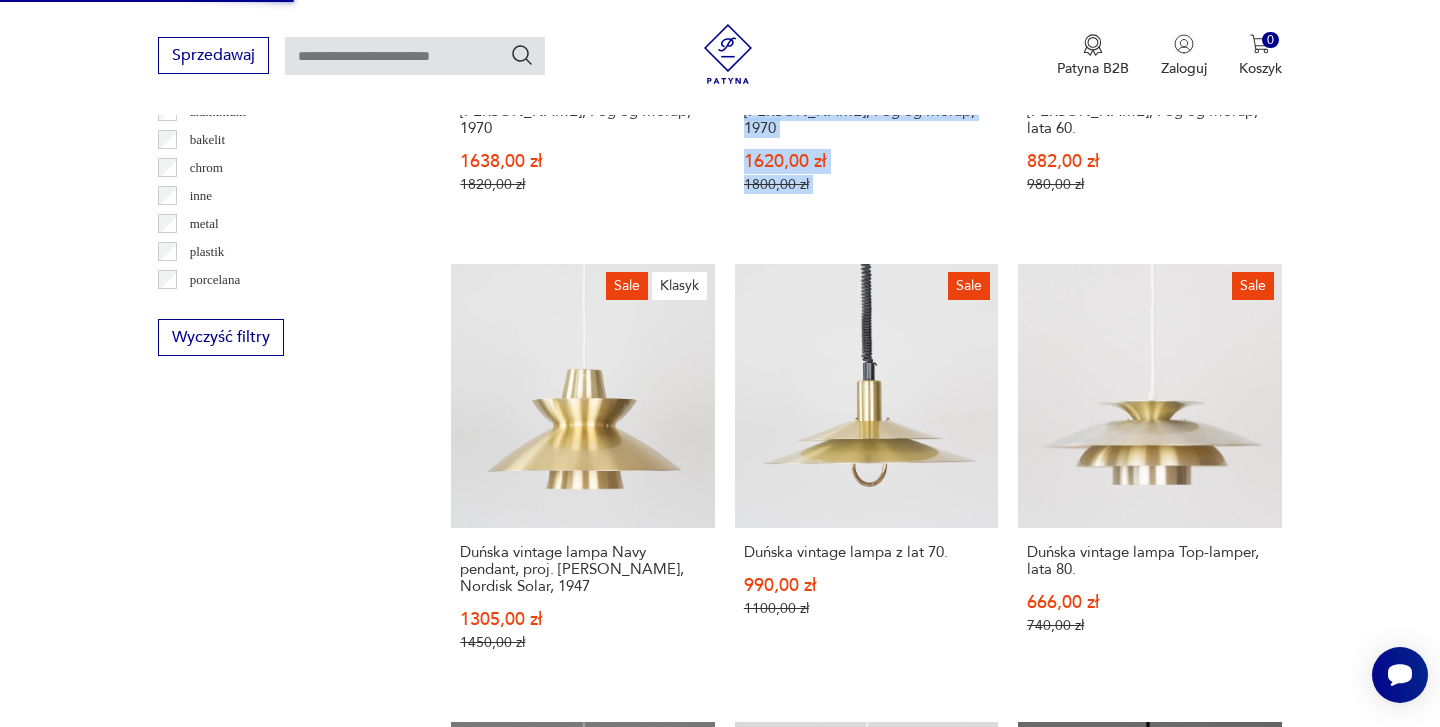 click on "2" at bounding box center [866, 1692] 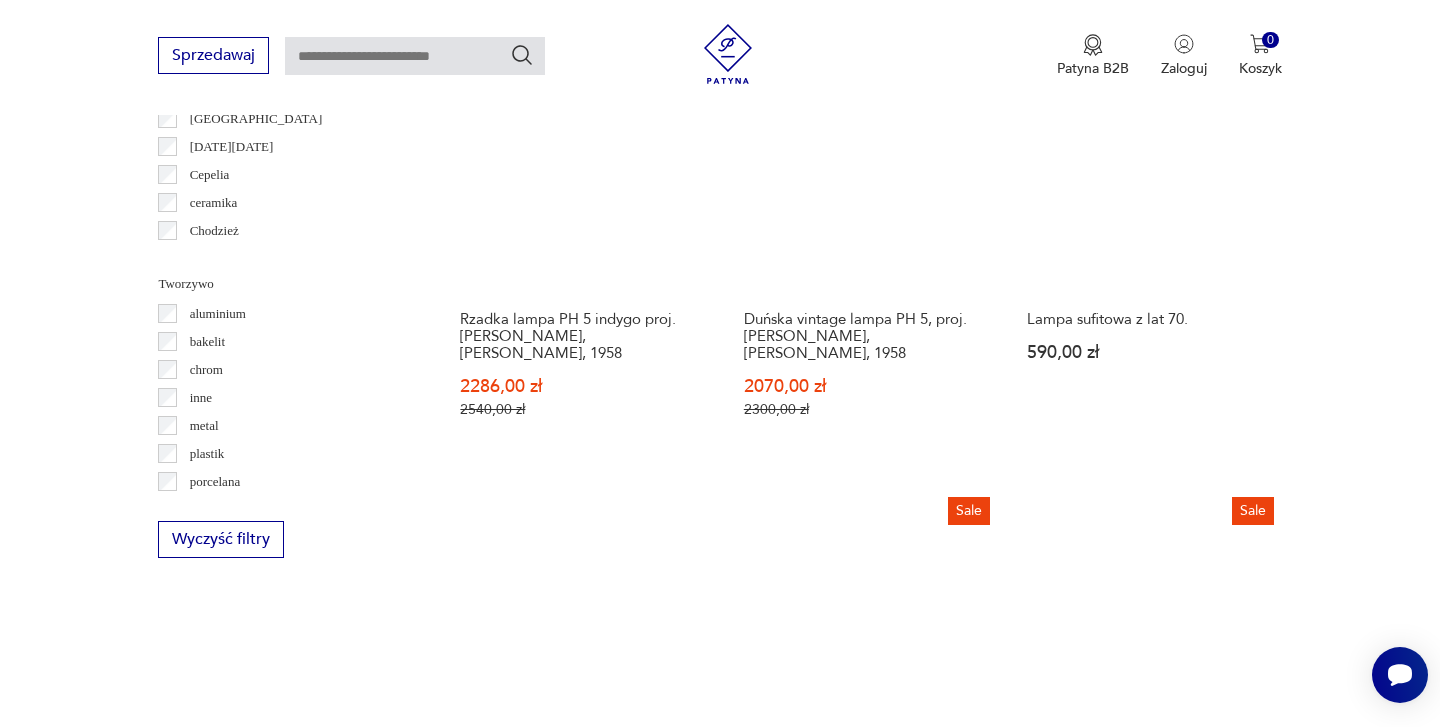 scroll, scrollTop: 1399, scrollLeft: 0, axis: vertical 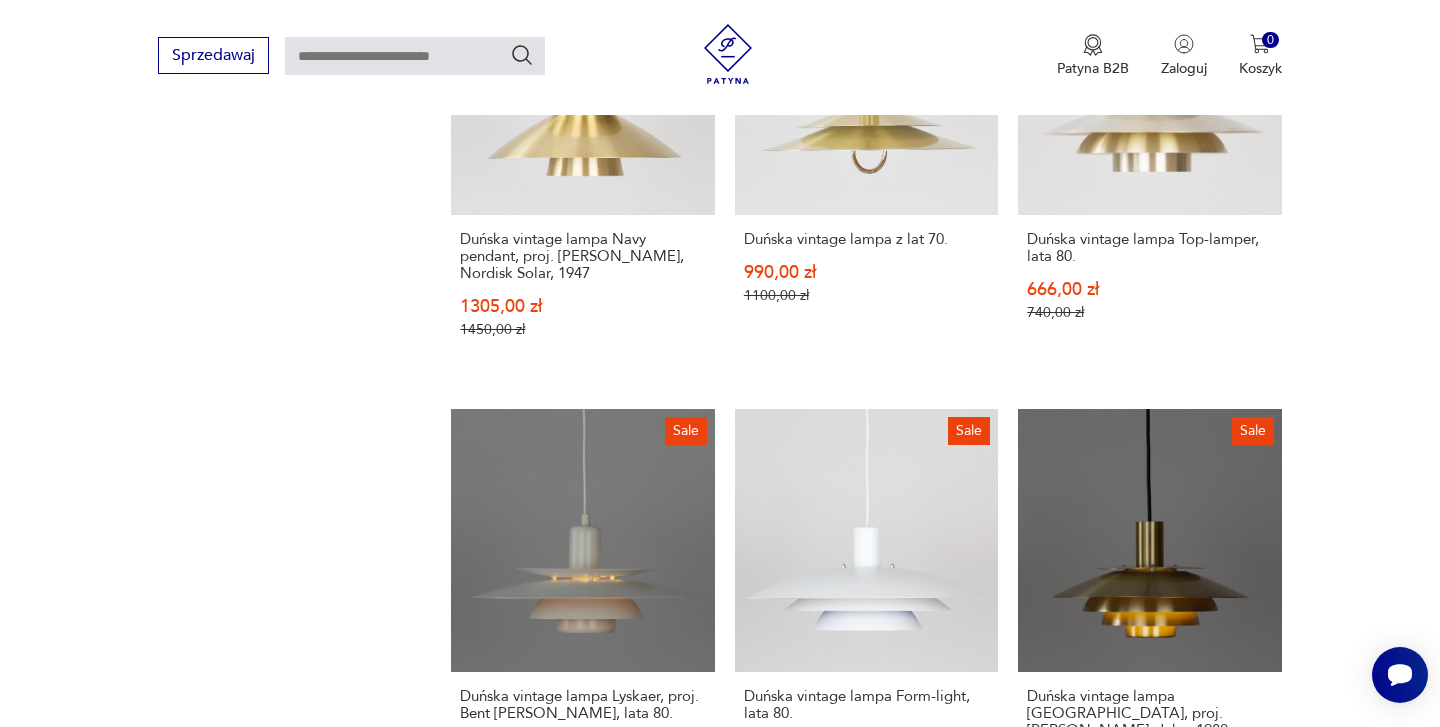 click on "2" at bounding box center (866, 1379) 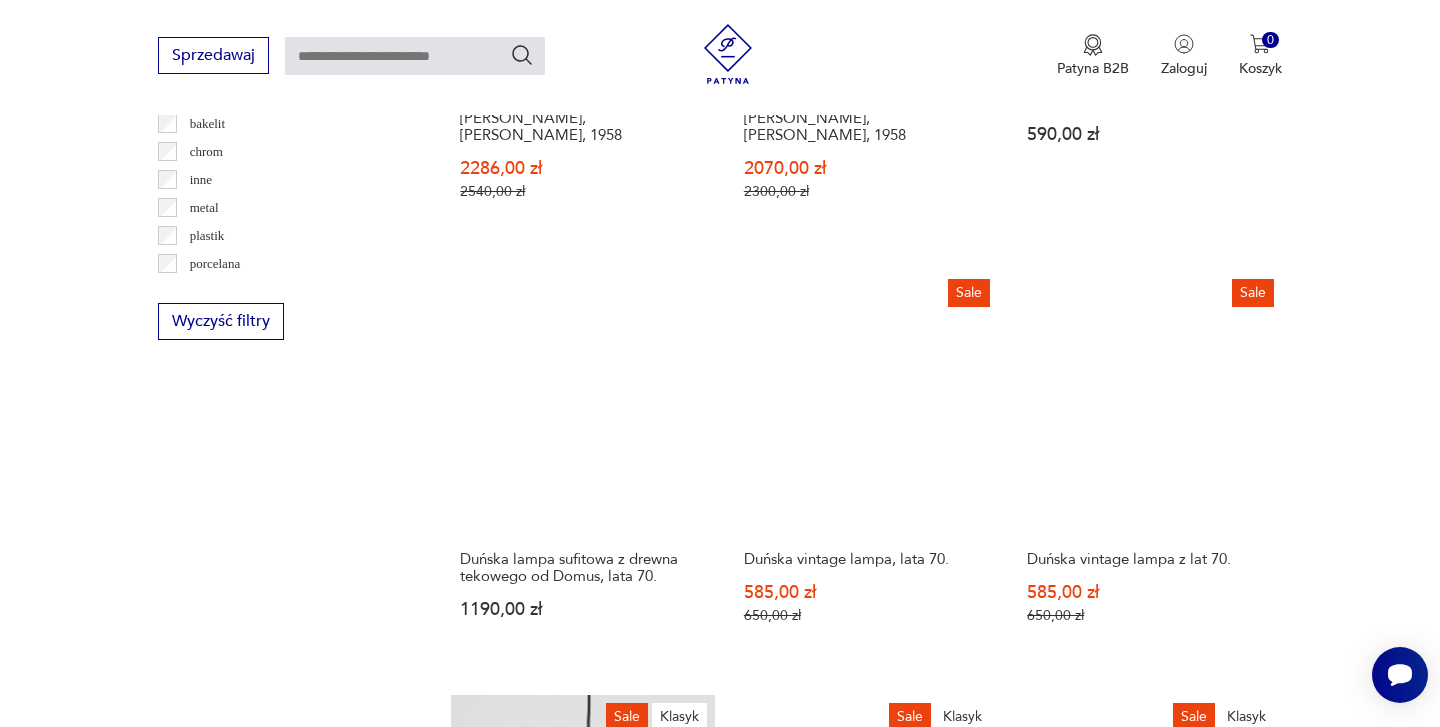 scroll, scrollTop: 1989, scrollLeft: 0, axis: vertical 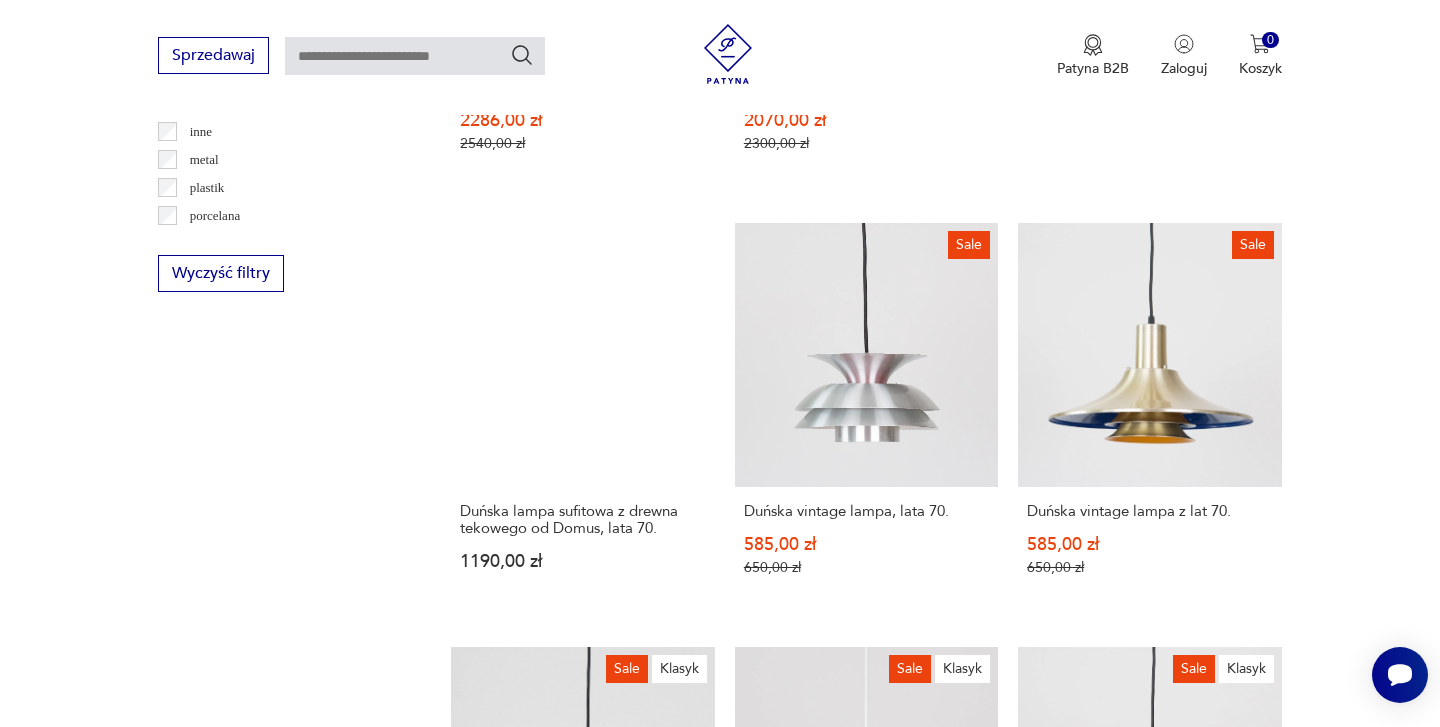 click on "3" at bounding box center [912, 1600] 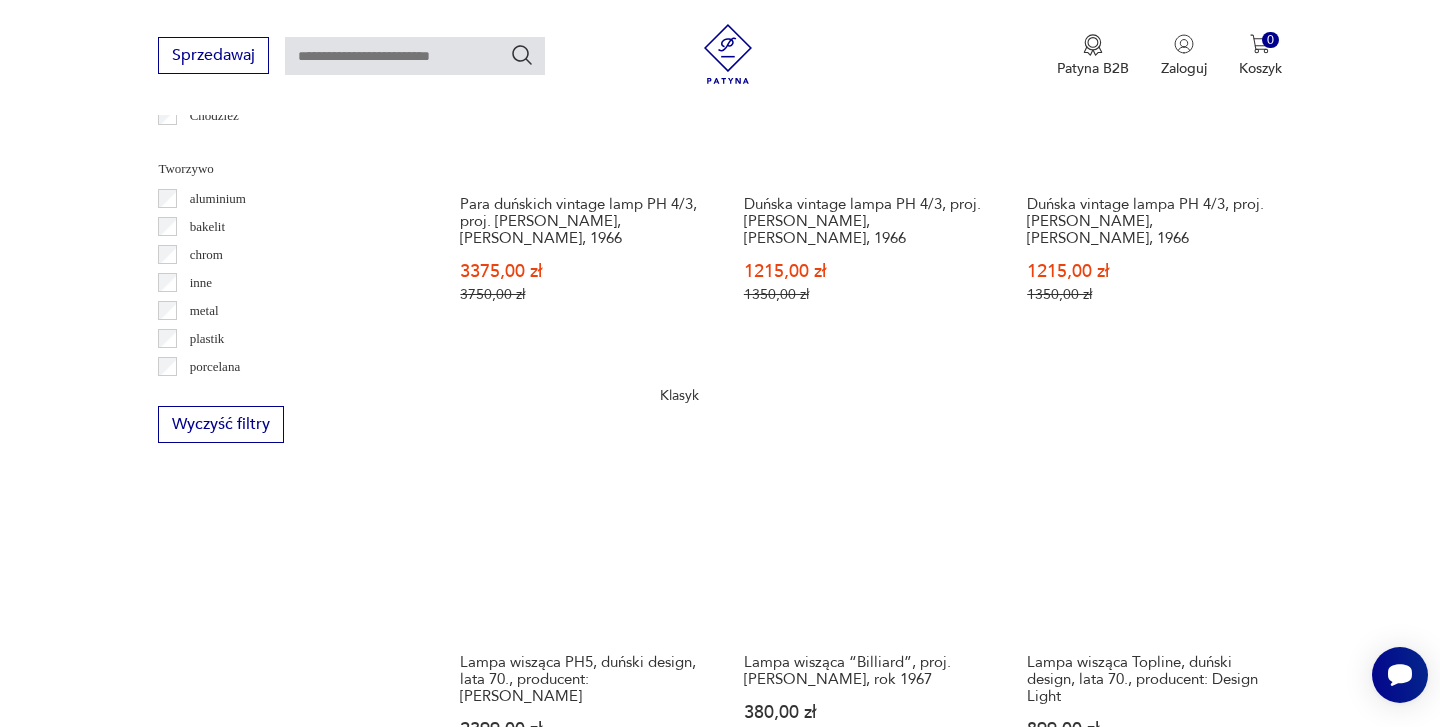 scroll, scrollTop: 1885, scrollLeft: 0, axis: vertical 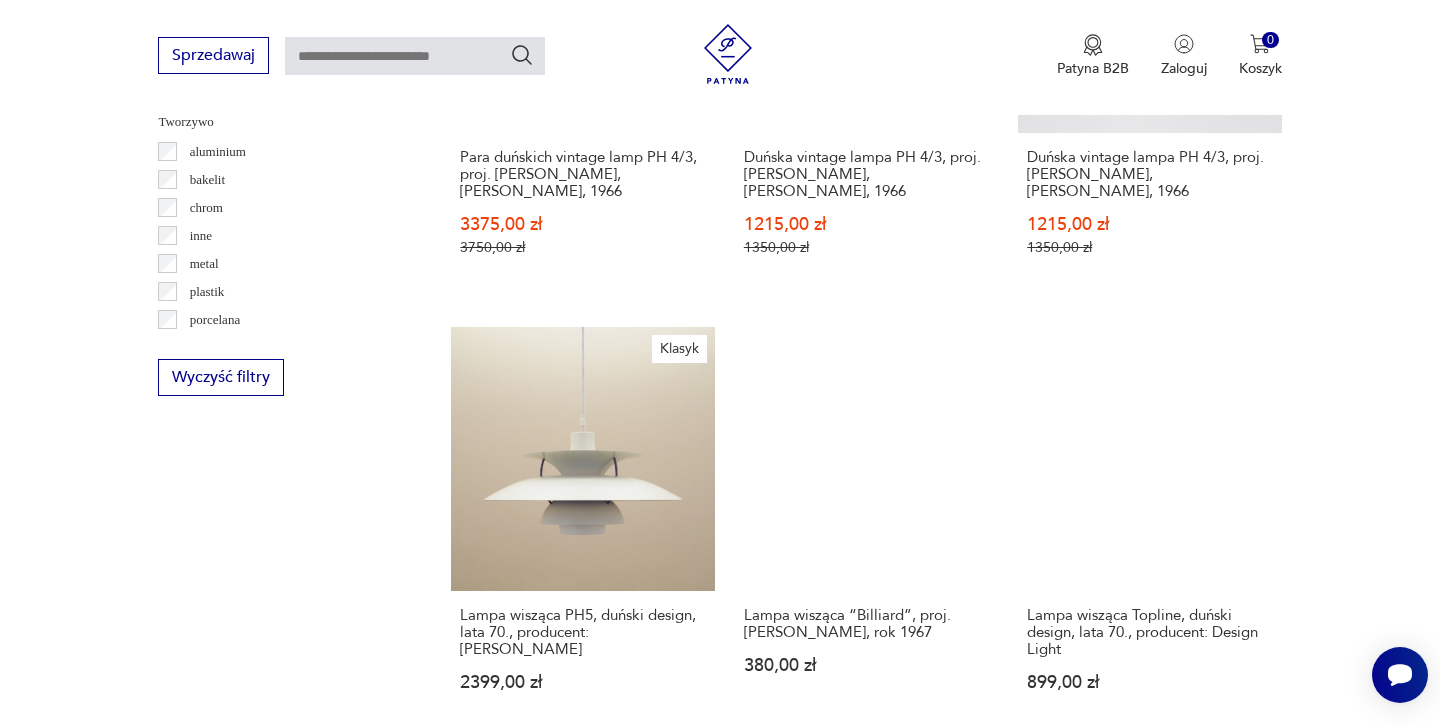 click on "Sale Klasyk Duńska vintage lampa Ultra, proj. Jo Hammerborg, Fog og Morup, 1963 3060,00 zł 3400,00 zł" at bounding box center [582, 1391] 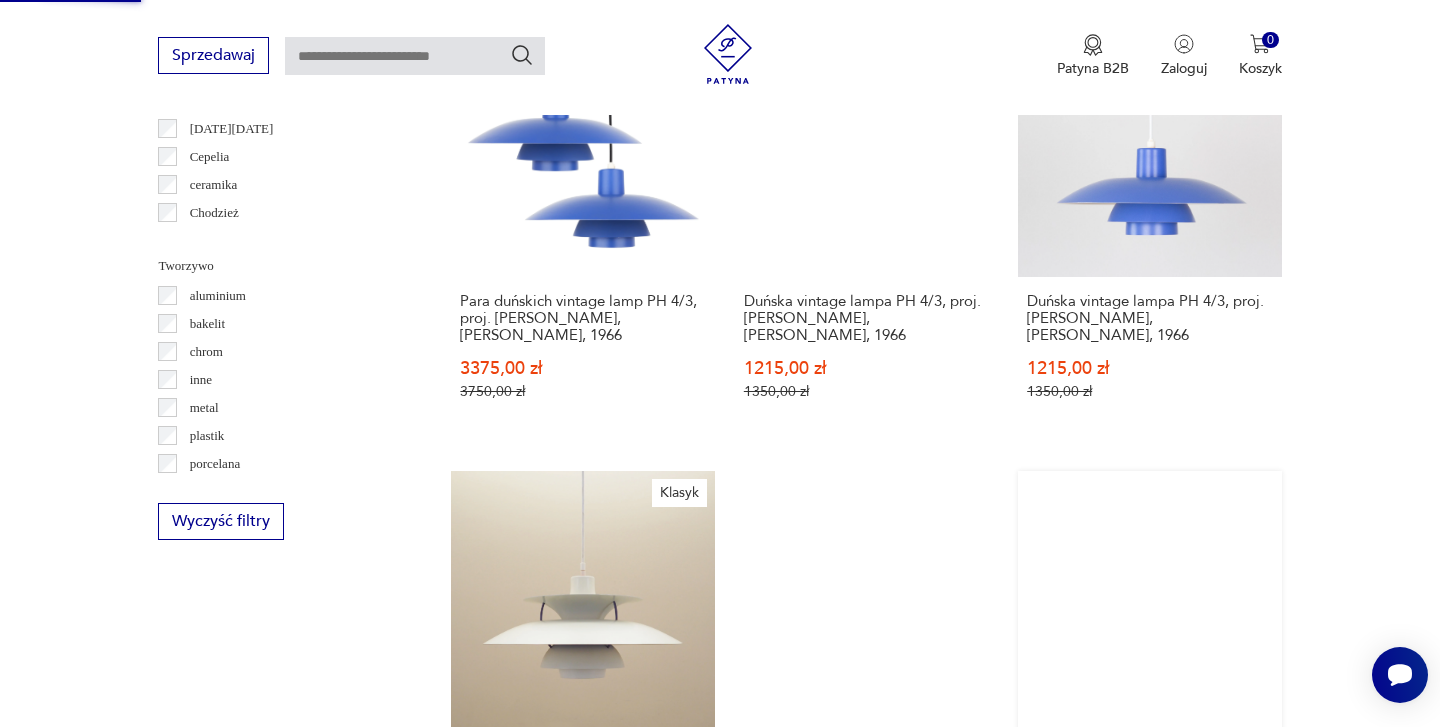 scroll, scrollTop: 1871, scrollLeft: 0, axis: vertical 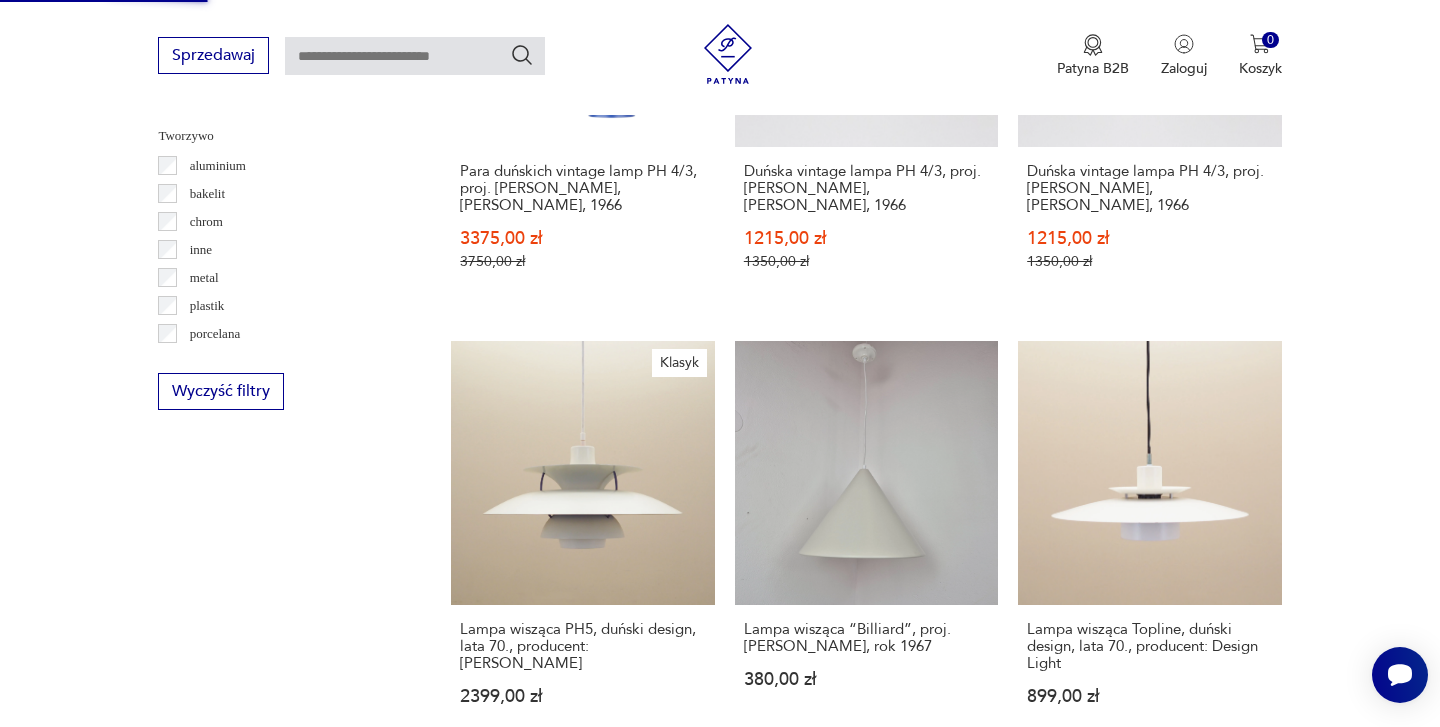 click on "4" at bounding box center [958, 1706] 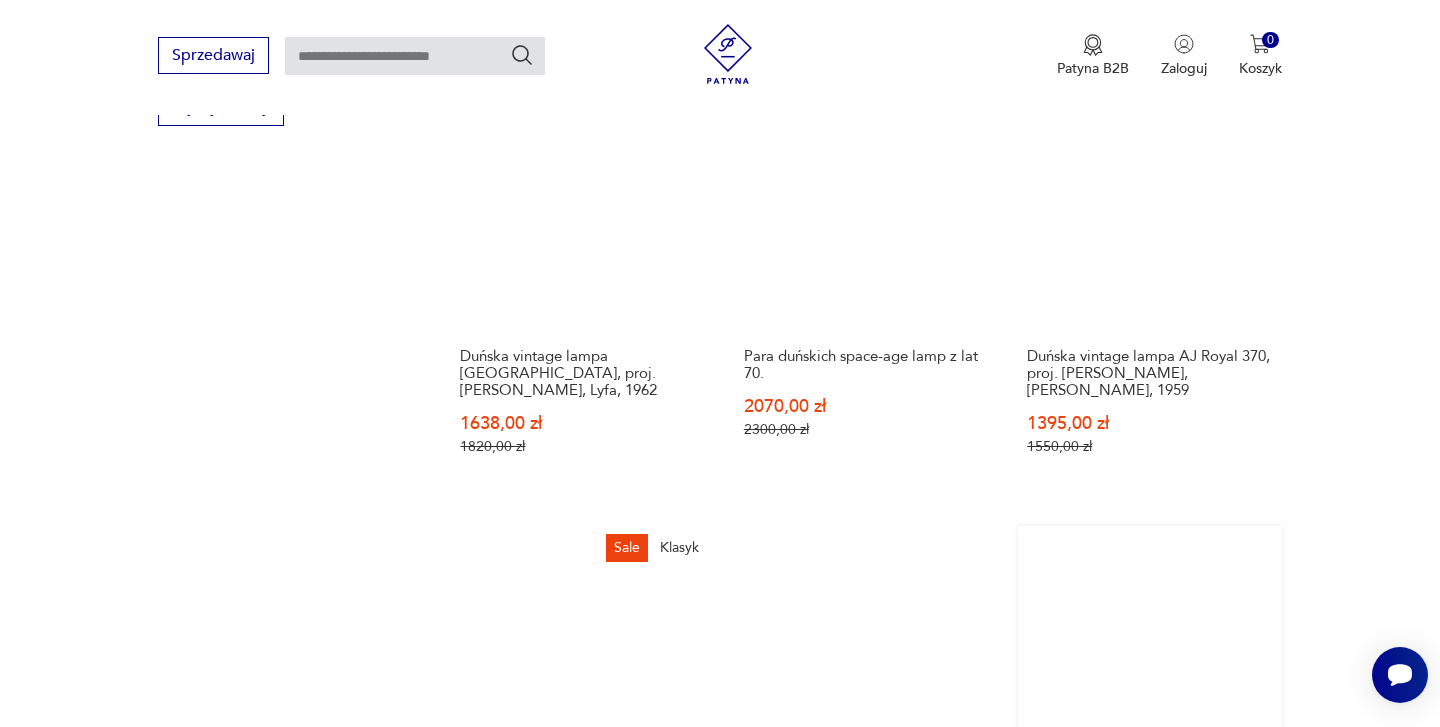 scroll, scrollTop: 2163, scrollLeft: 0, axis: vertical 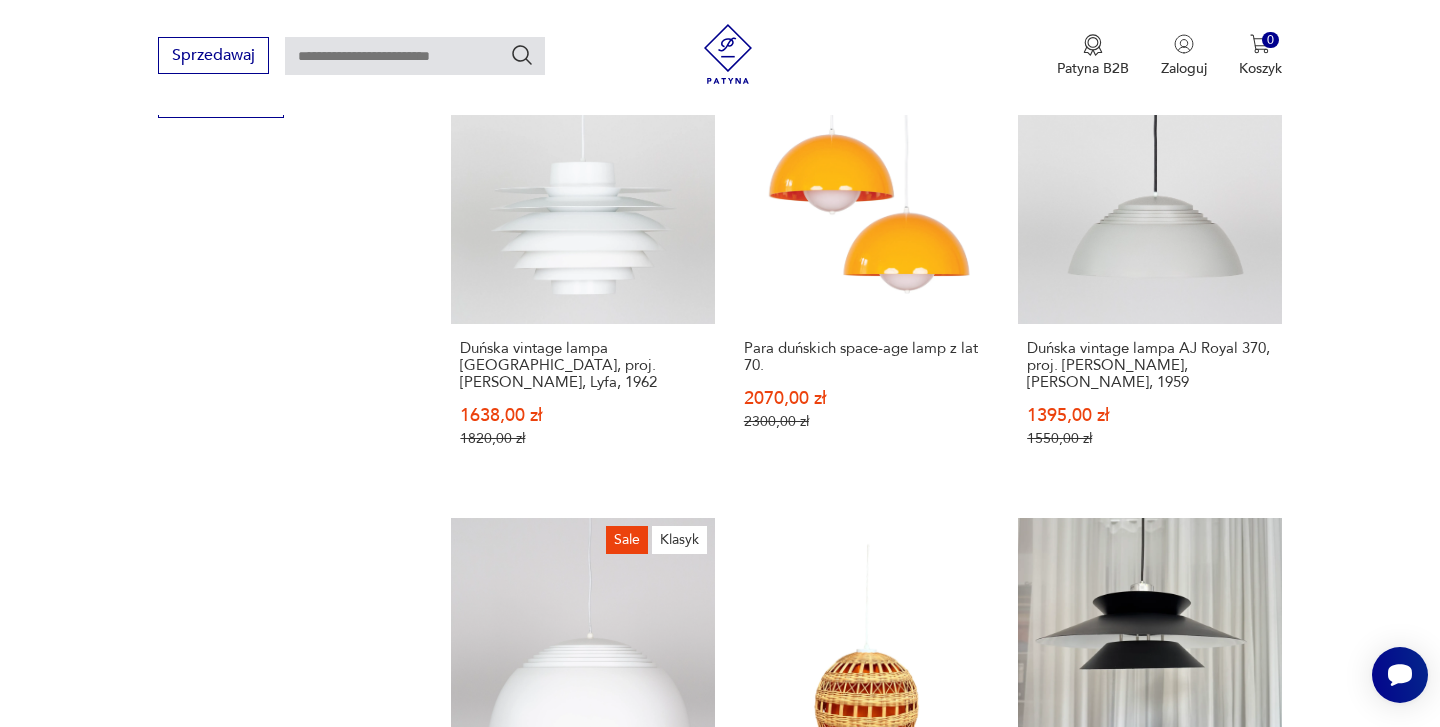 click on "5" at bounding box center [1004, 1482] 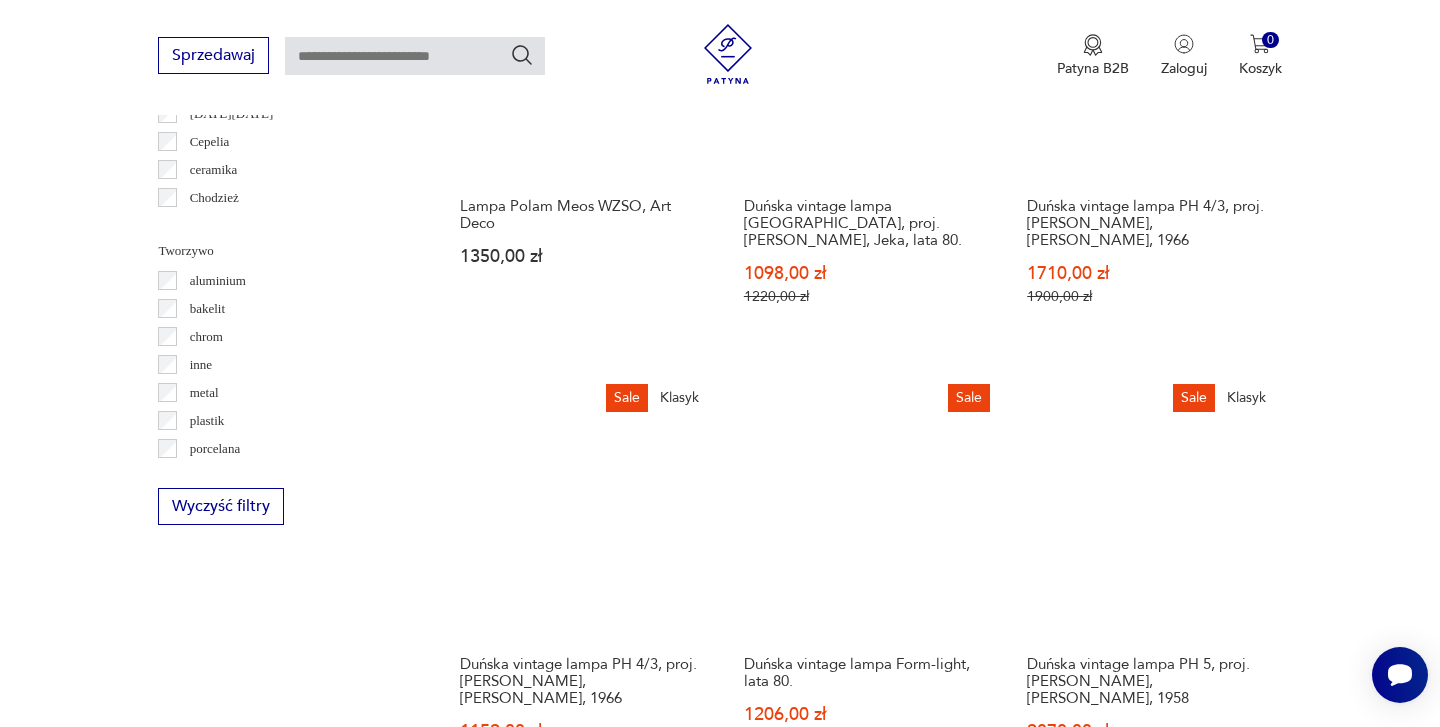 scroll, scrollTop: 1919, scrollLeft: 0, axis: vertical 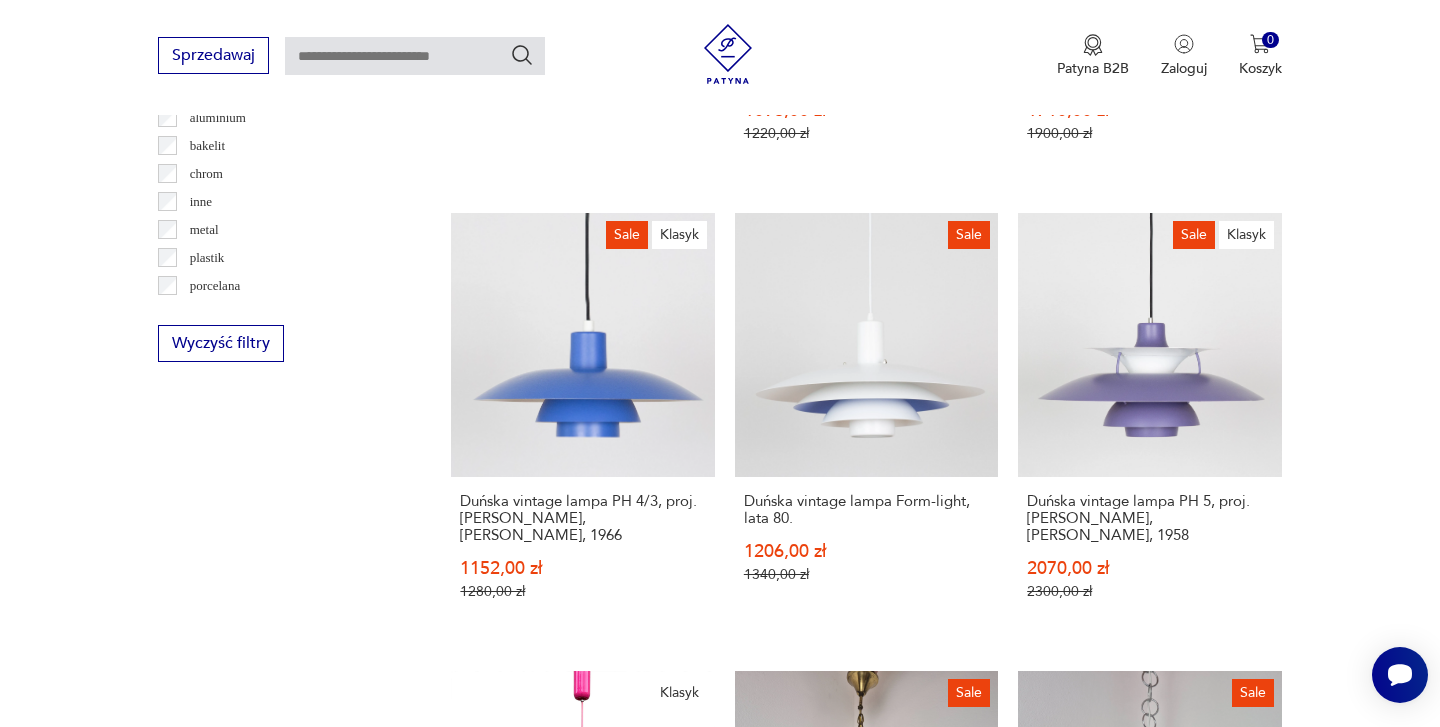click on "6" at bounding box center (1050, 1624) 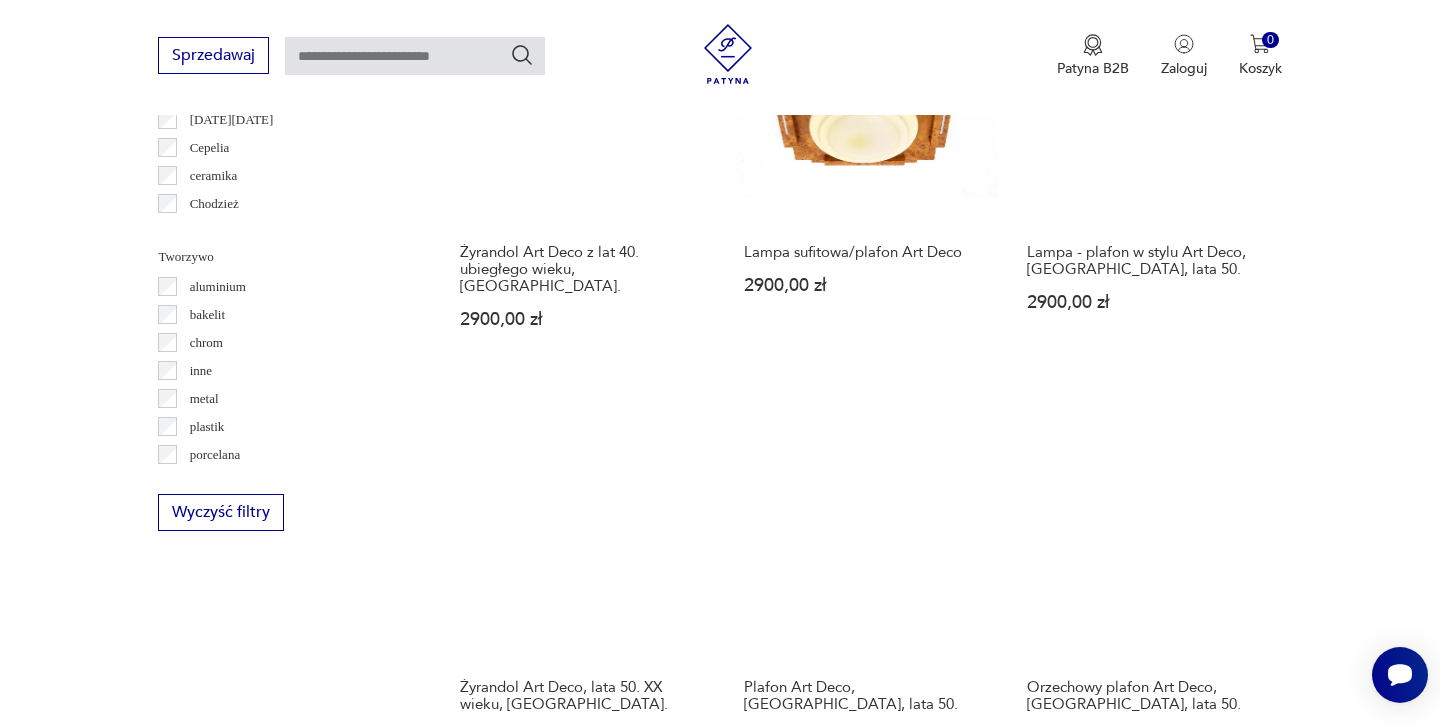 scroll, scrollTop: 1765, scrollLeft: 0, axis: vertical 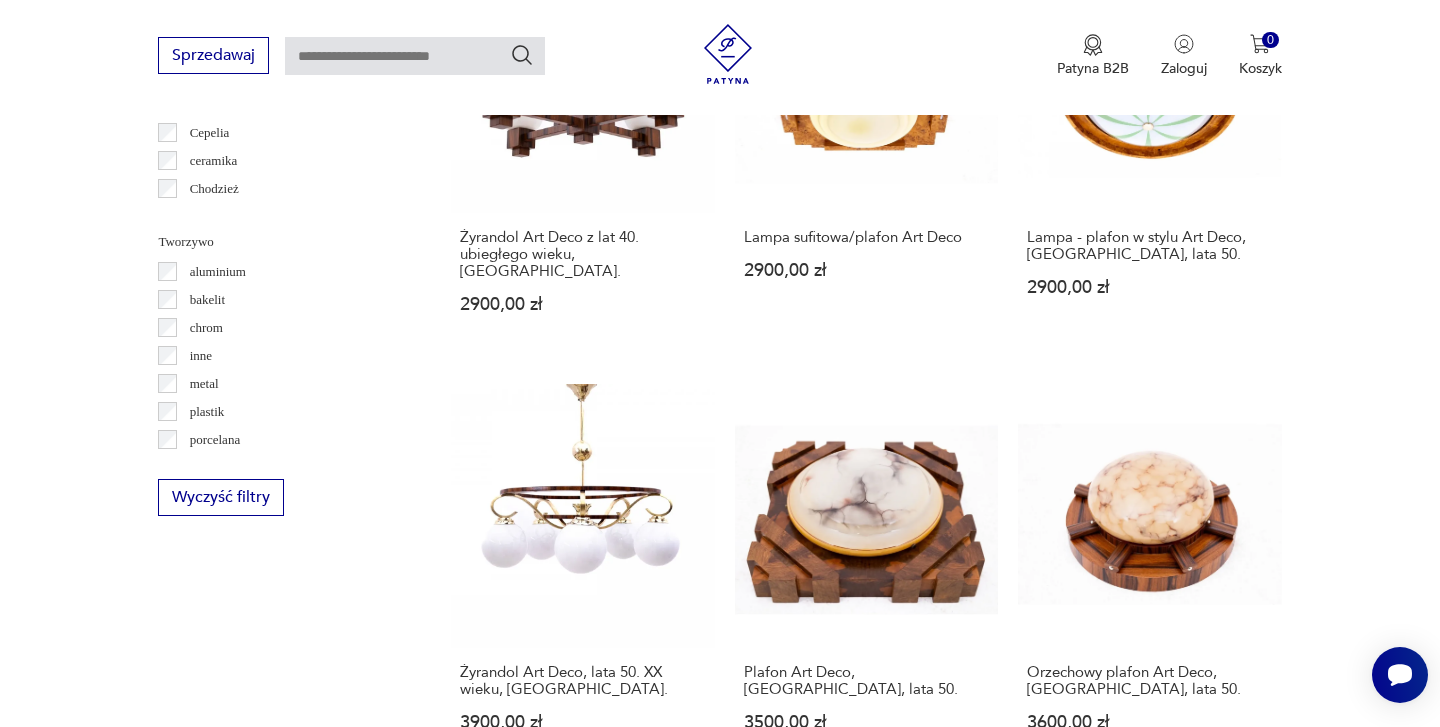 click on "7" at bounding box center [1050, 1749] 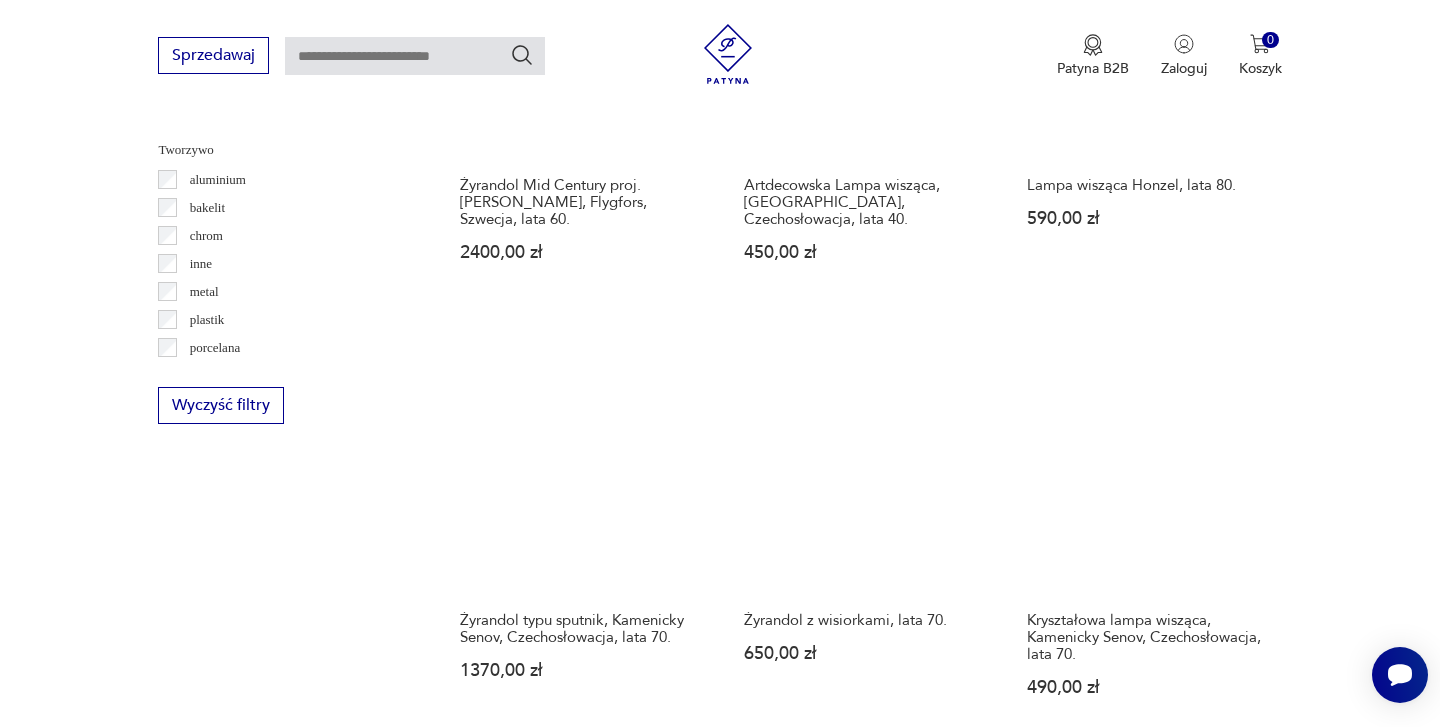 scroll, scrollTop: 1860, scrollLeft: 0, axis: vertical 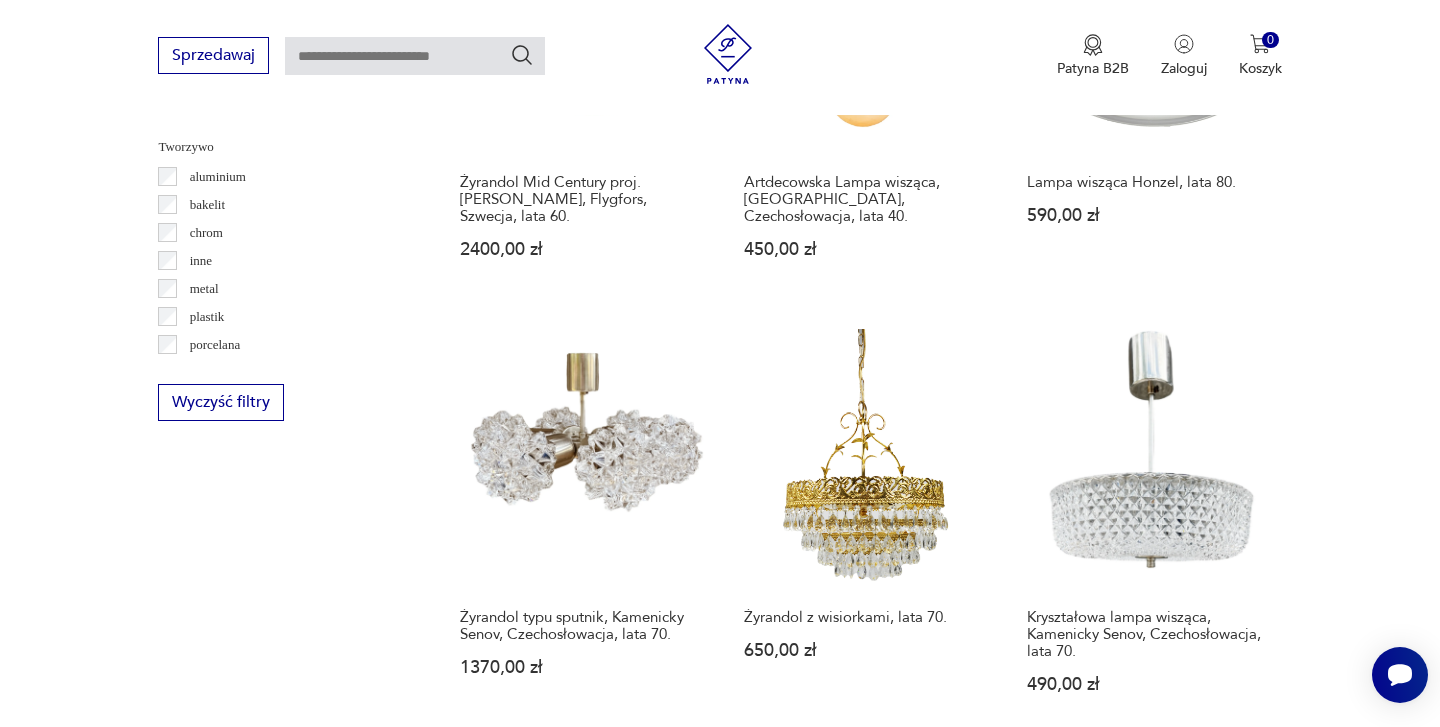 click on "8" at bounding box center (1050, 1654) 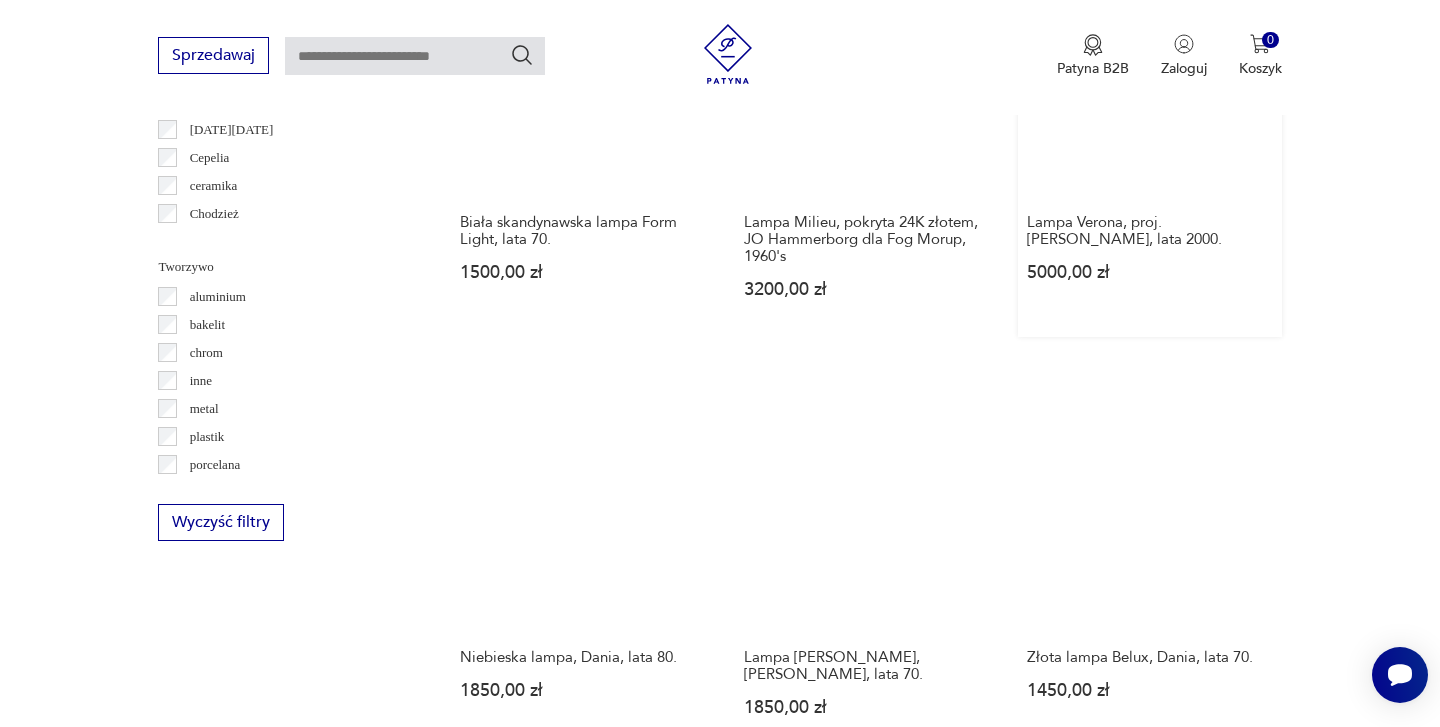 scroll, scrollTop: 1760, scrollLeft: 0, axis: vertical 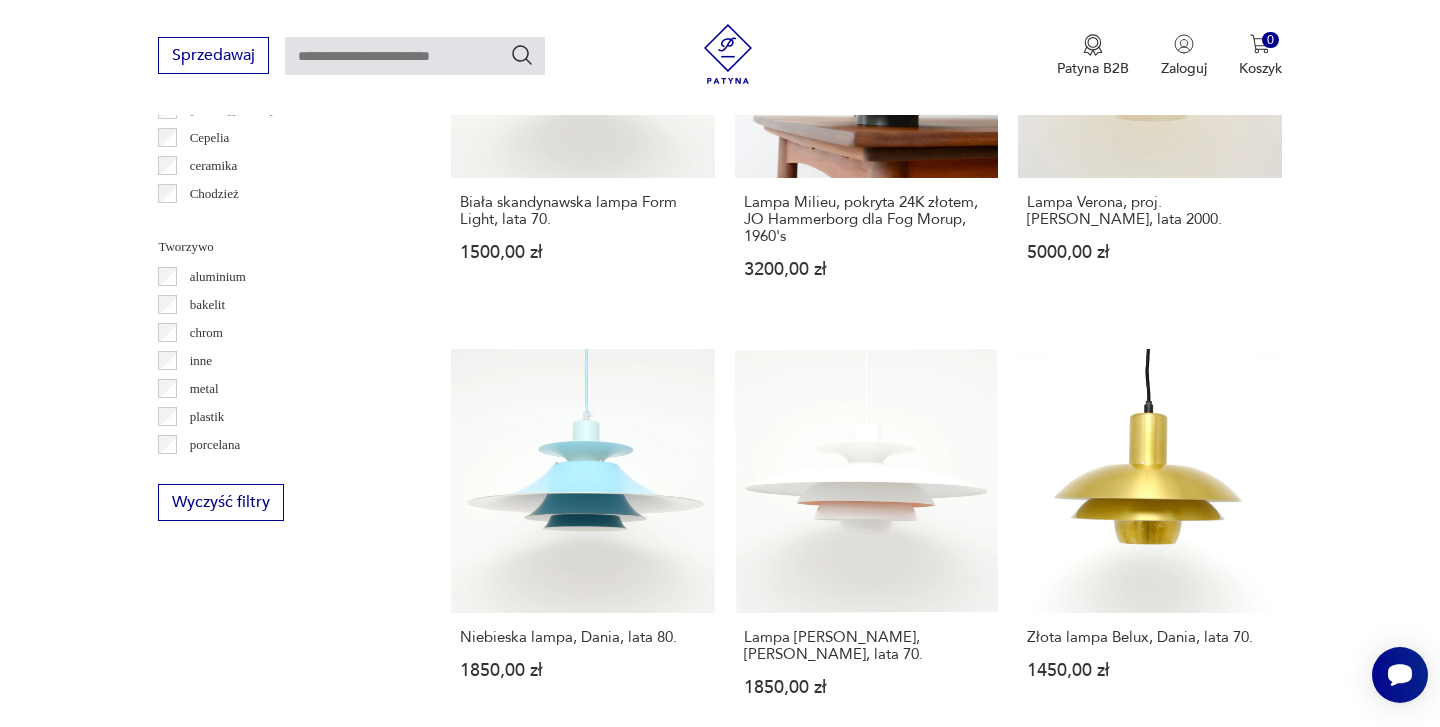 click on "9" at bounding box center (1050, 1691) 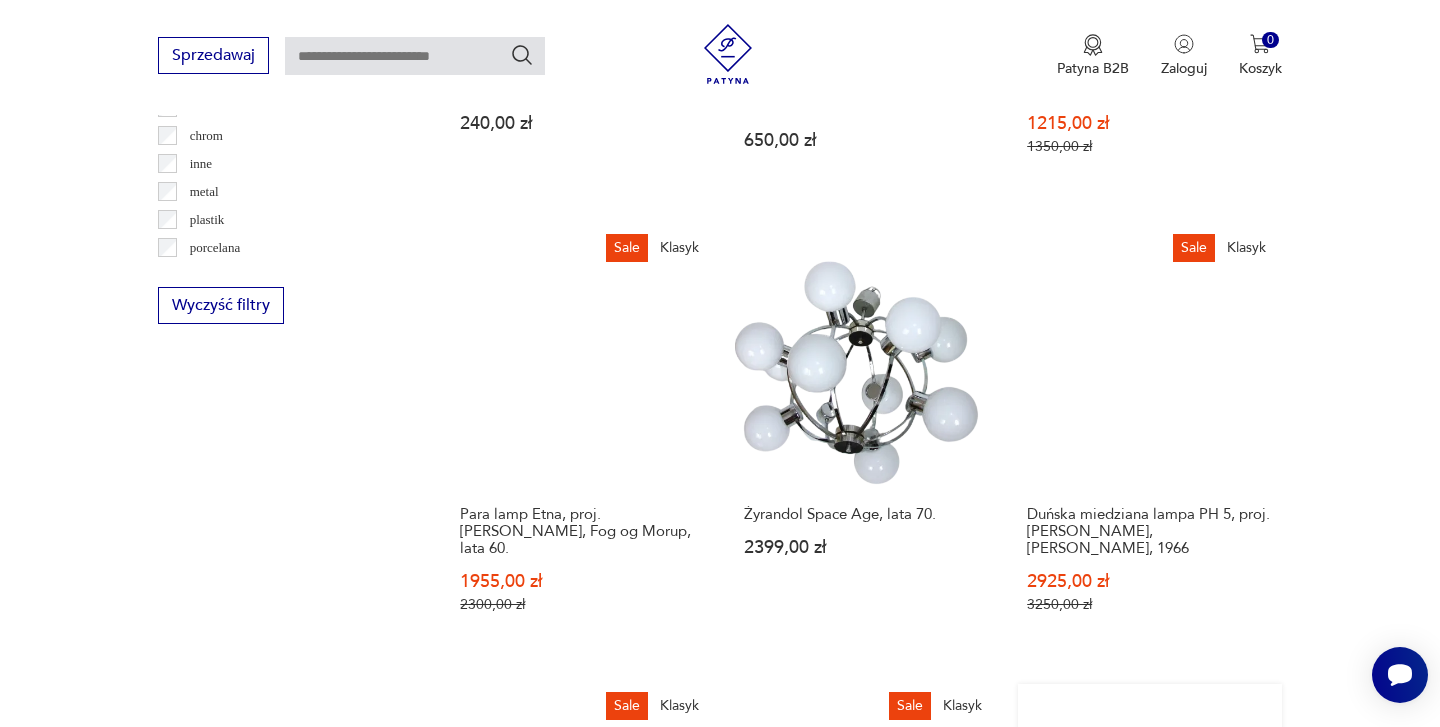 scroll, scrollTop: 1980, scrollLeft: 0, axis: vertical 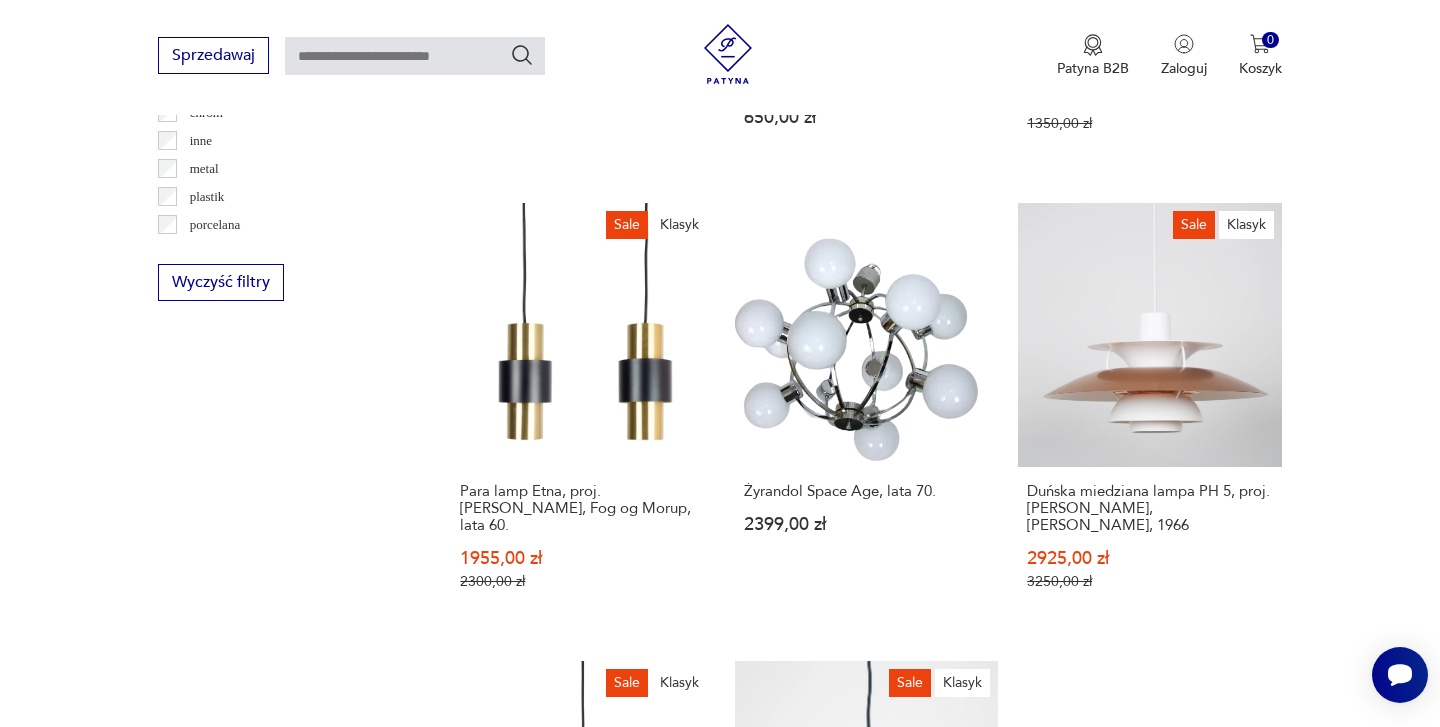 click on "10" at bounding box center (1050, 1591) 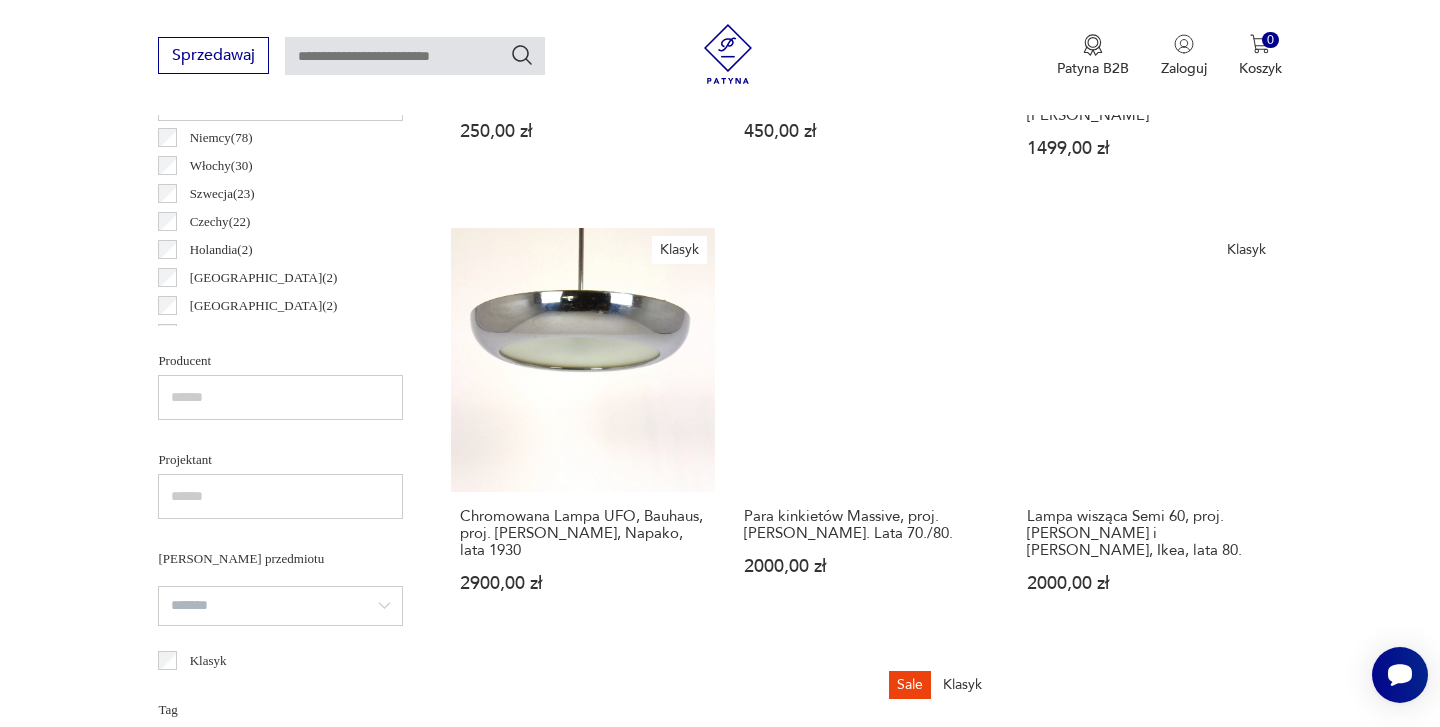 scroll, scrollTop: 1022, scrollLeft: 0, axis: vertical 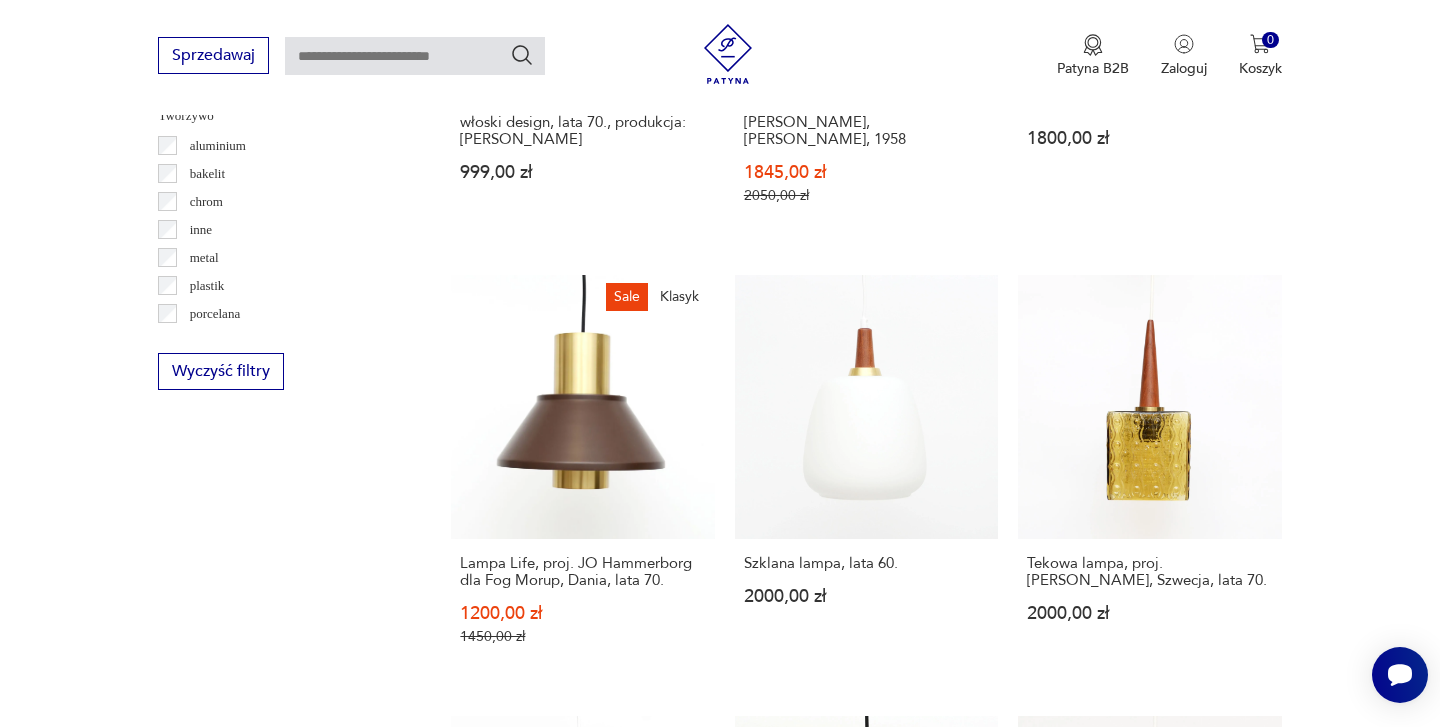click on "11" at bounding box center (1050, 1589) 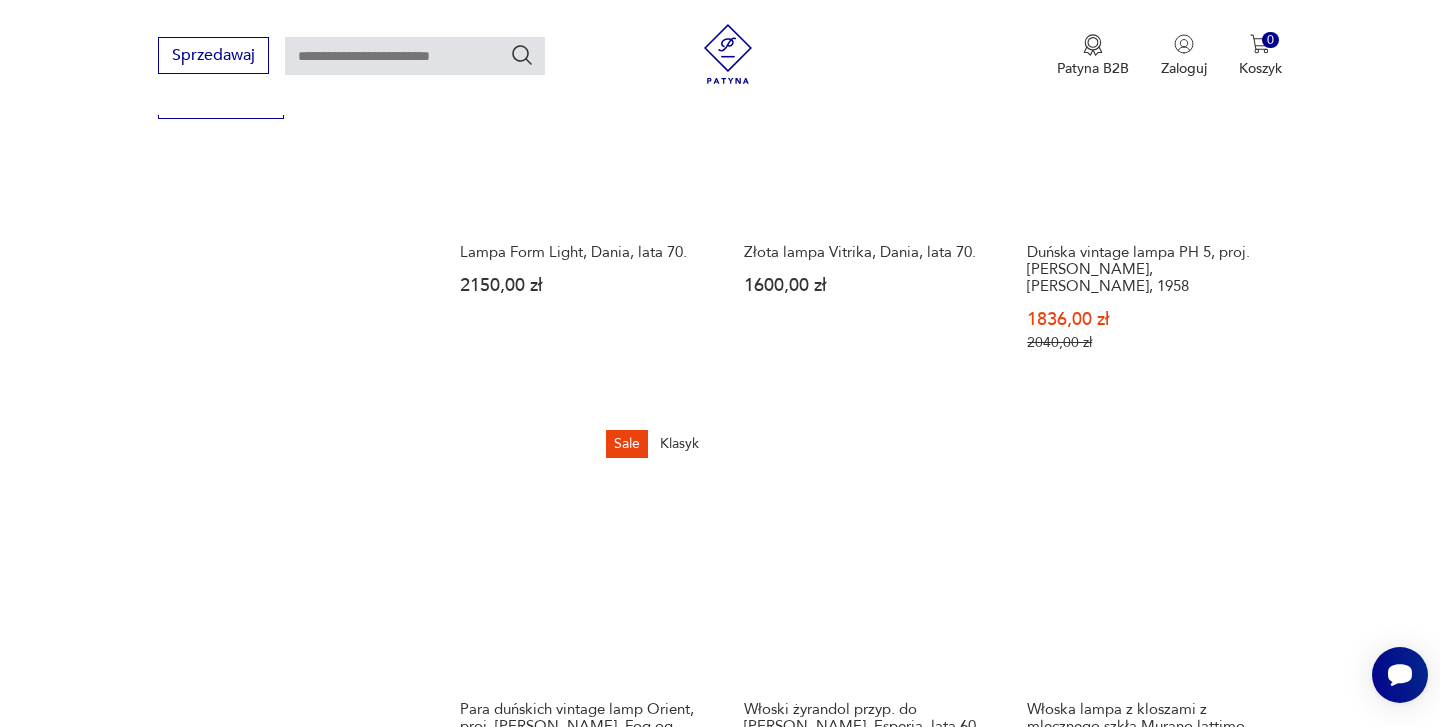 scroll, scrollTop: 1482, scrollLeft: 0, axis: vertical 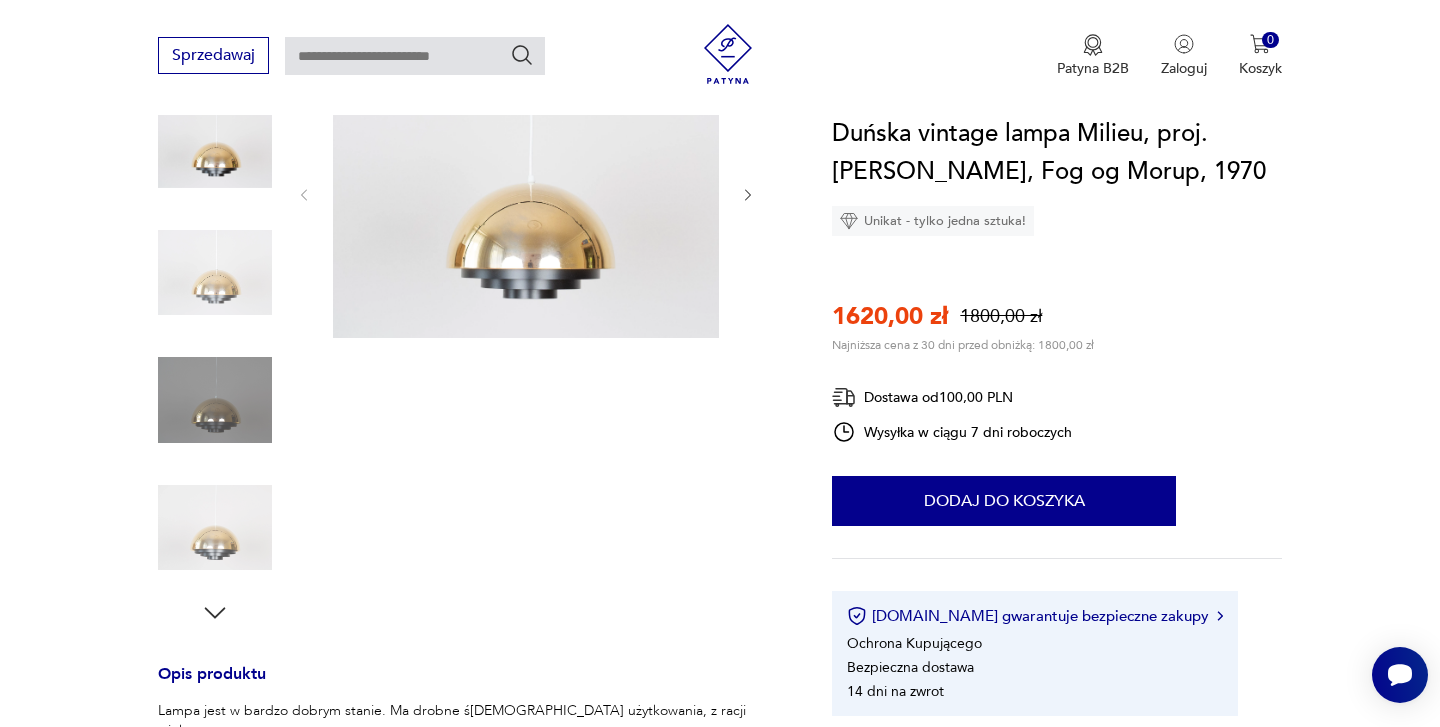 click 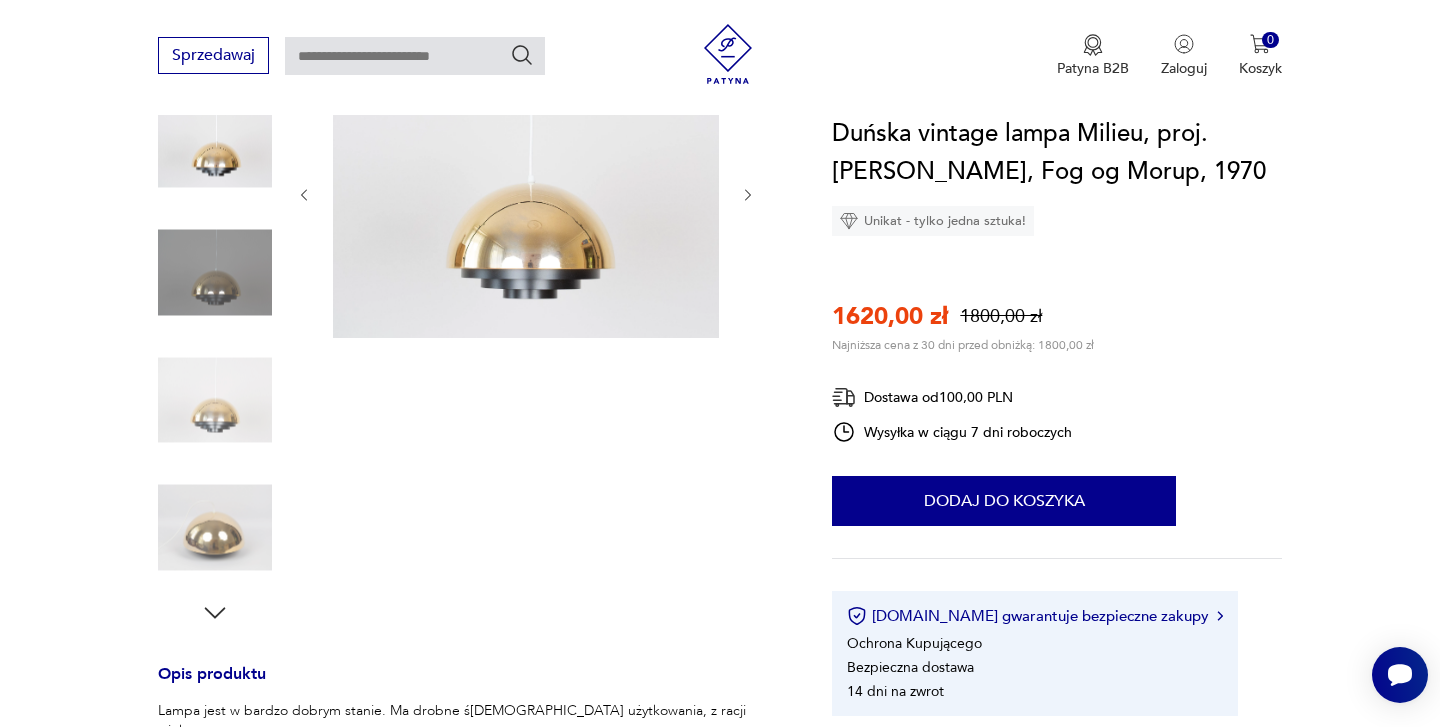 click 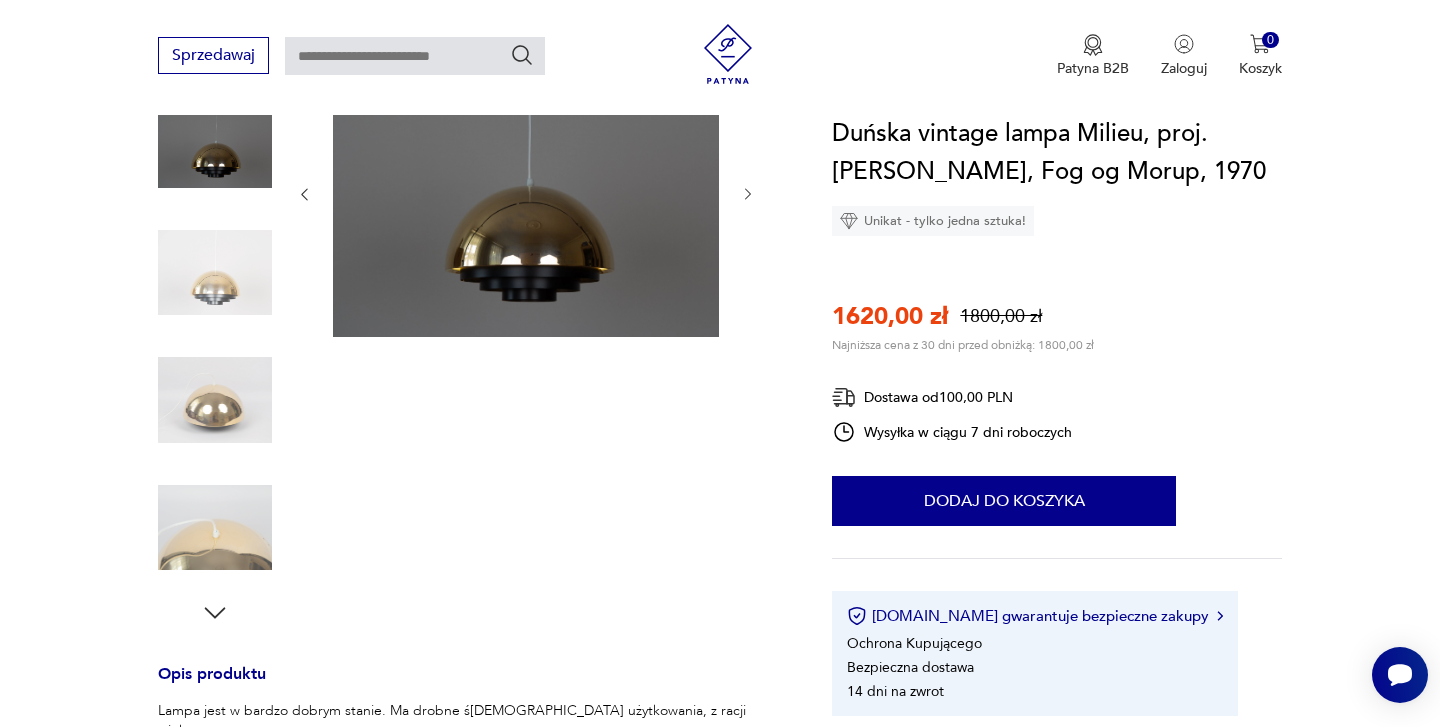 click 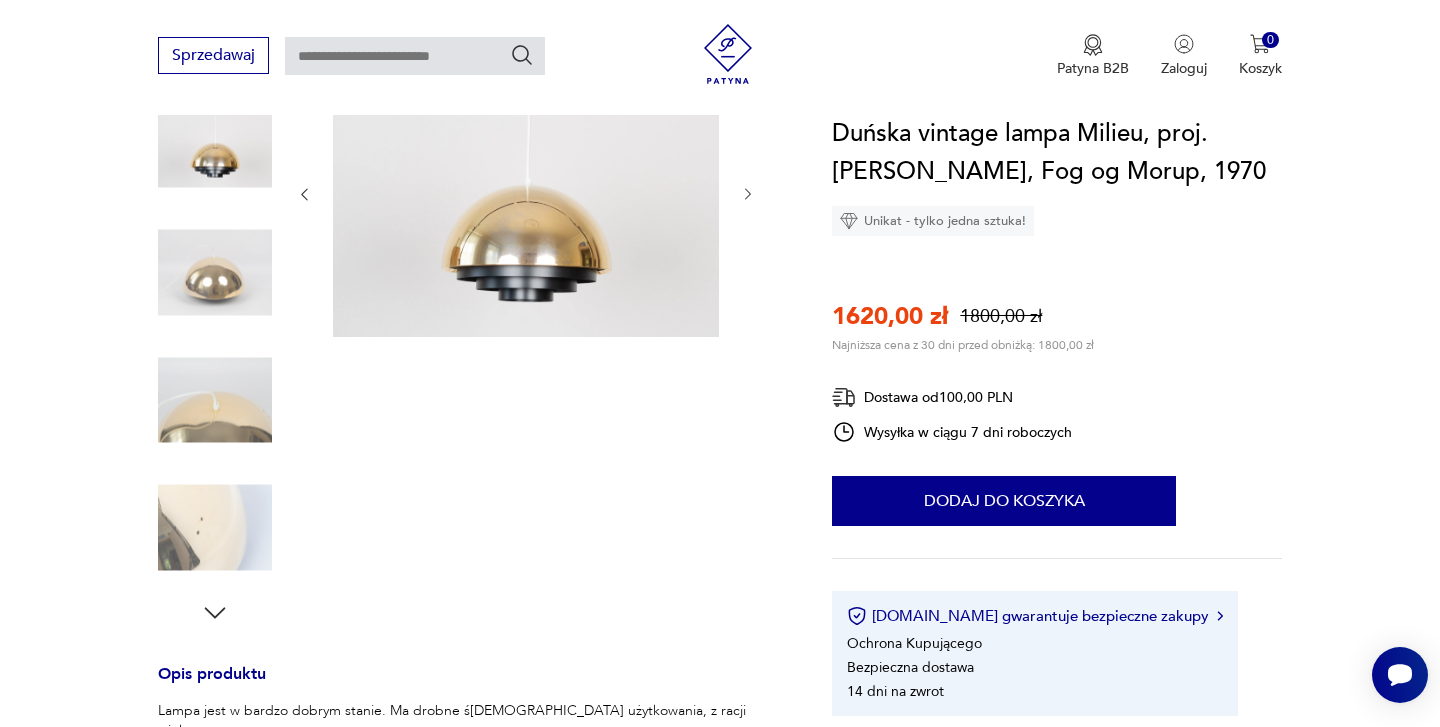 click 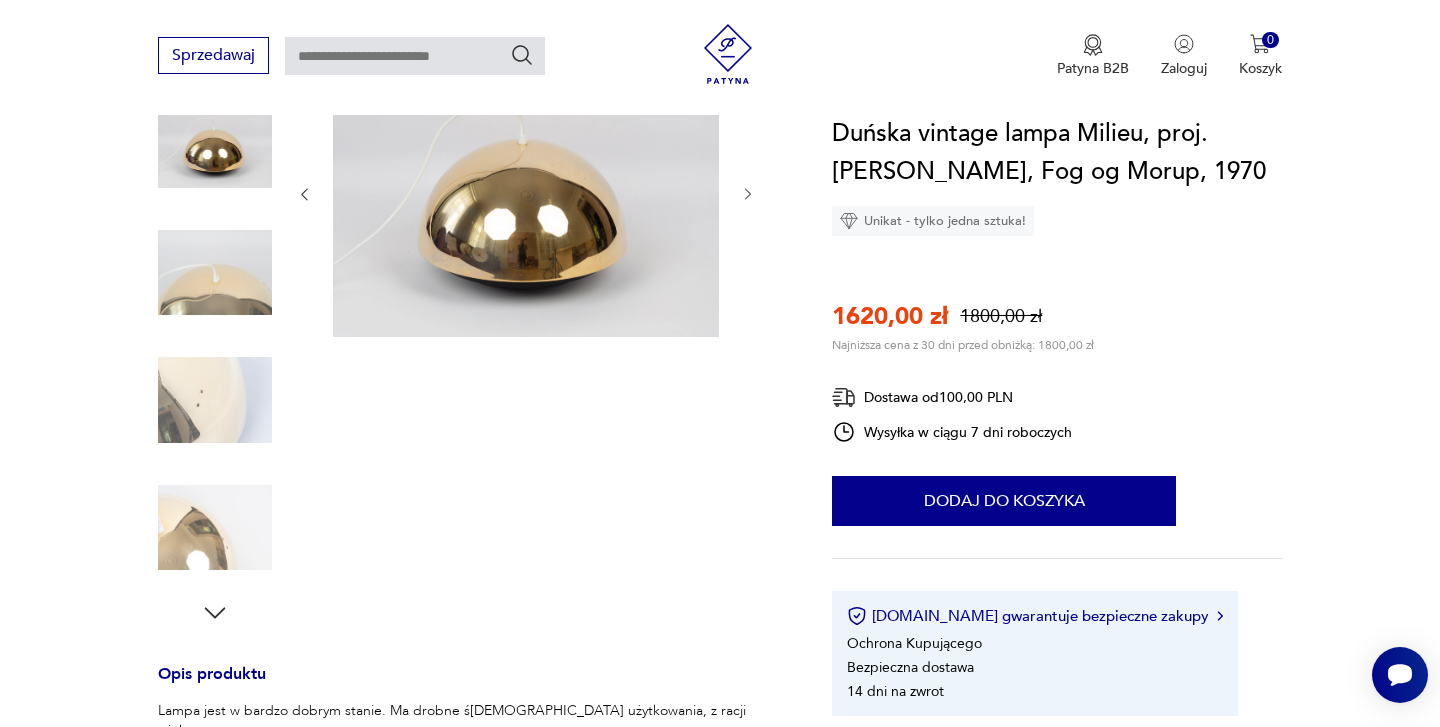 click 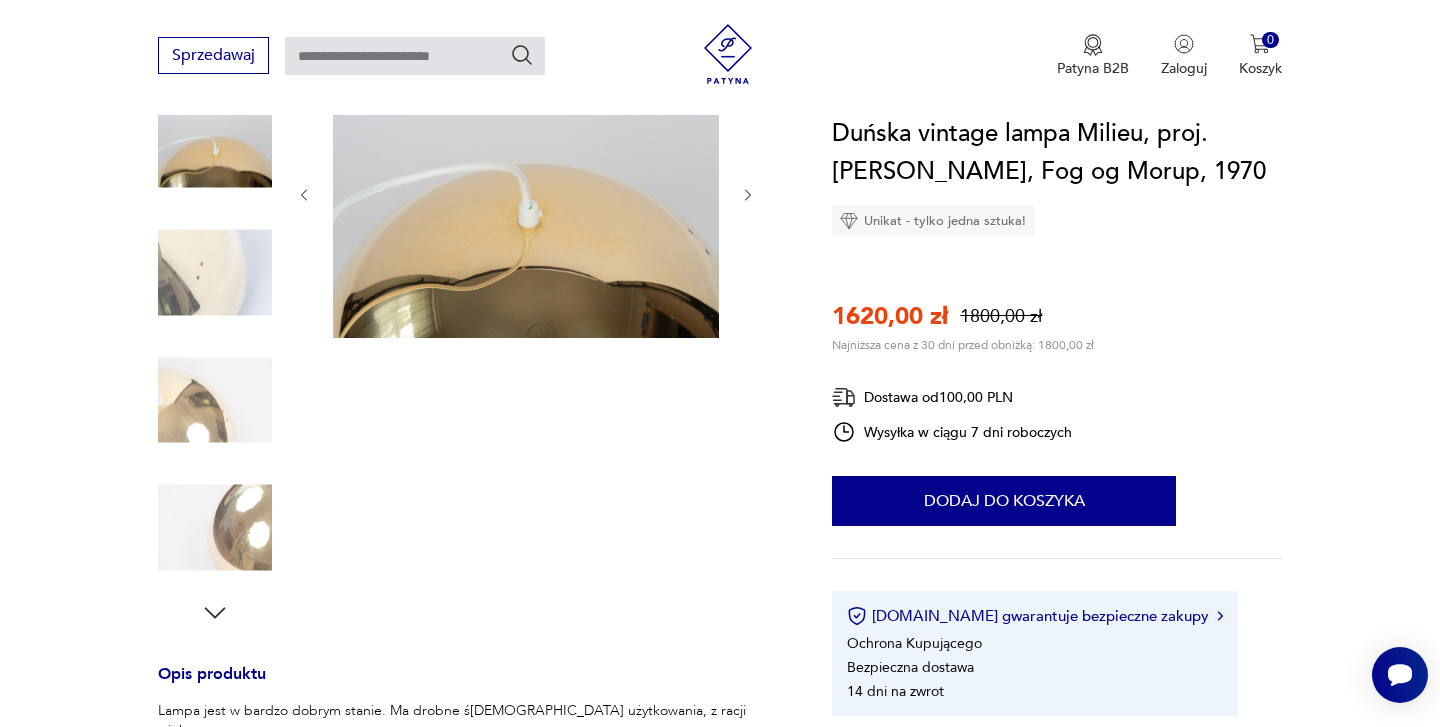 click 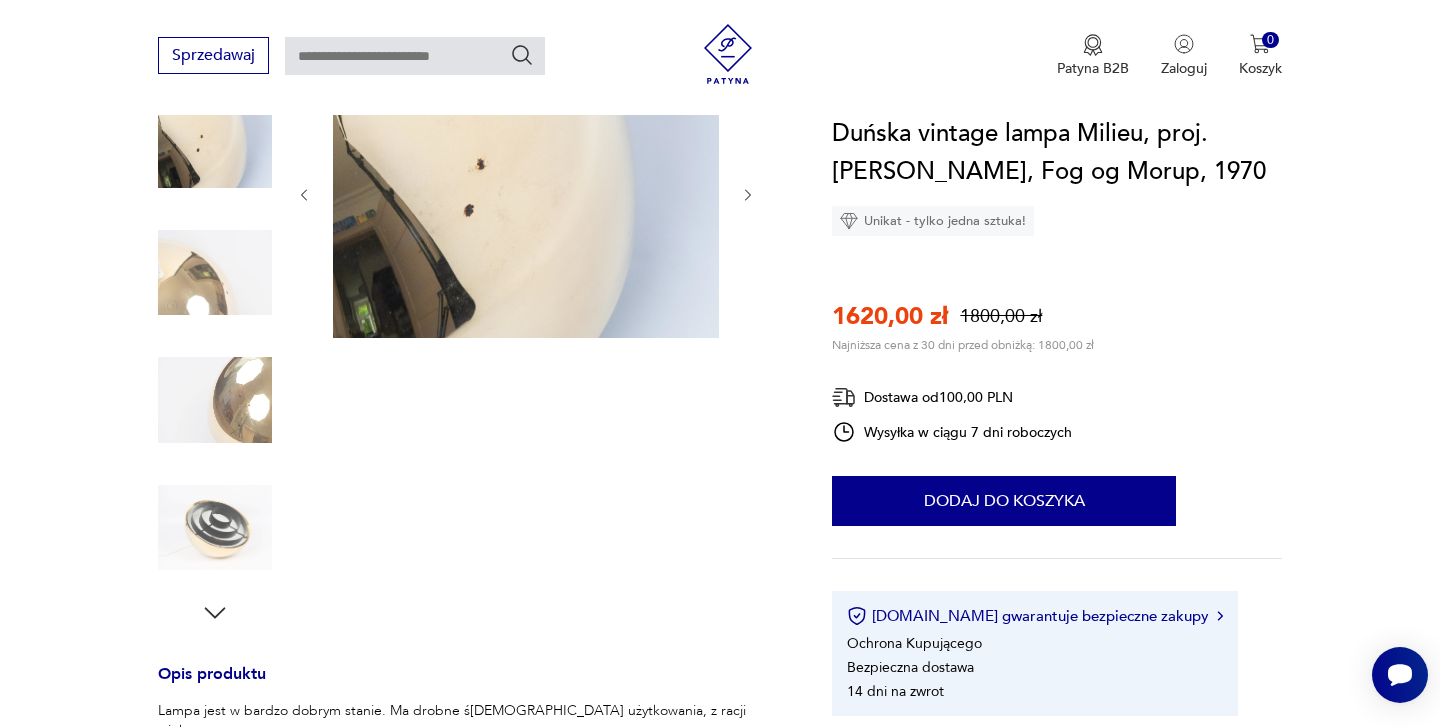 click 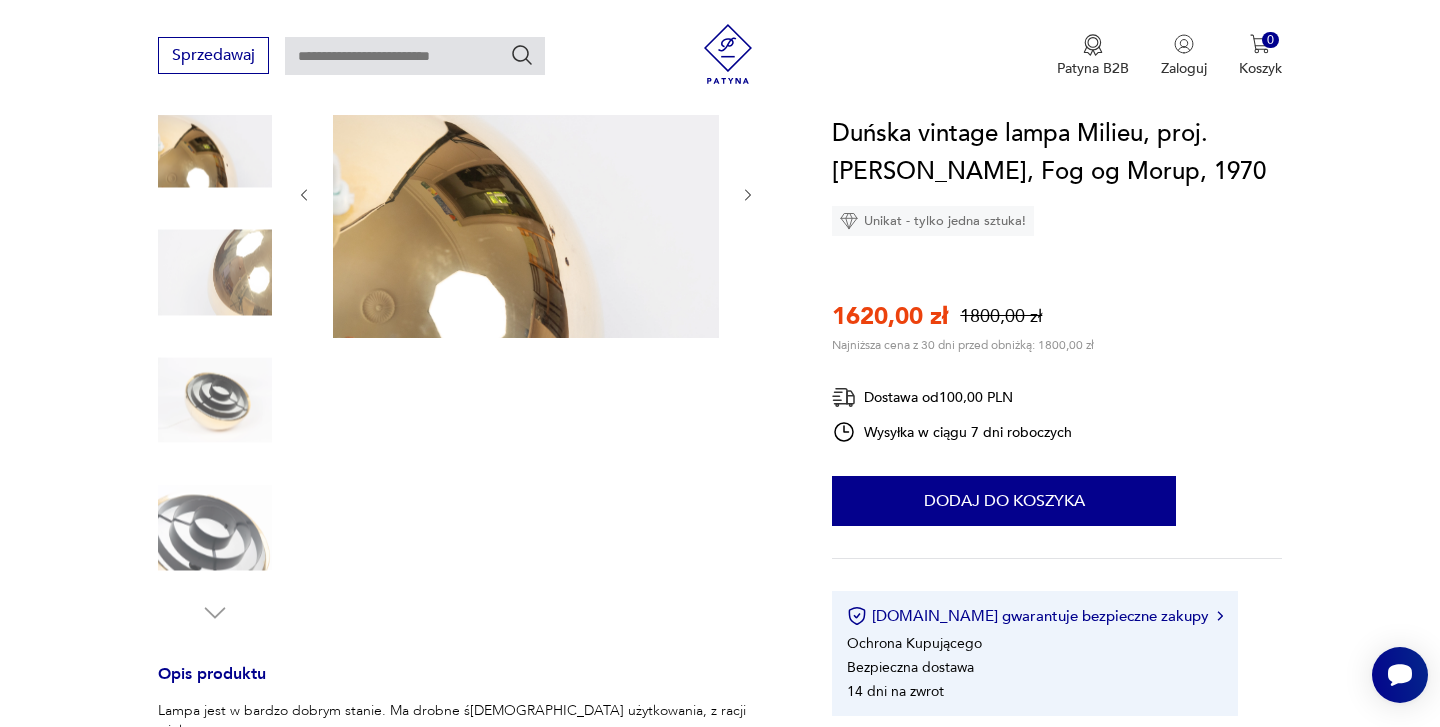 click 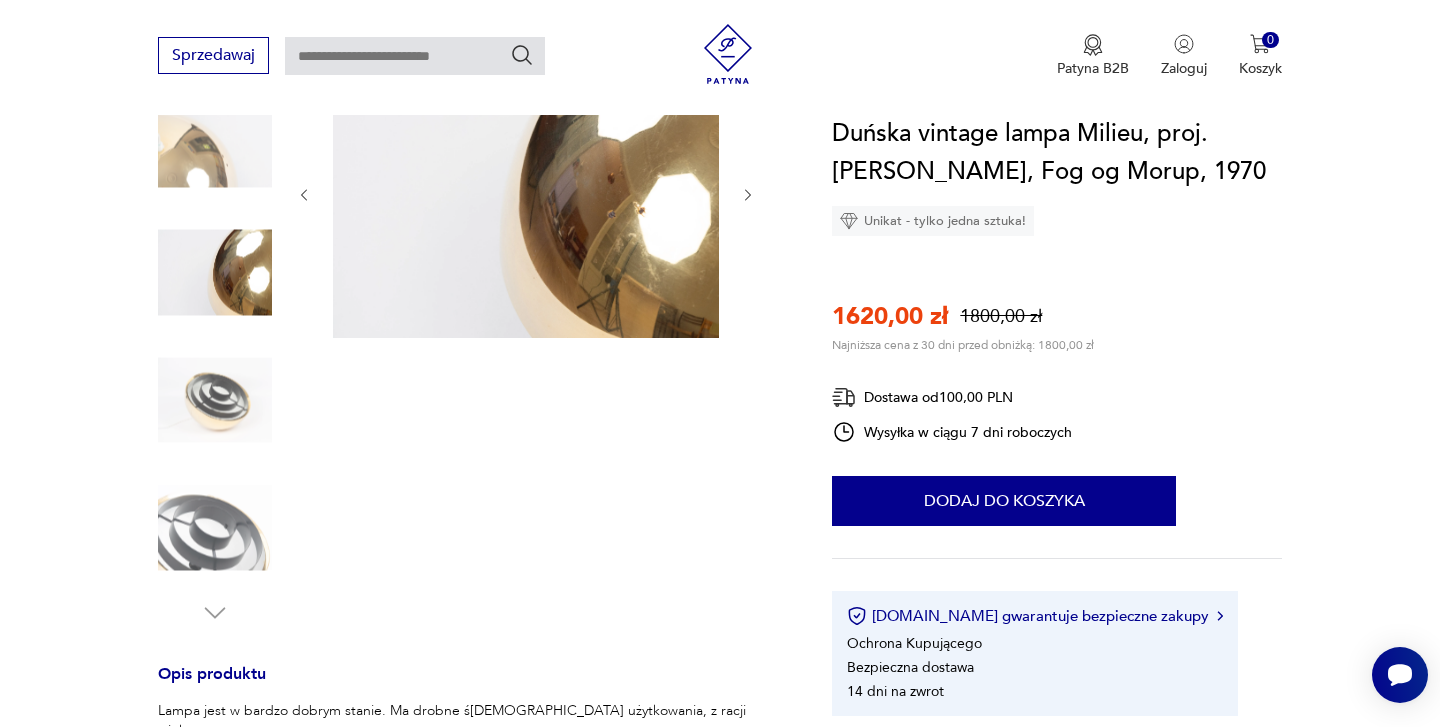 click 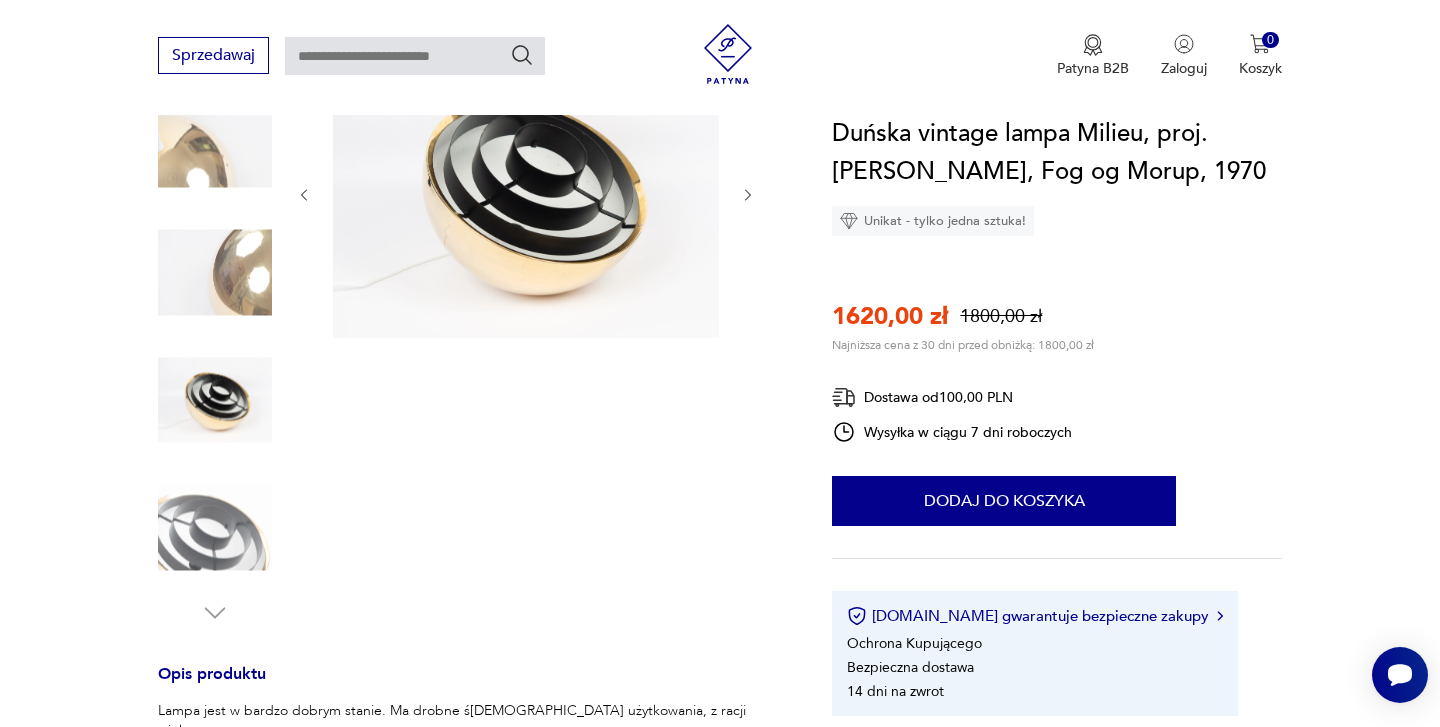click 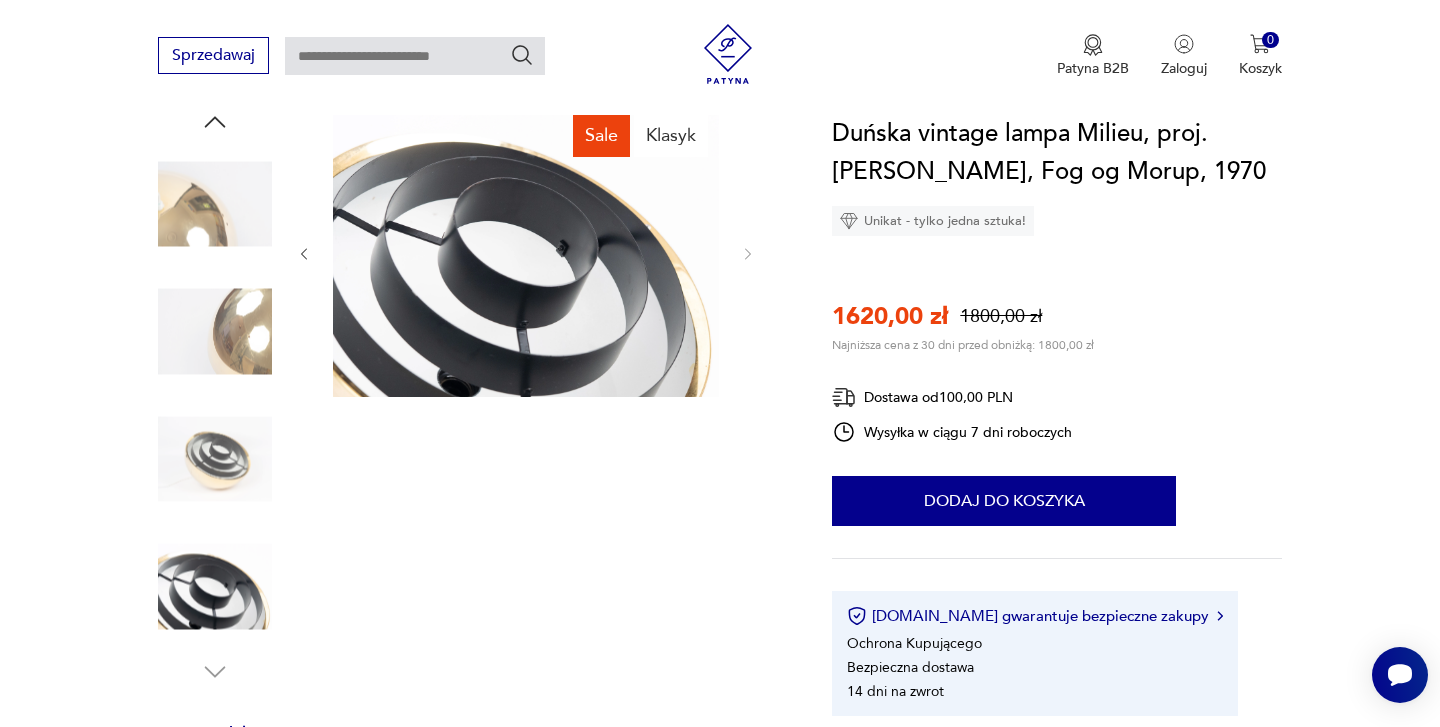 scroll, scrollTop: 0, scrollLeft: 0, axis: both 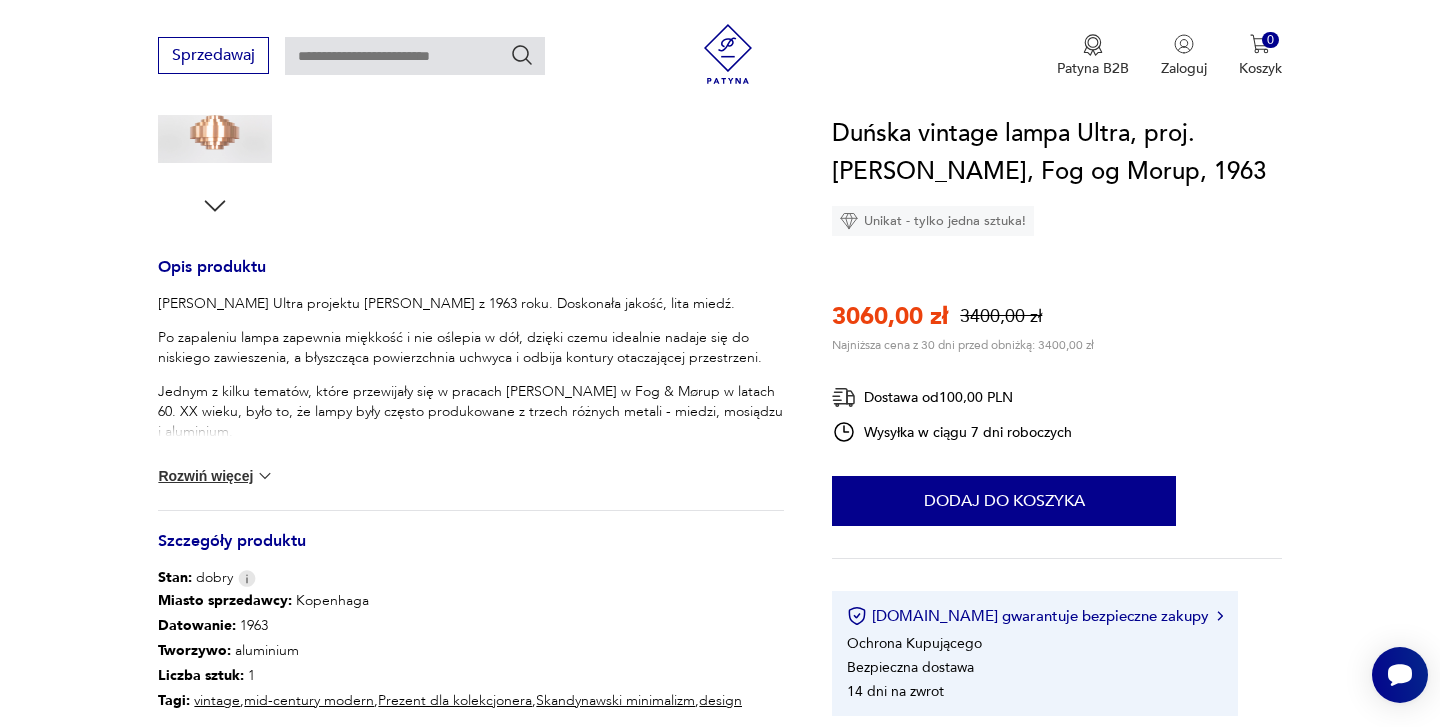click on "Rozwiń więcej" at bounding box center (216, 476) 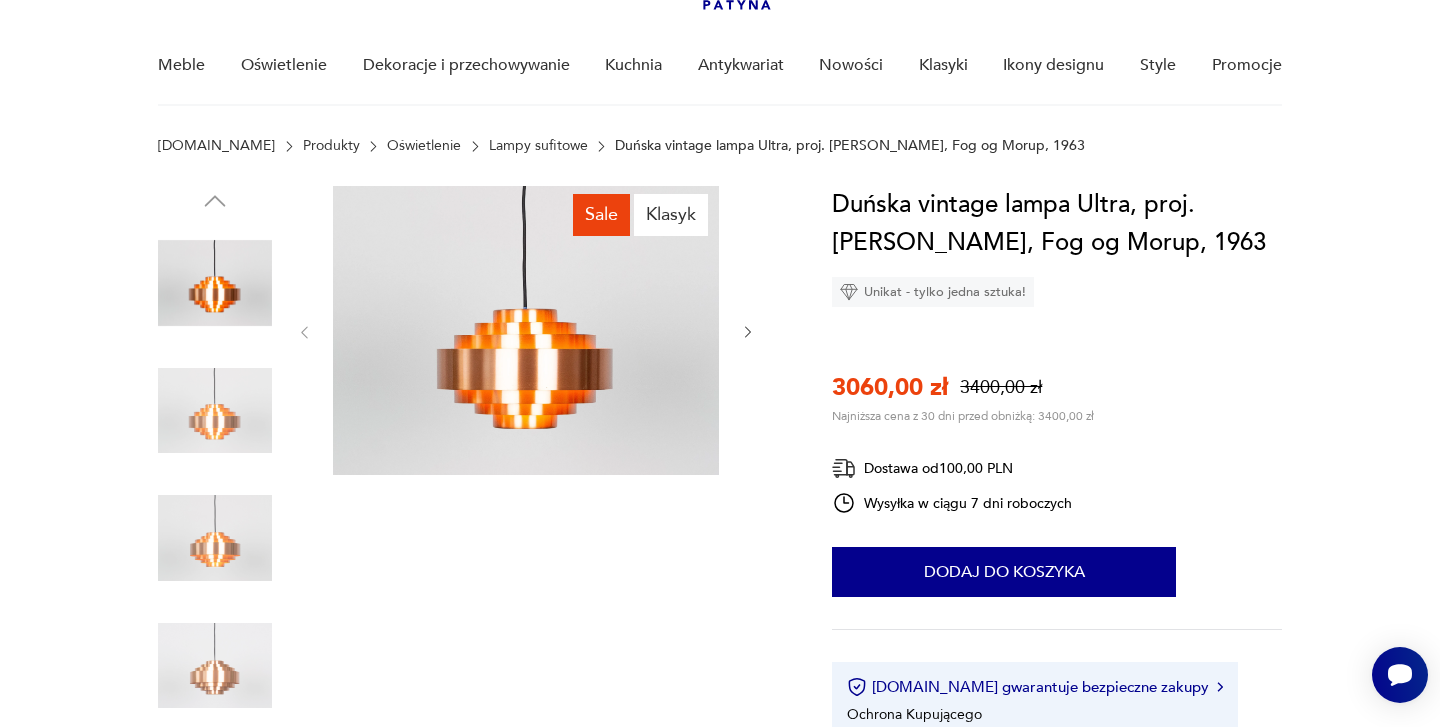 scroll, scrollTop: 132, scrollLeft: 0, axis: vertical 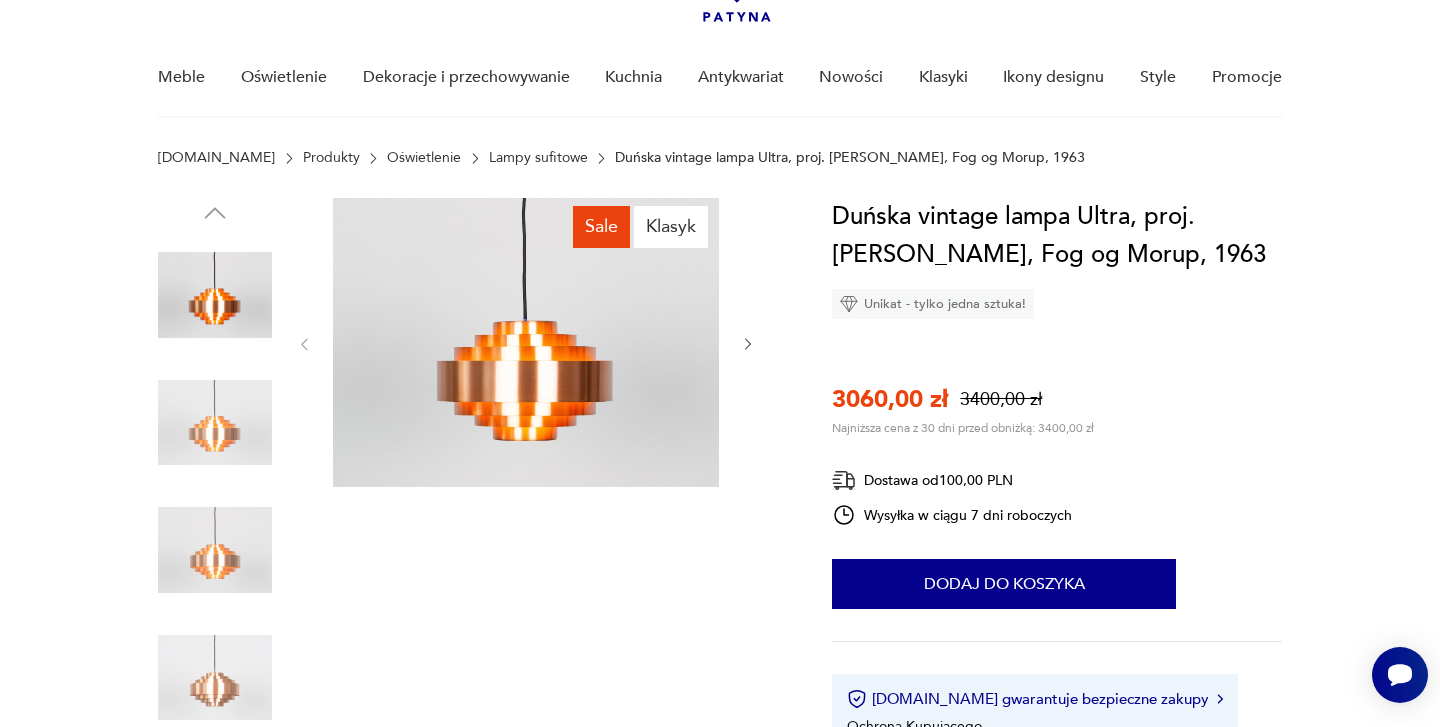 click 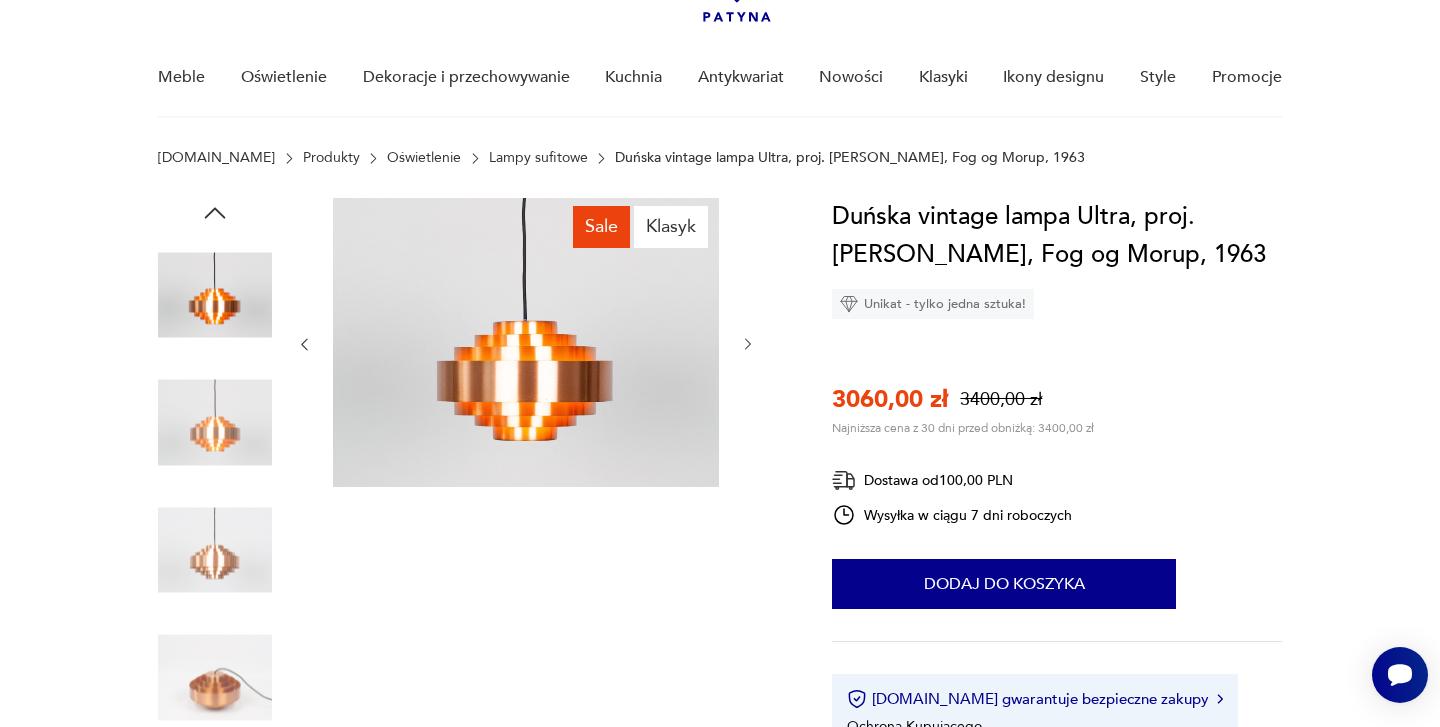 click 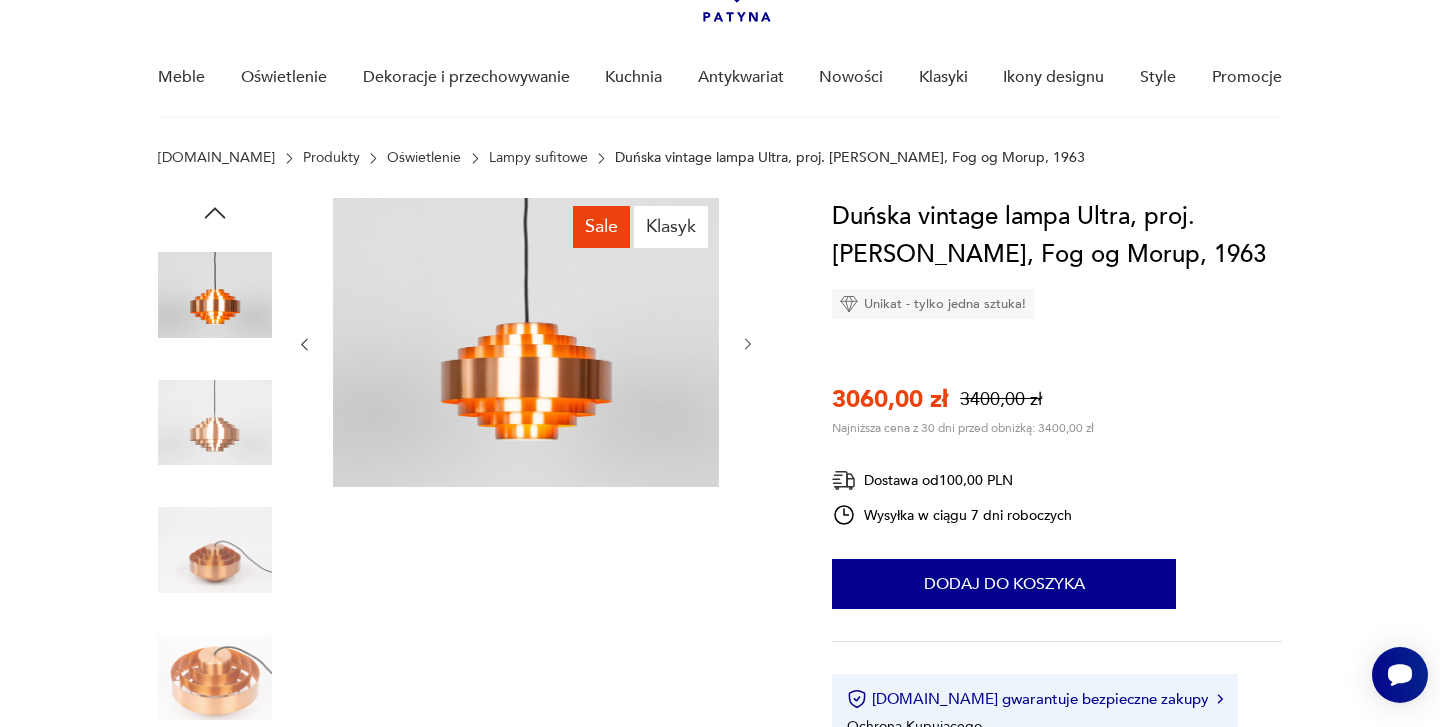 click 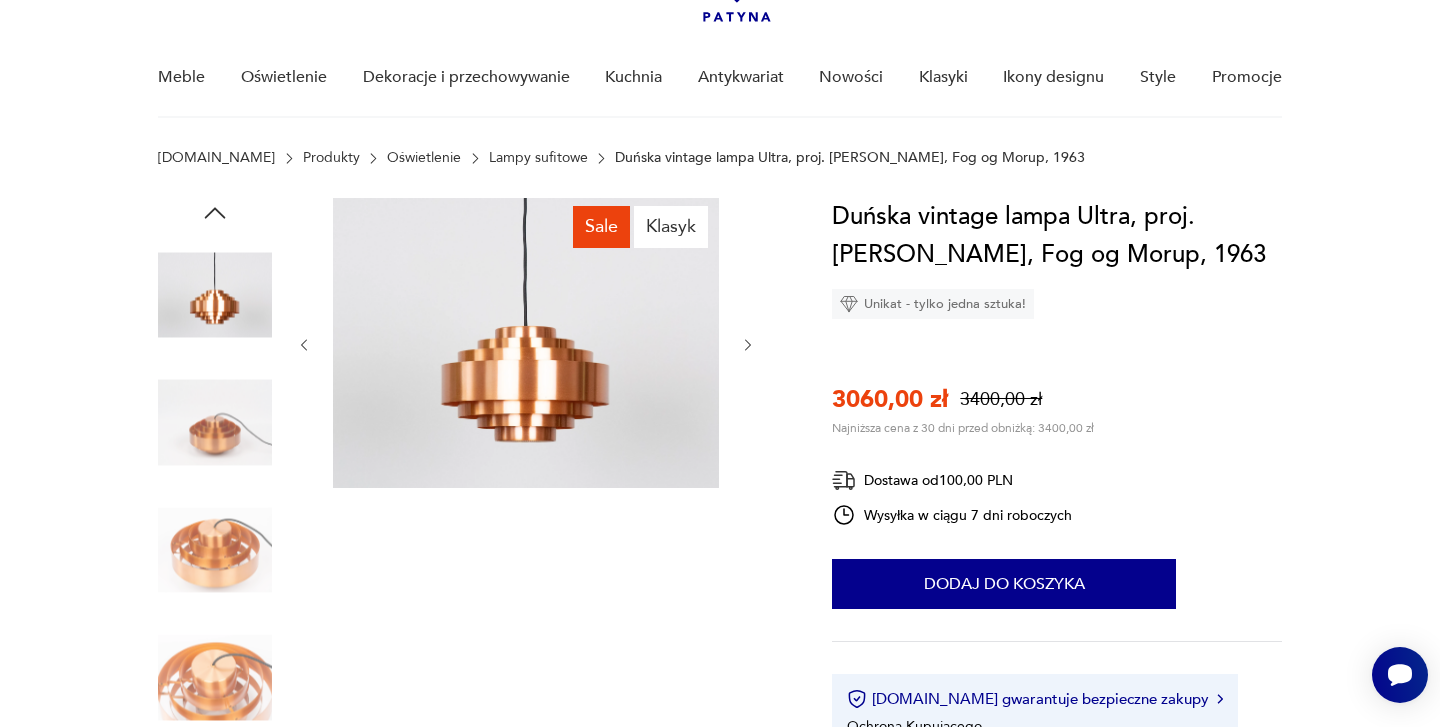 click 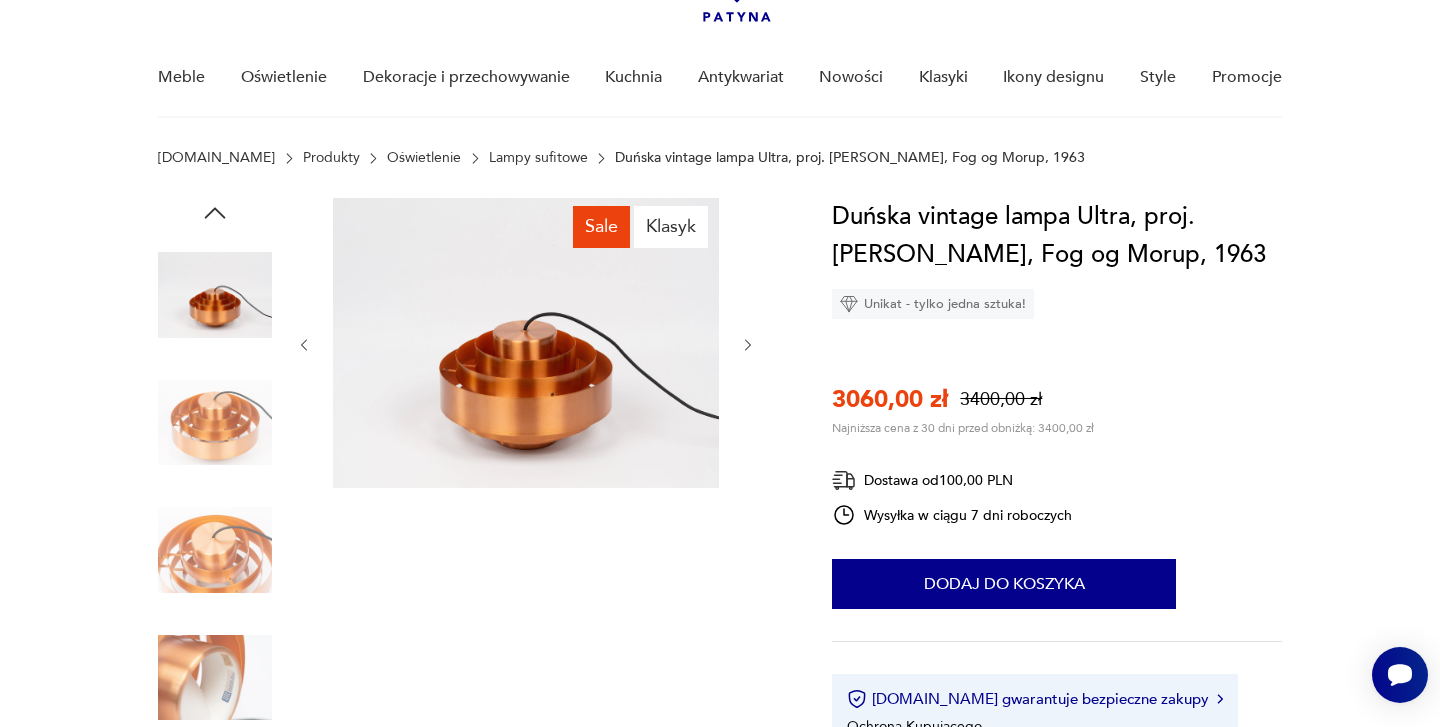 click 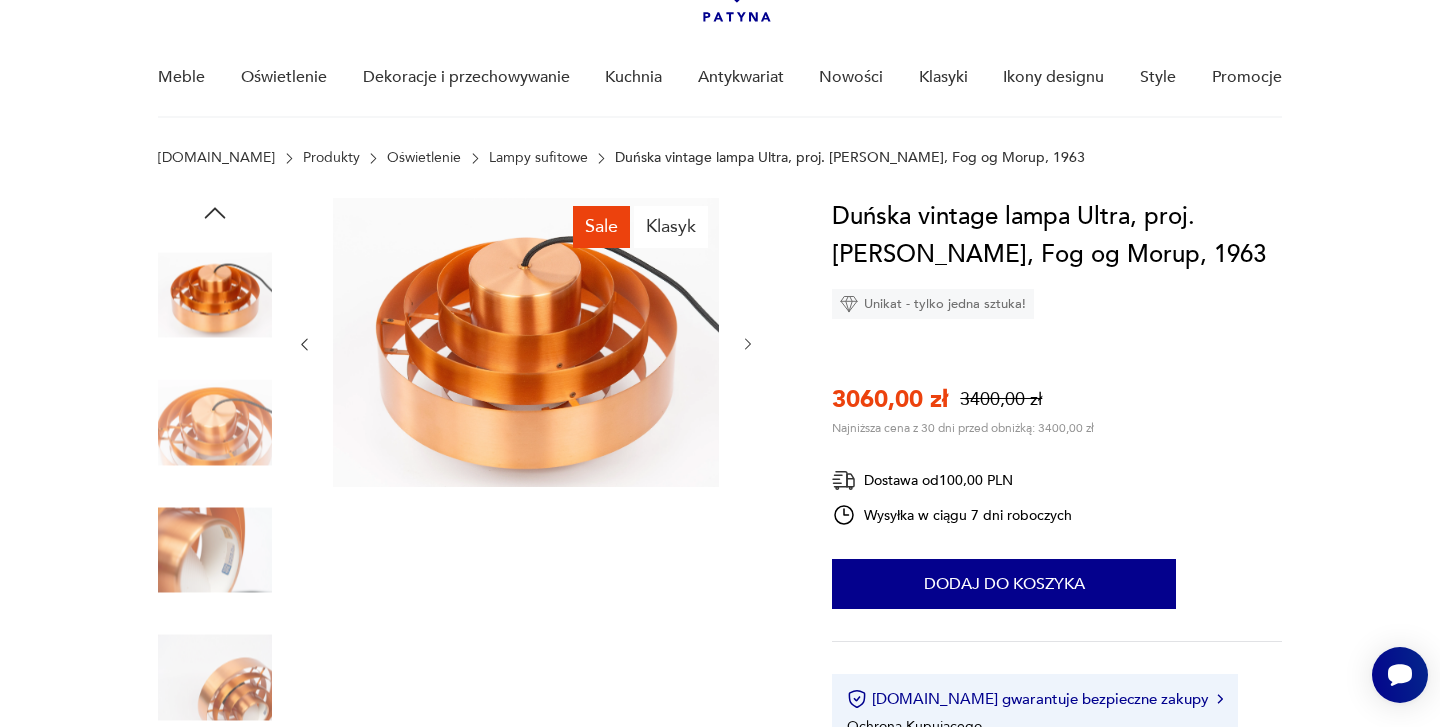 click 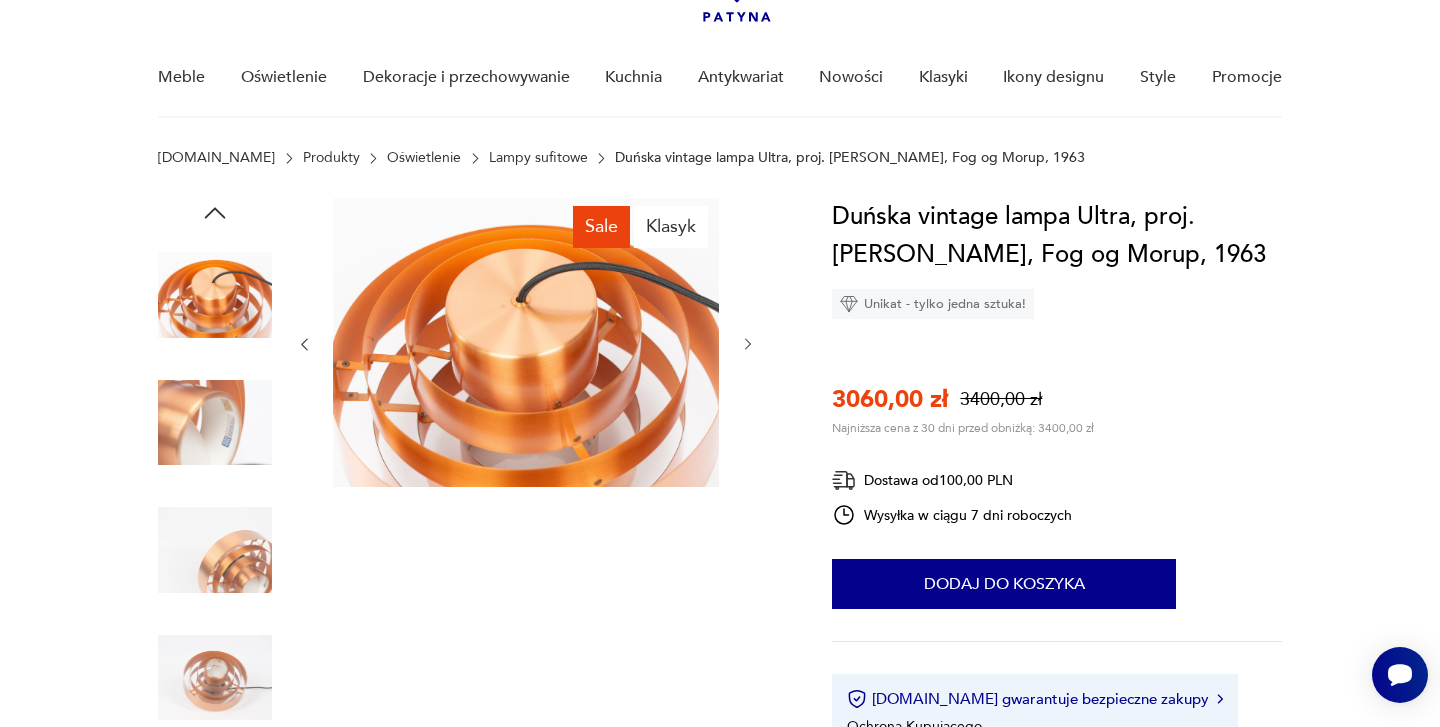 click 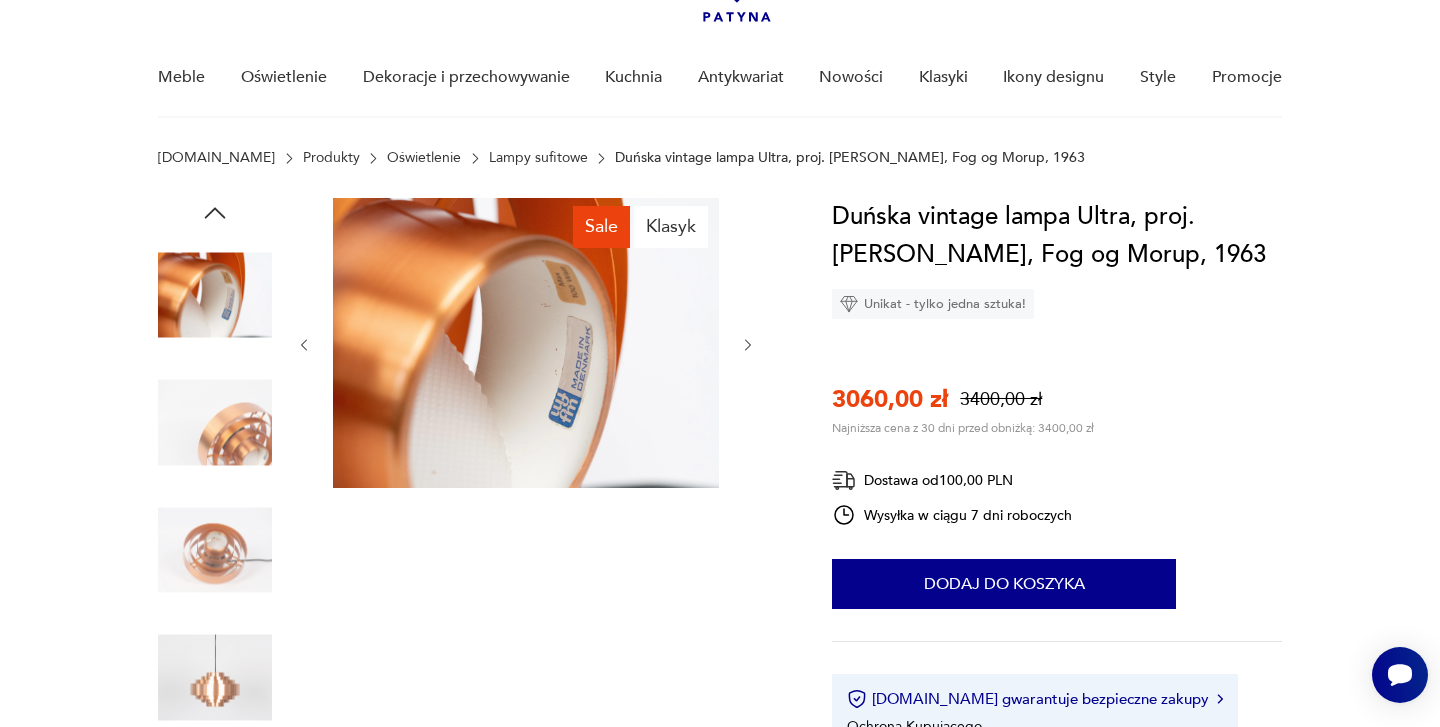 click 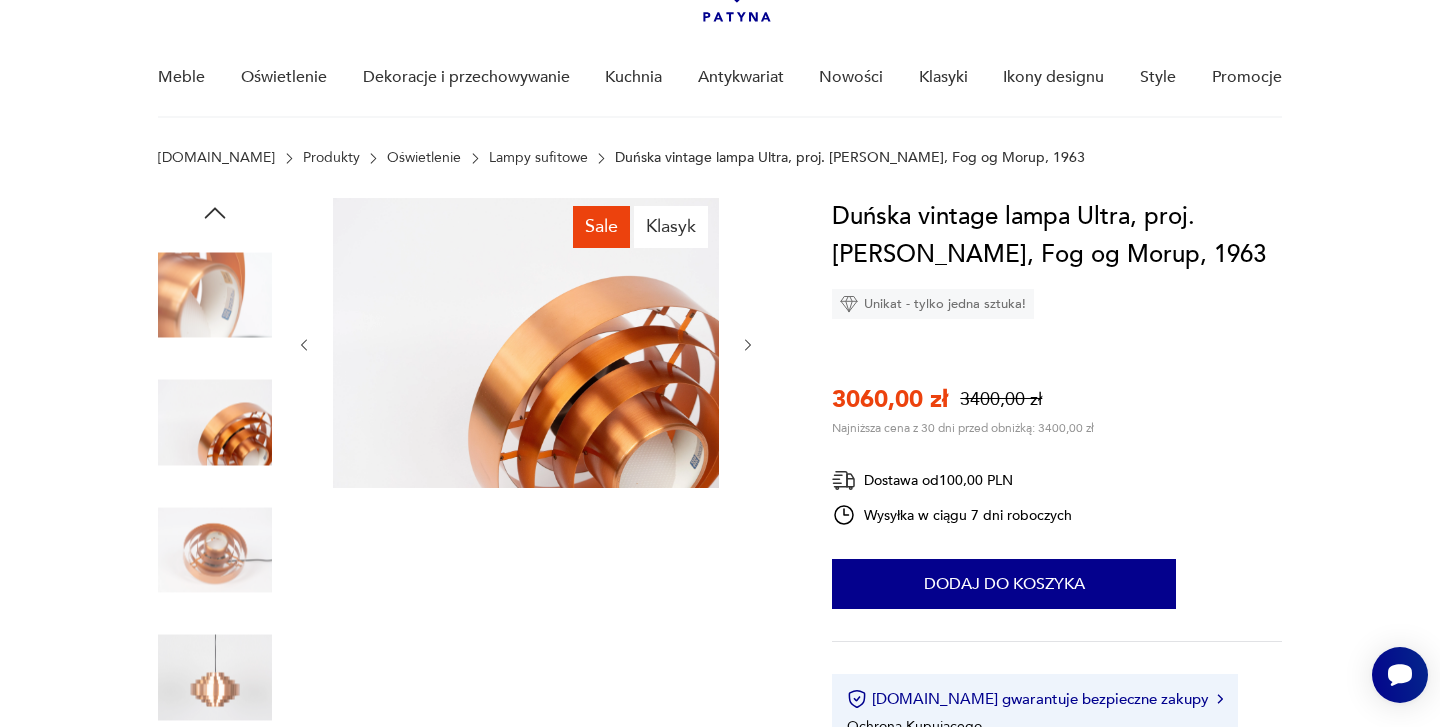 click 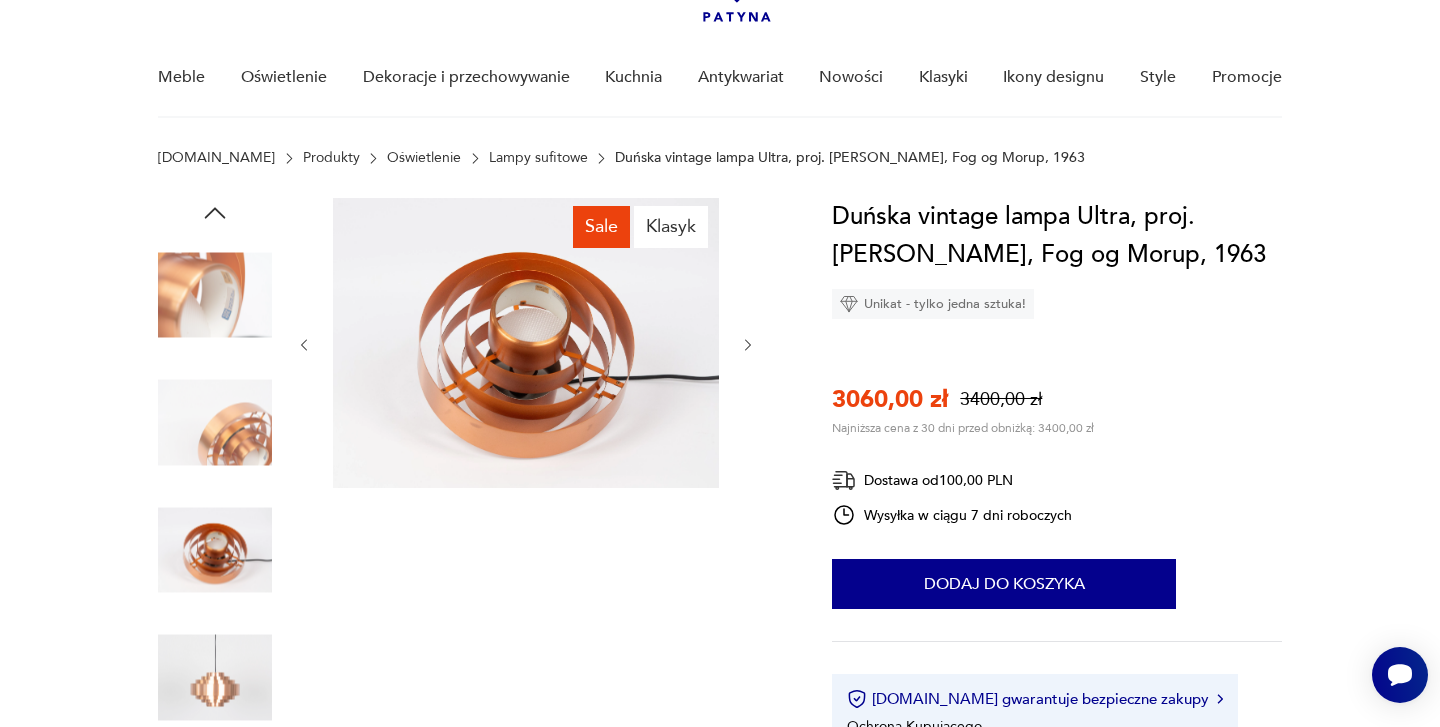 click 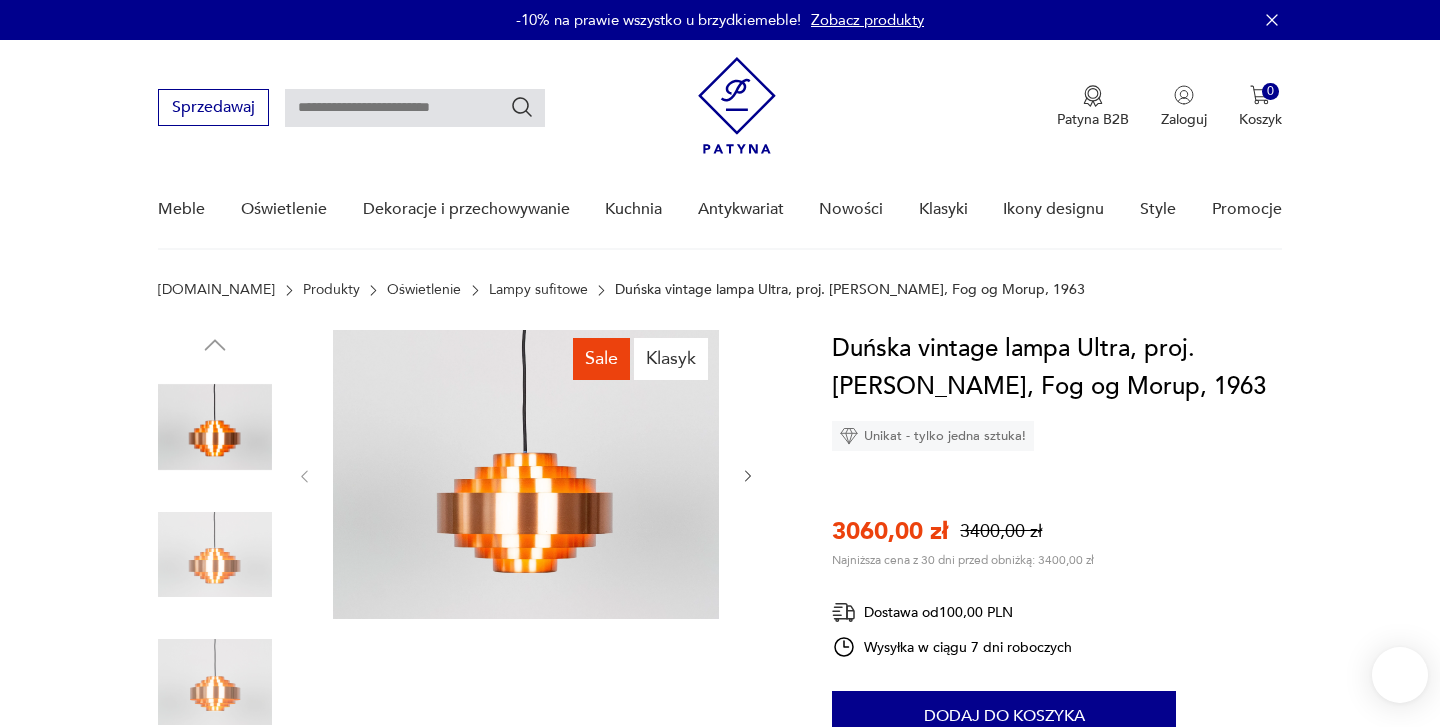 scroll, scrollTop: 0, scrollLeft: 0, axis: both 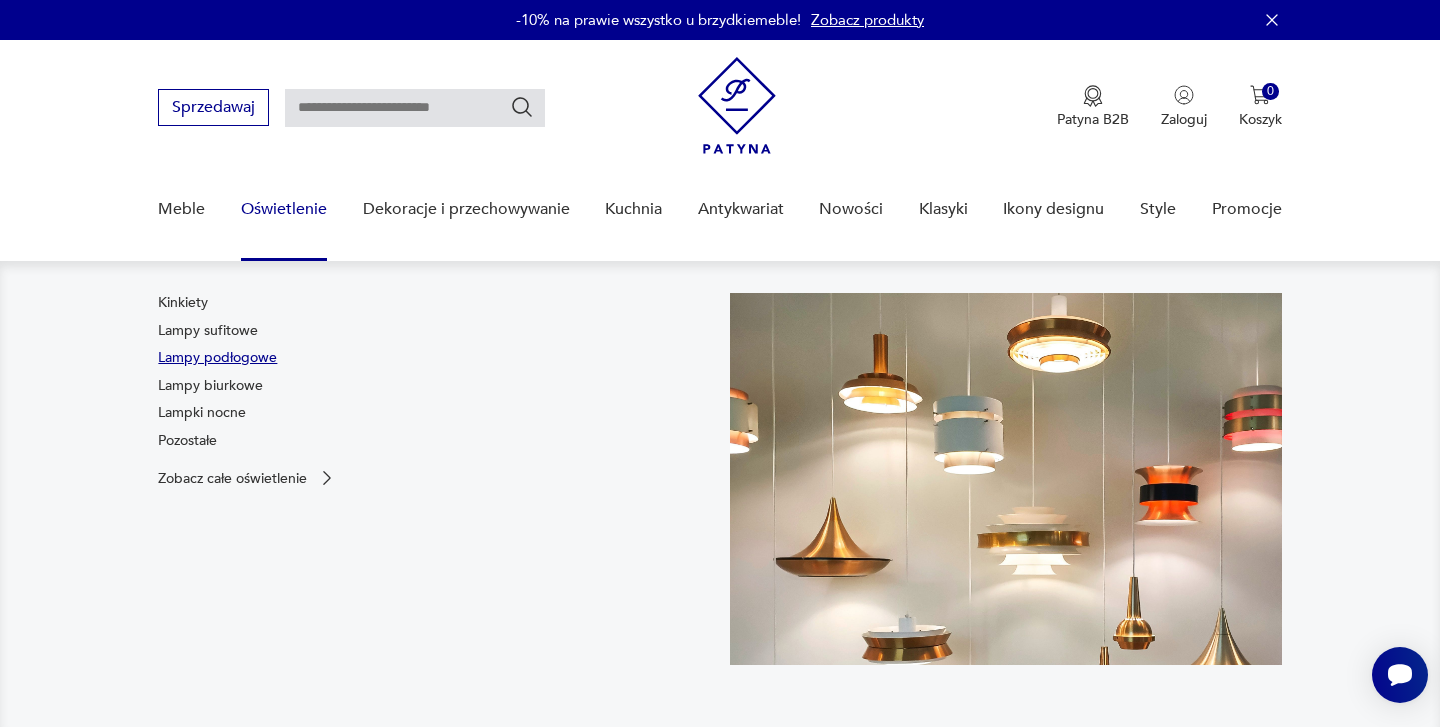 click on "Lampy podłogowe" at bounding box center [217, 358] 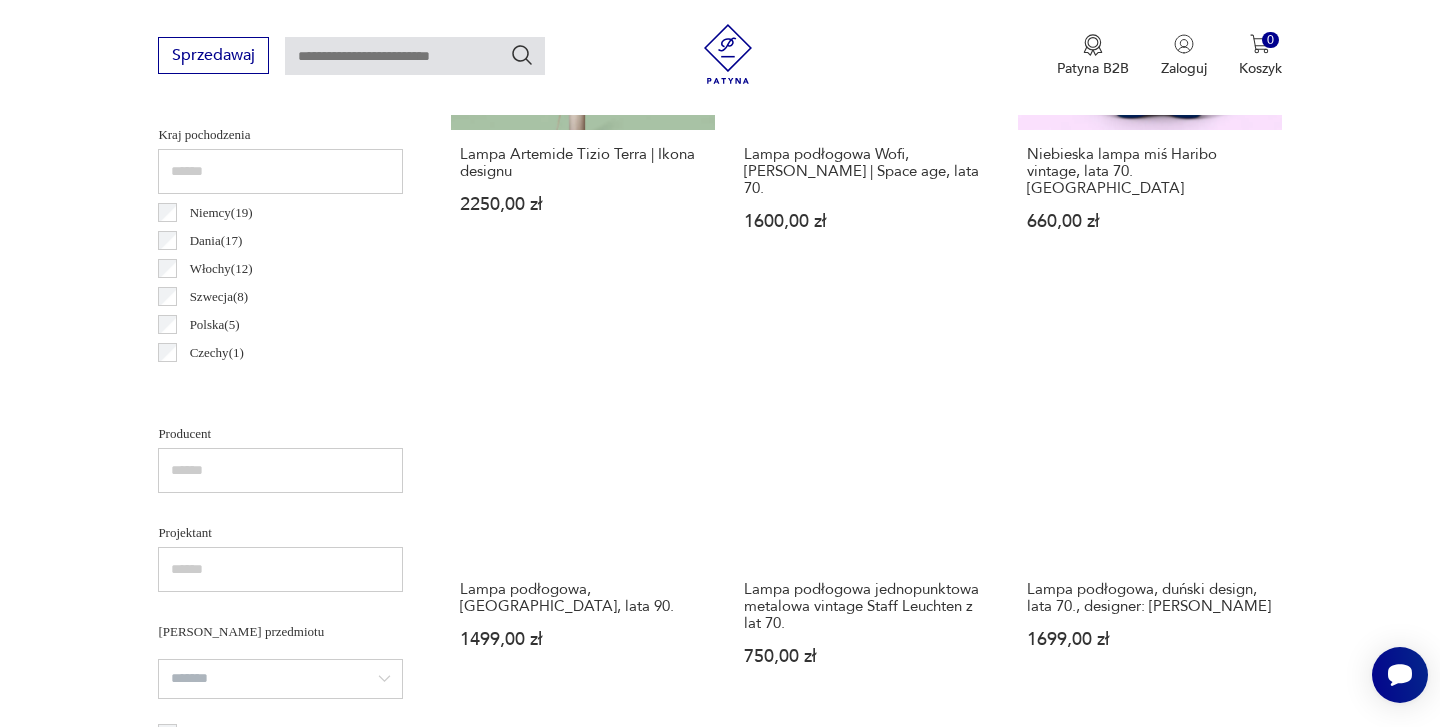 scroll, scrollTop: 992, scrollLeft: 0, axis: vertical 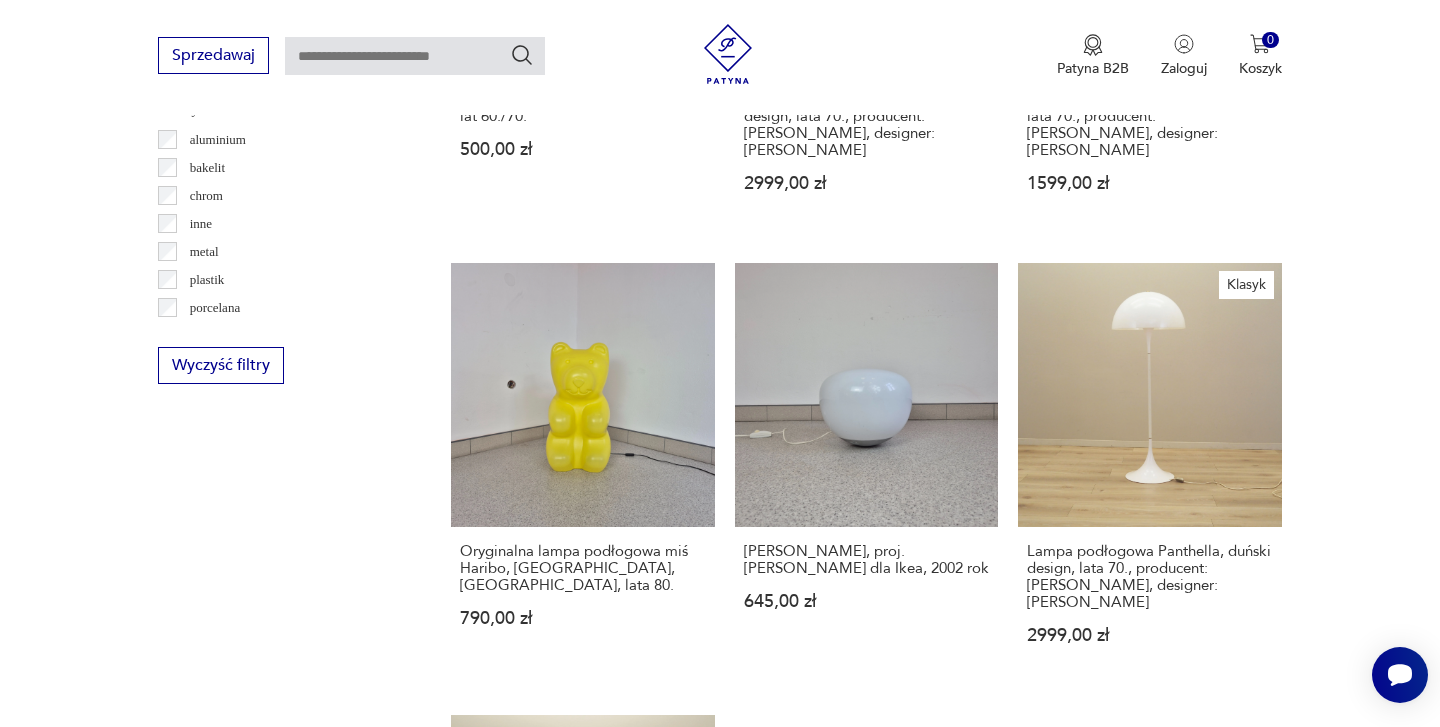 click on "2" at bounding box center [866, 1622] 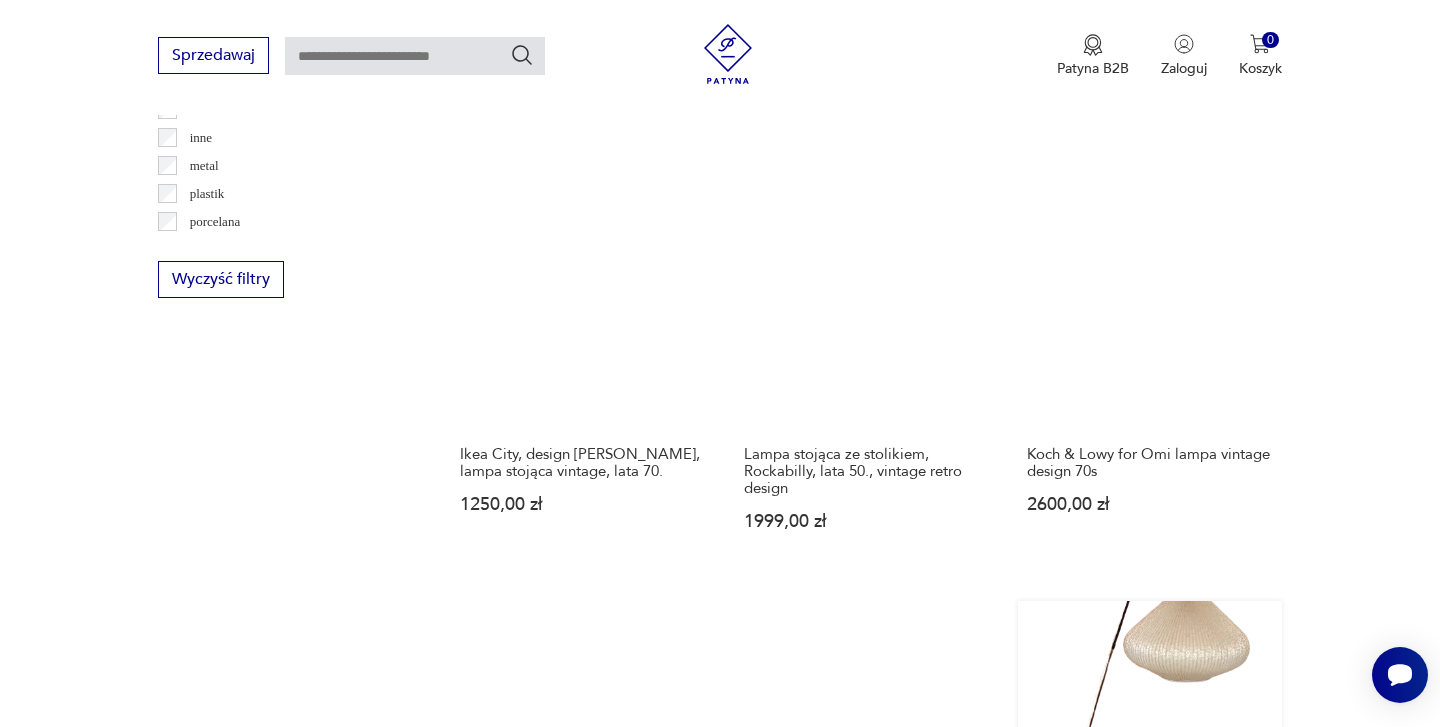 scroll, scrollTop: 1986, scrollLeft: 0, axis: vertical 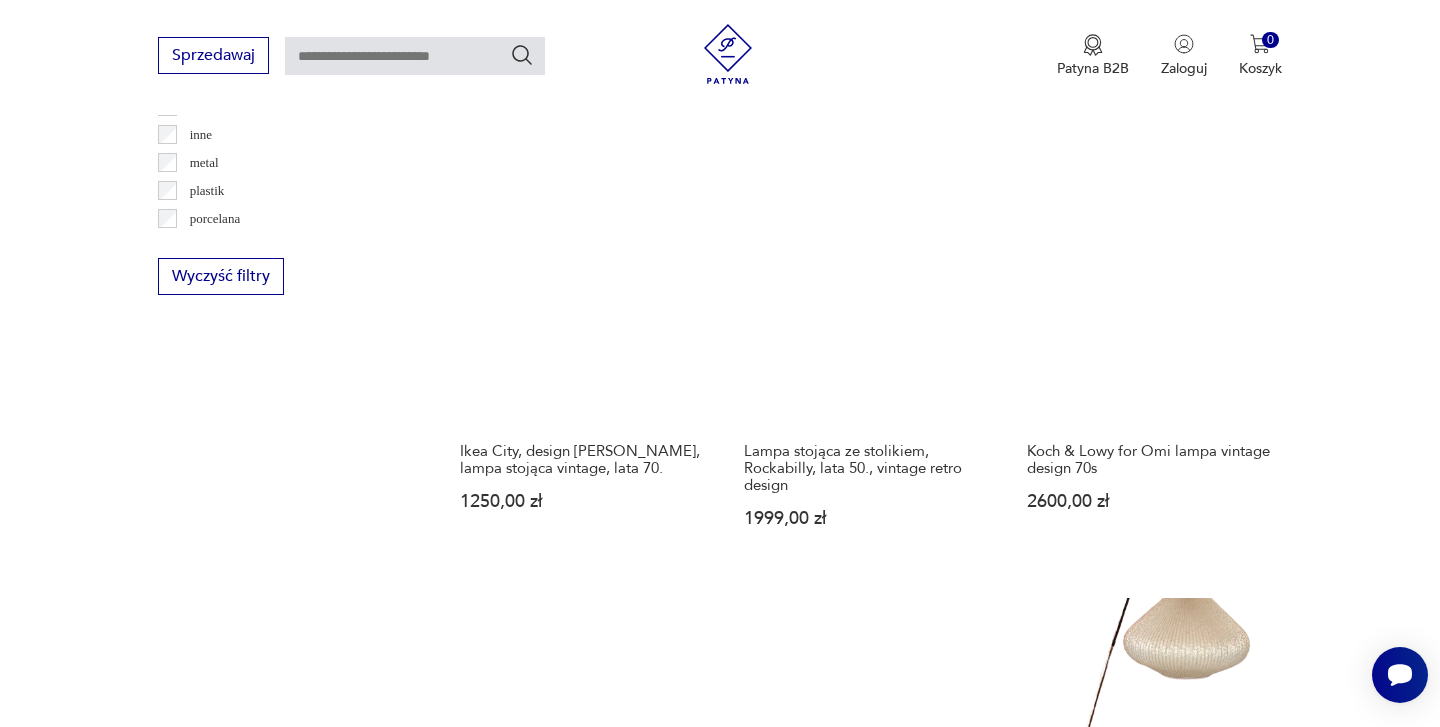 click on "3" at bounding box center (912, 1471) 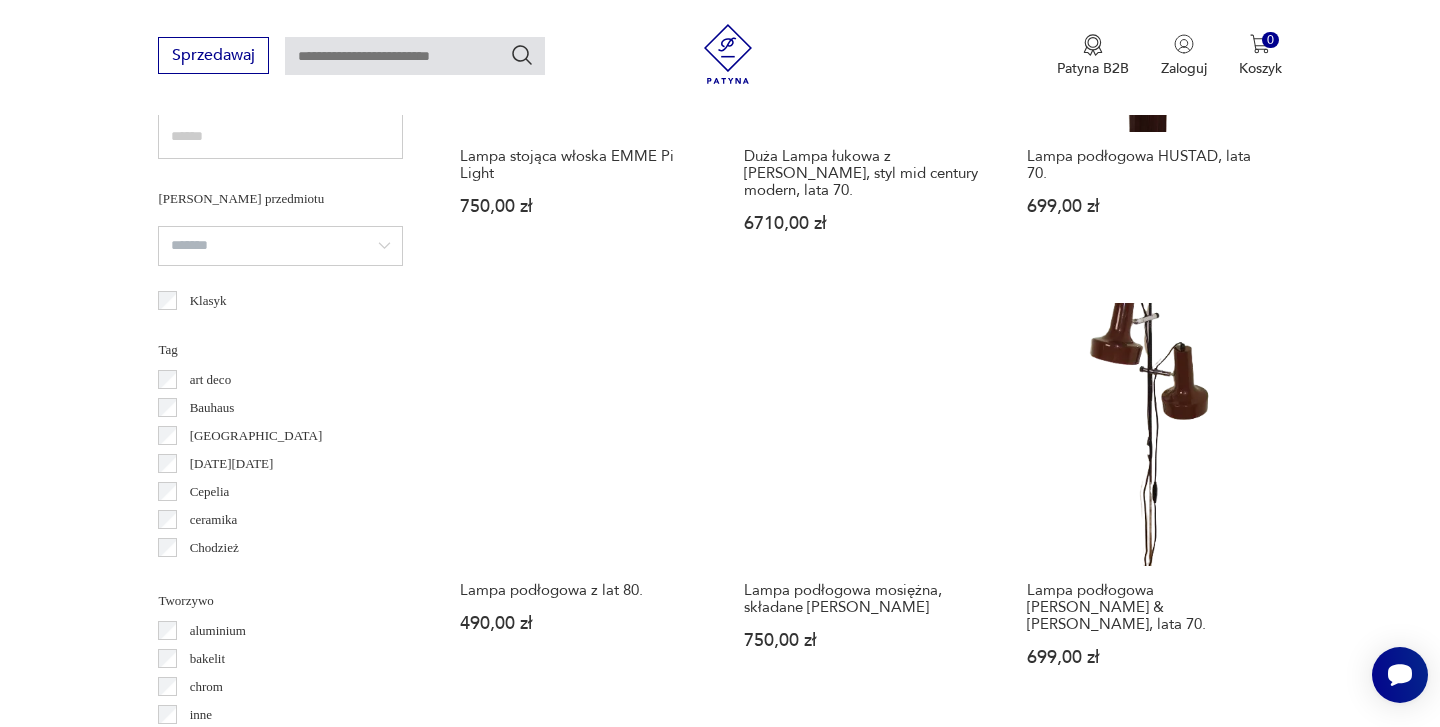 scroll, scrollTop: 1794, scrollLeft: 0, axis: vertical 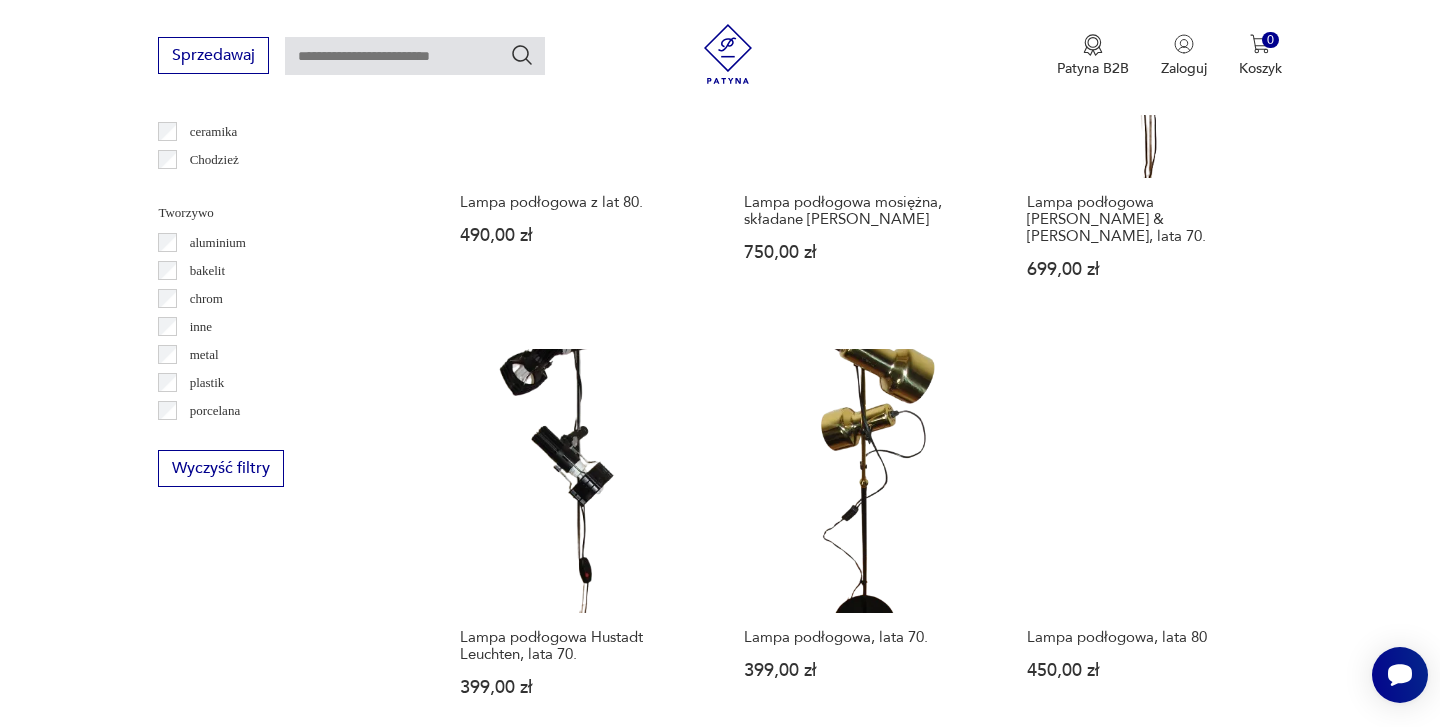 click on "4" at bounding box center (958, 1674) 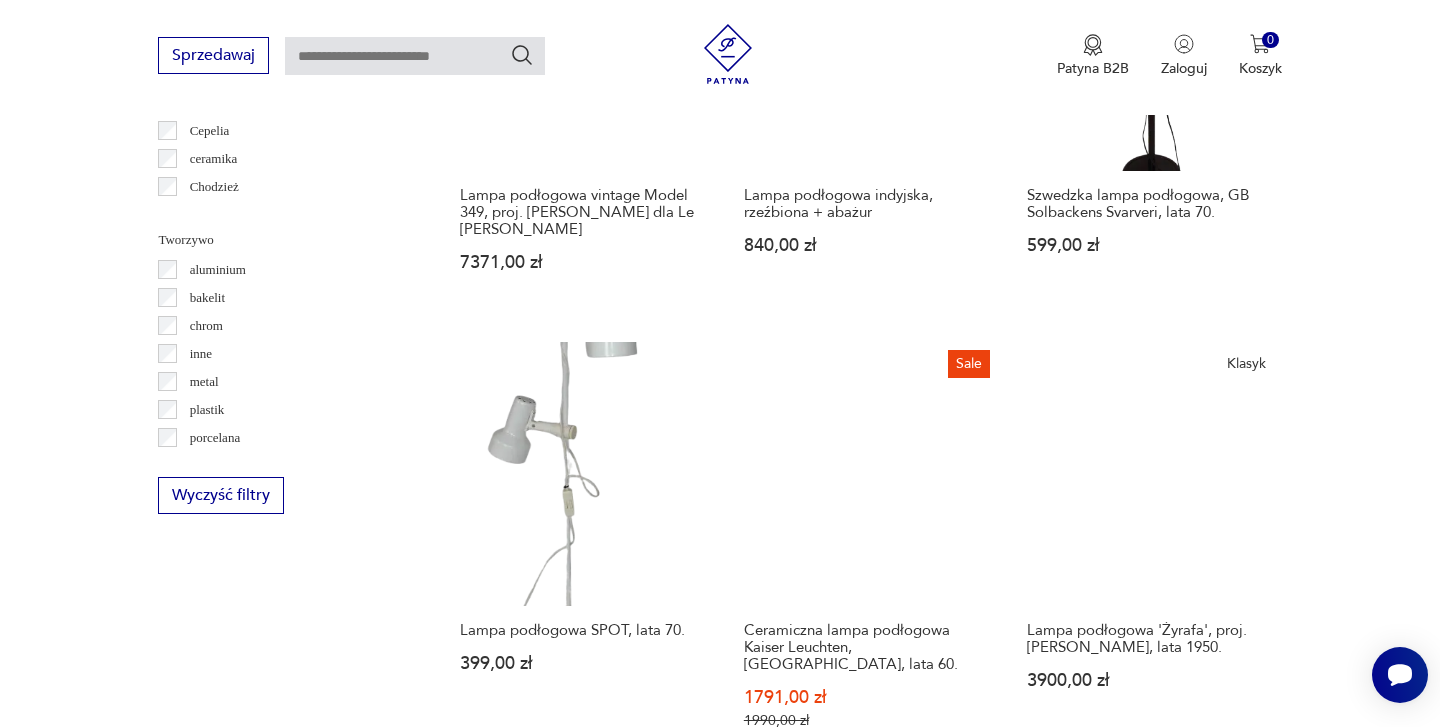 scroll, scrollTop: 1815, scrollLeft: 0, axis: vertical 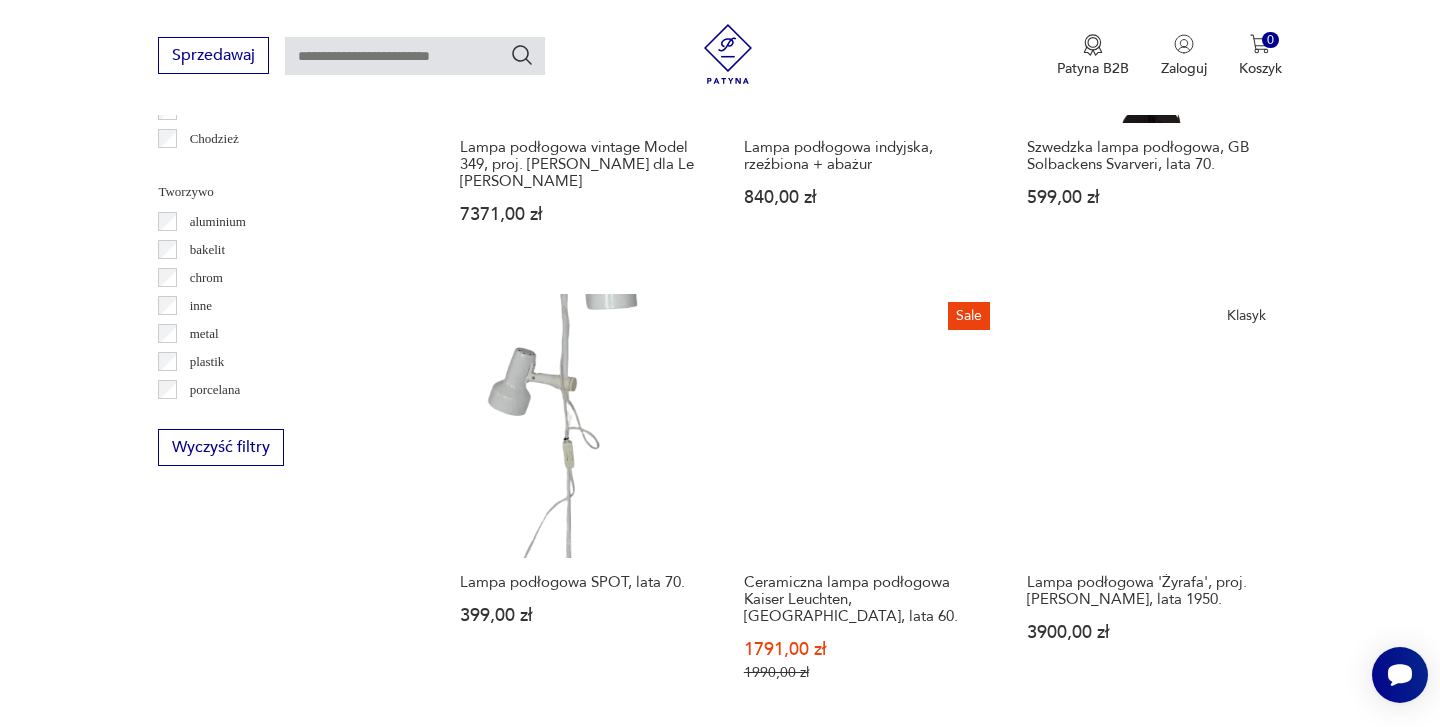 click on "5" at bounding box center (1004, 1665) 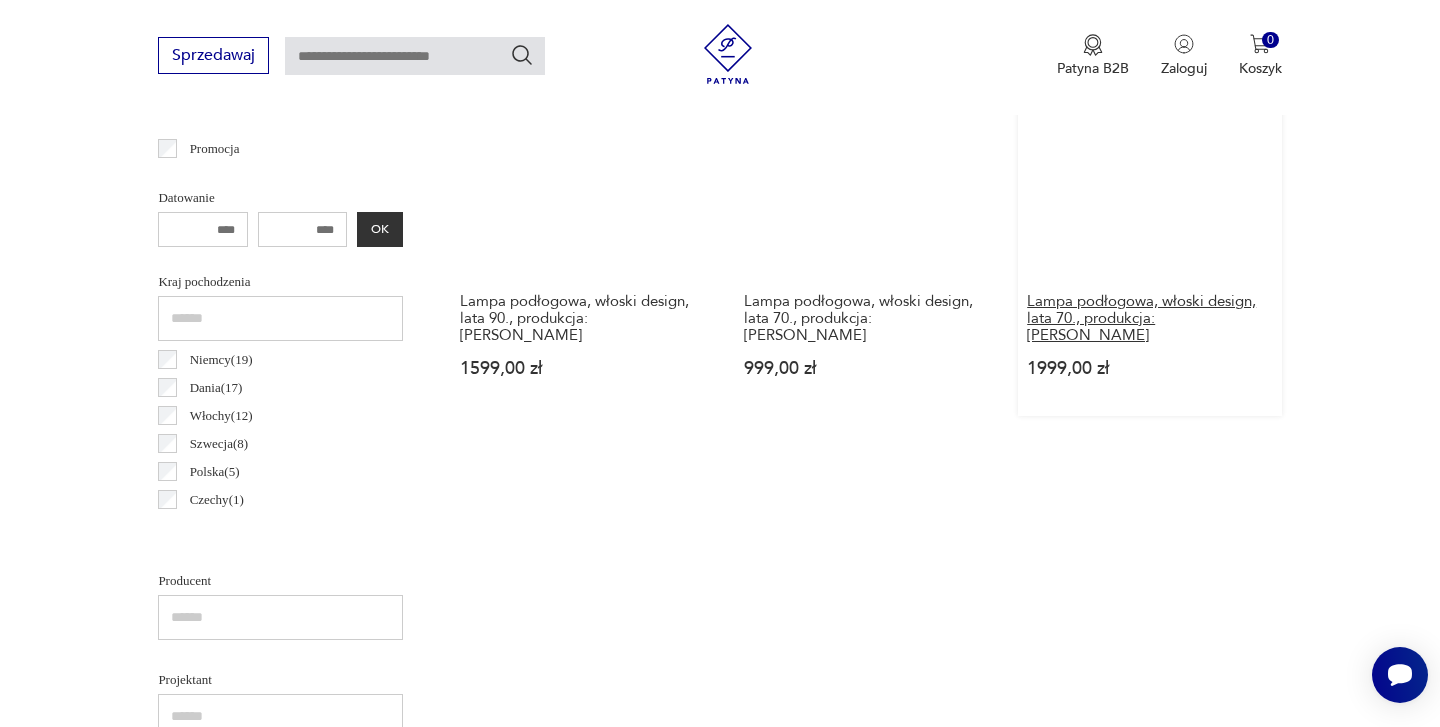 scroll, scrollTop: 640, scrollLeft: 0, axis: vertical 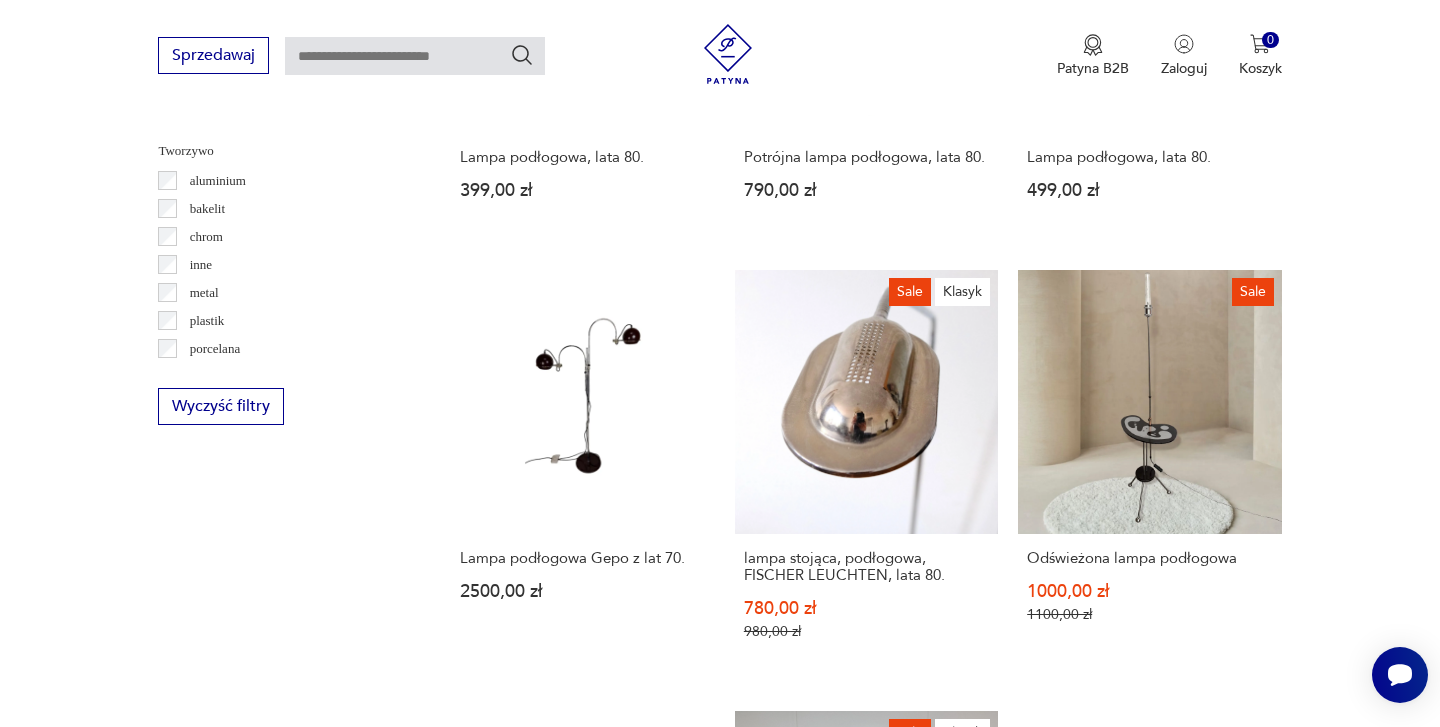click on "6" at bounding box center [1050, 1607] 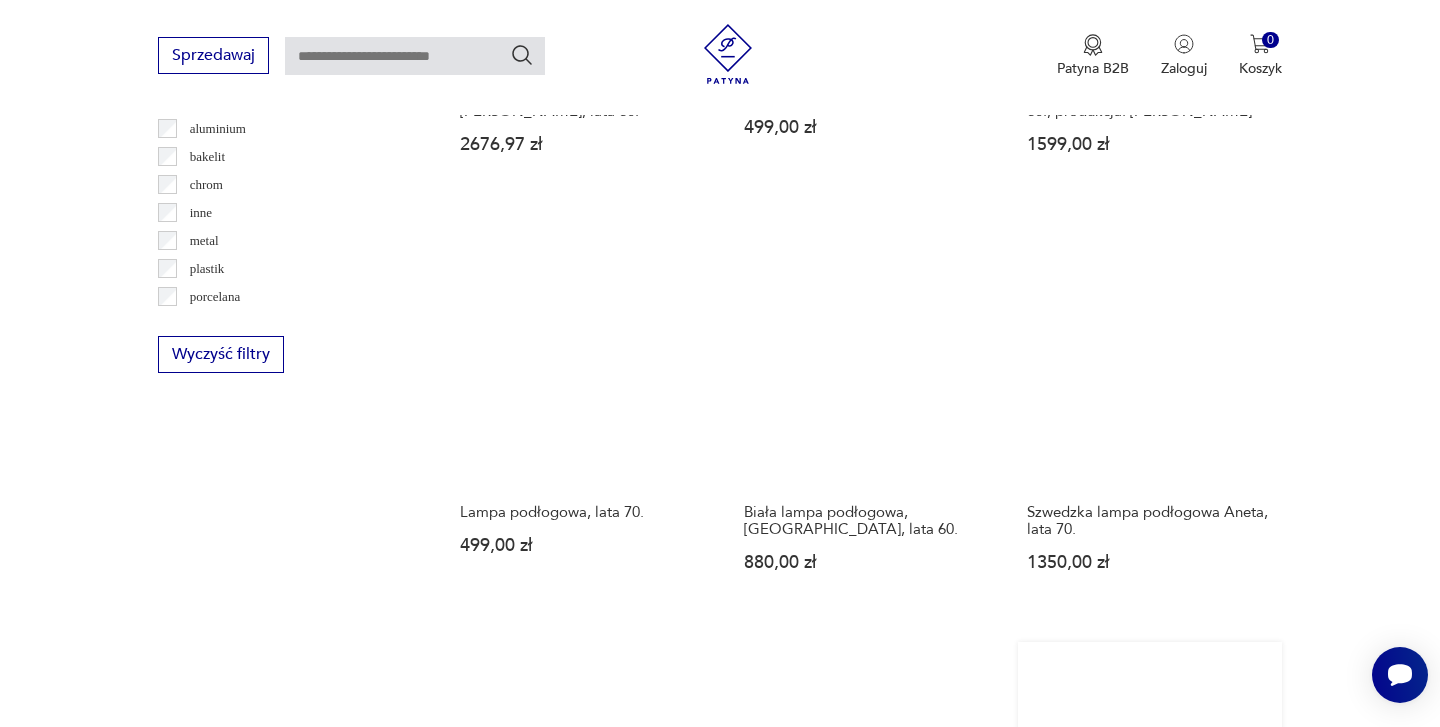 scroll, scrollTop: 1912, scrollLeft: 0, axis: vertical 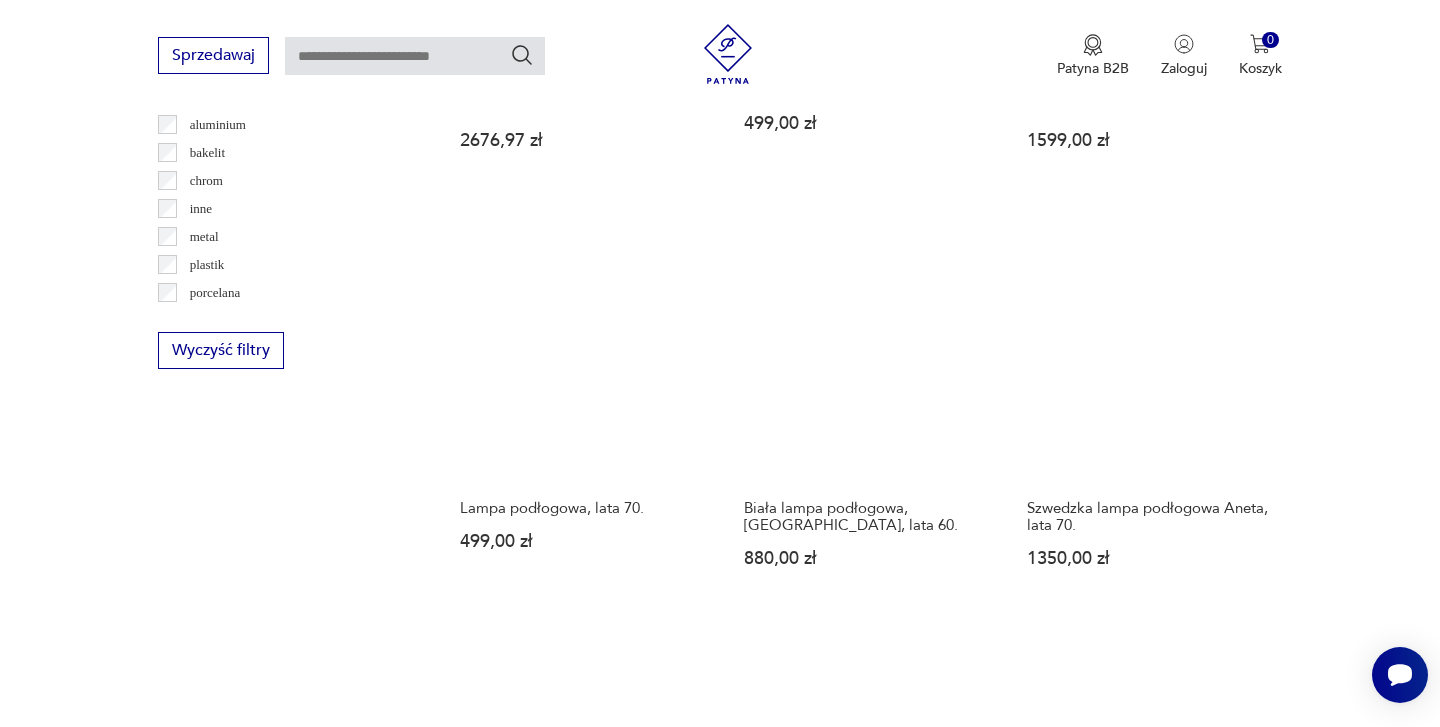 click on "7" at bounding box center [1050, 1568] 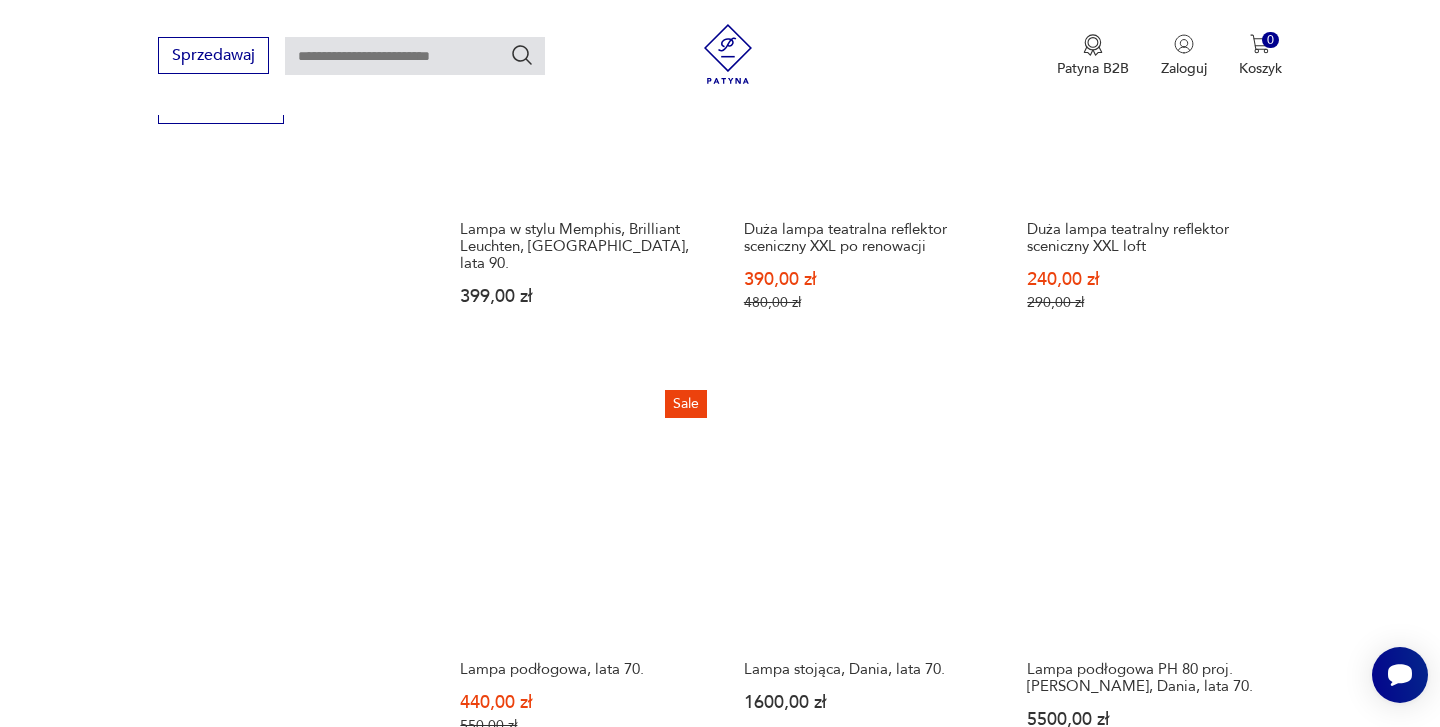 scroll, scrollTop: 2174, scrollLeft: 0, axis: vertical 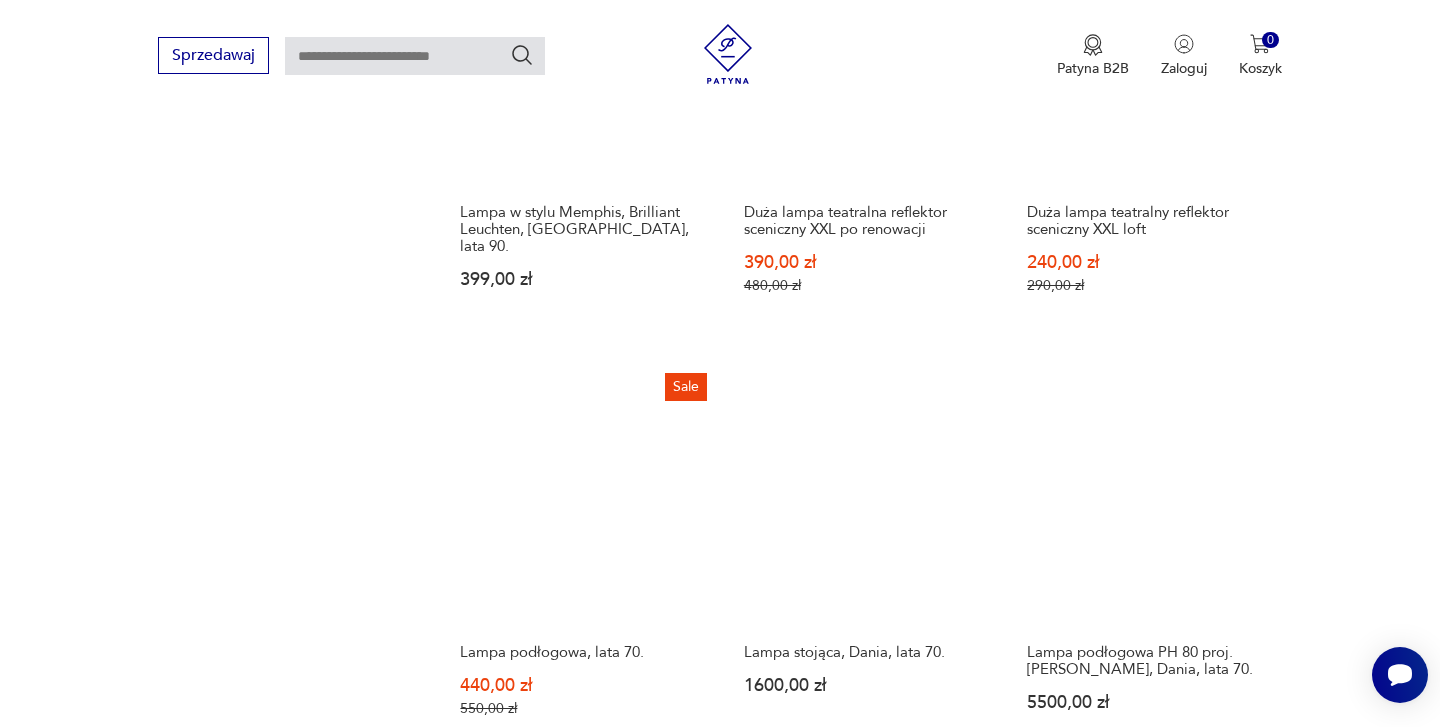 click at bounding box center [1218, 1261] 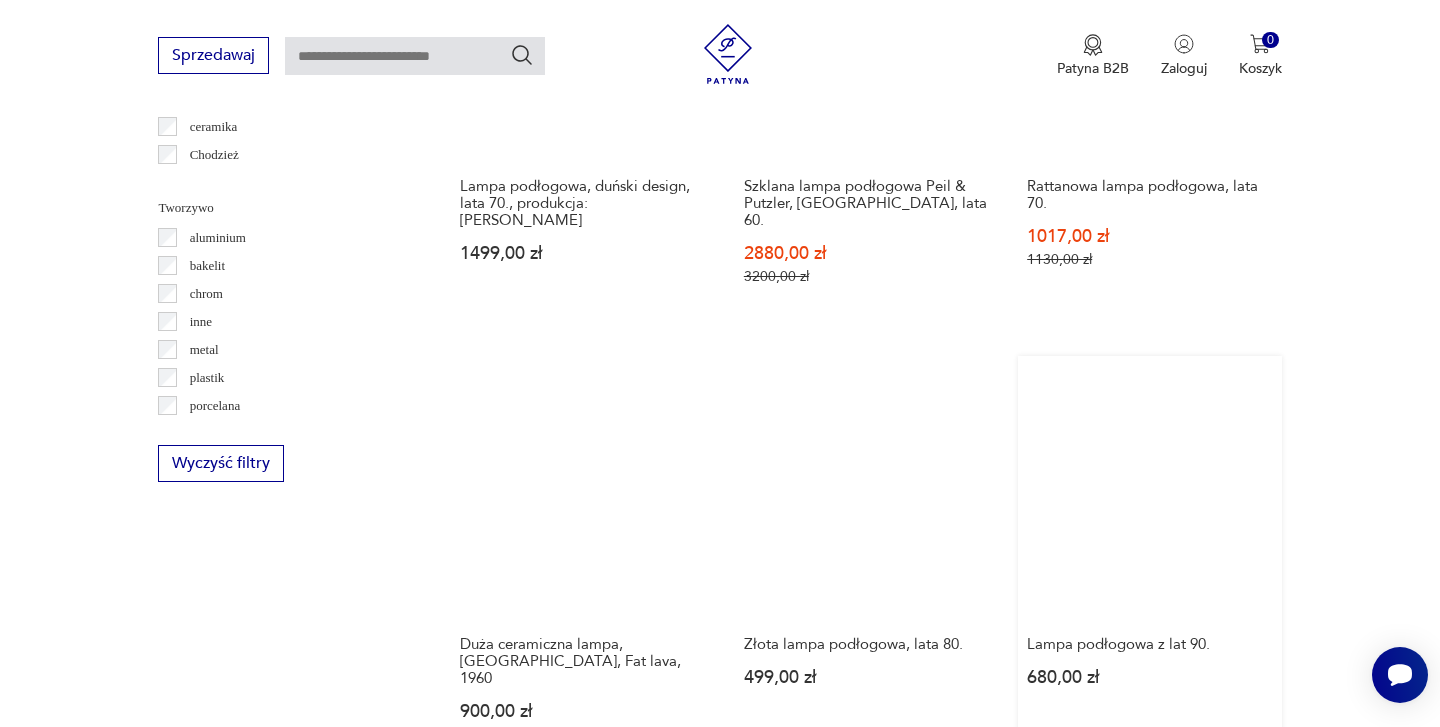 scroll, scrollTop: 1800, scrollLeft: 0, axis: vertical 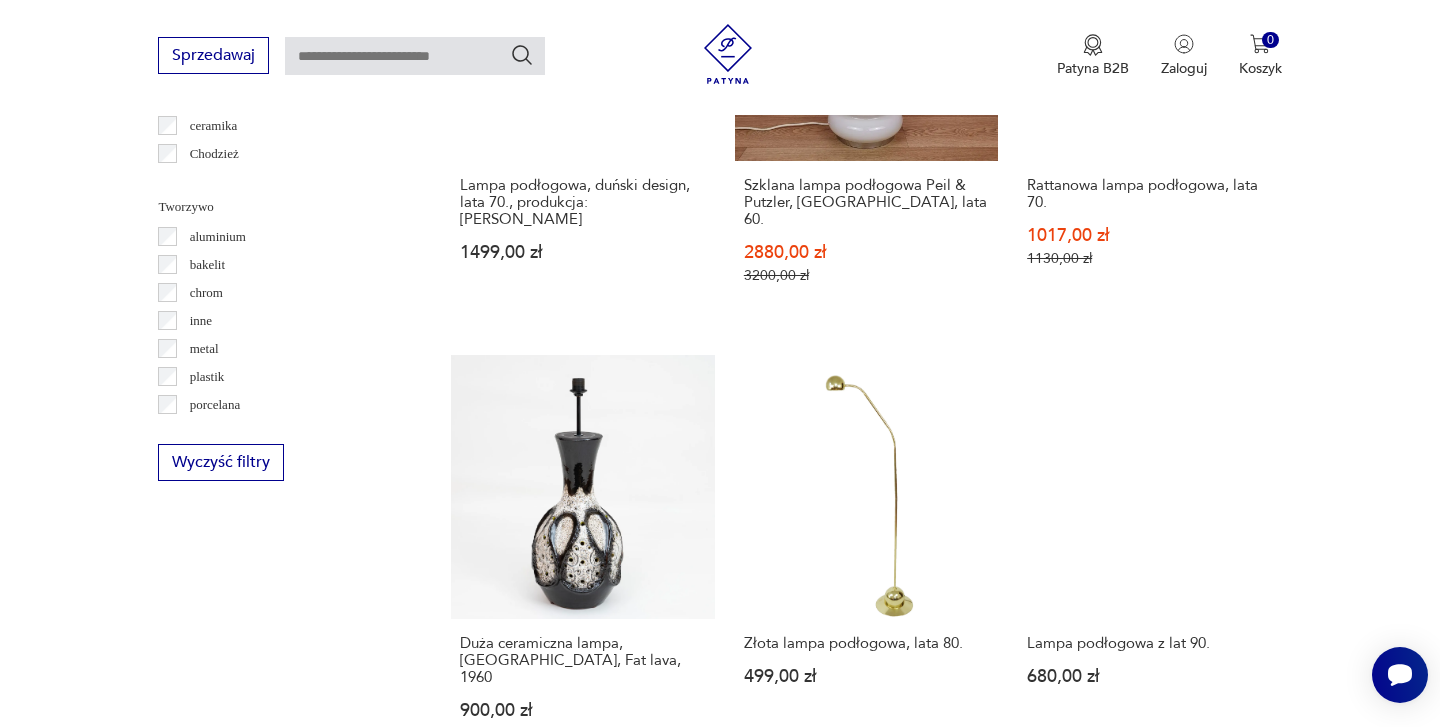 click 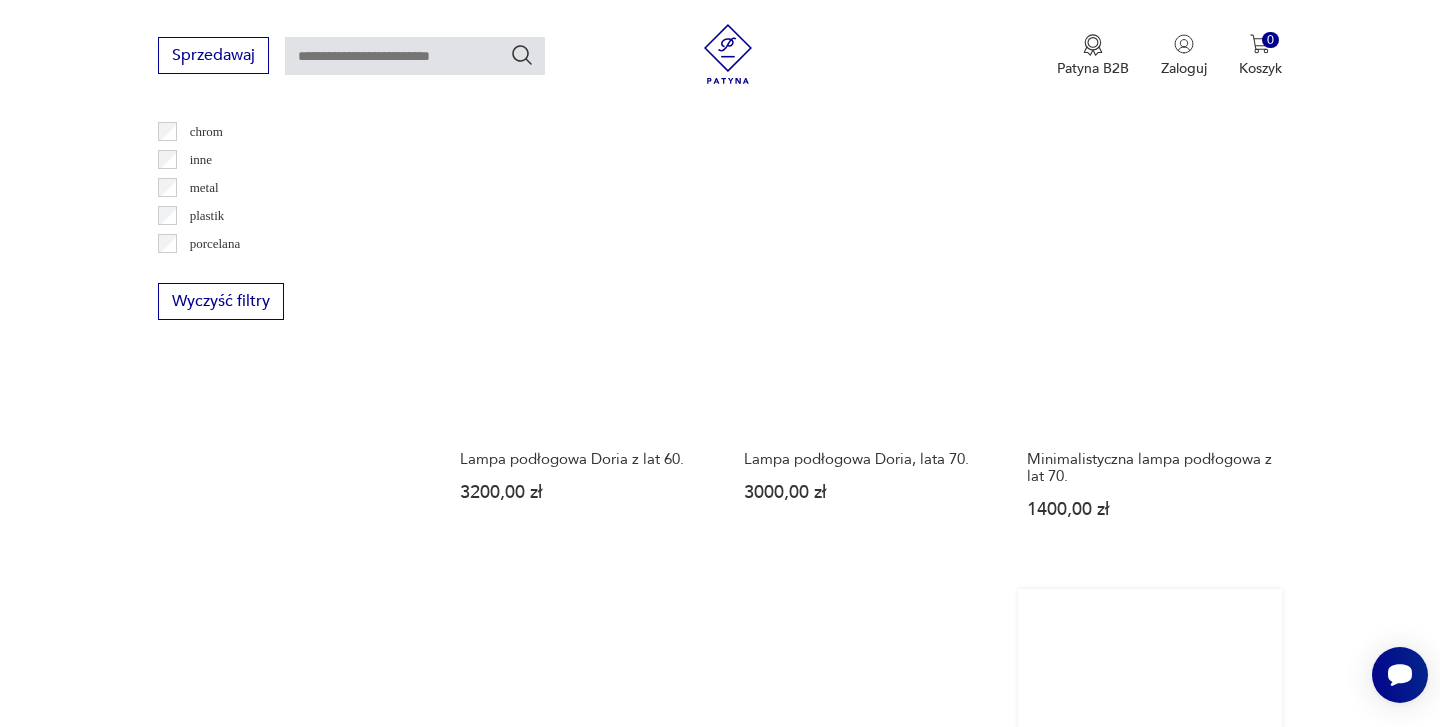 scroll, scrollTop: 1963, scrollLeft: 0, axis: vertical 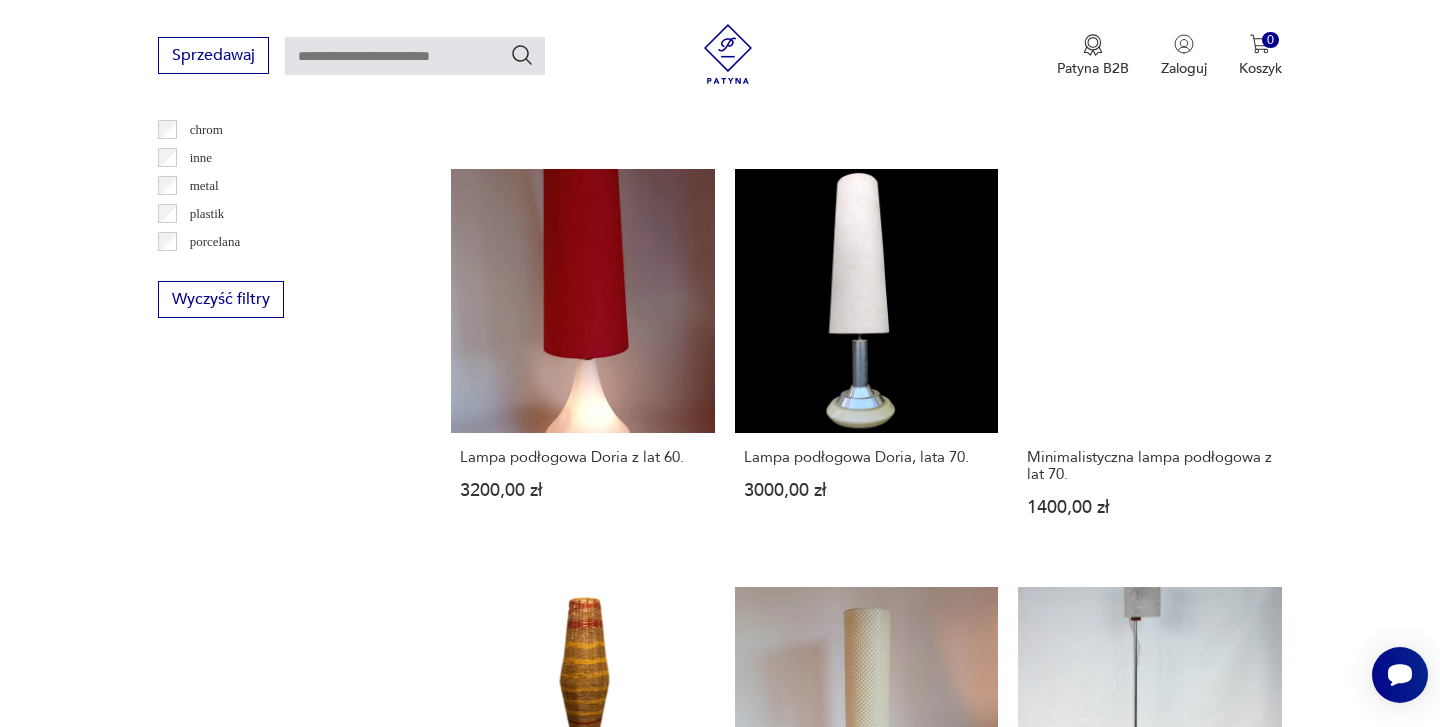 click on "10" at bounding box center (1050, 1460) 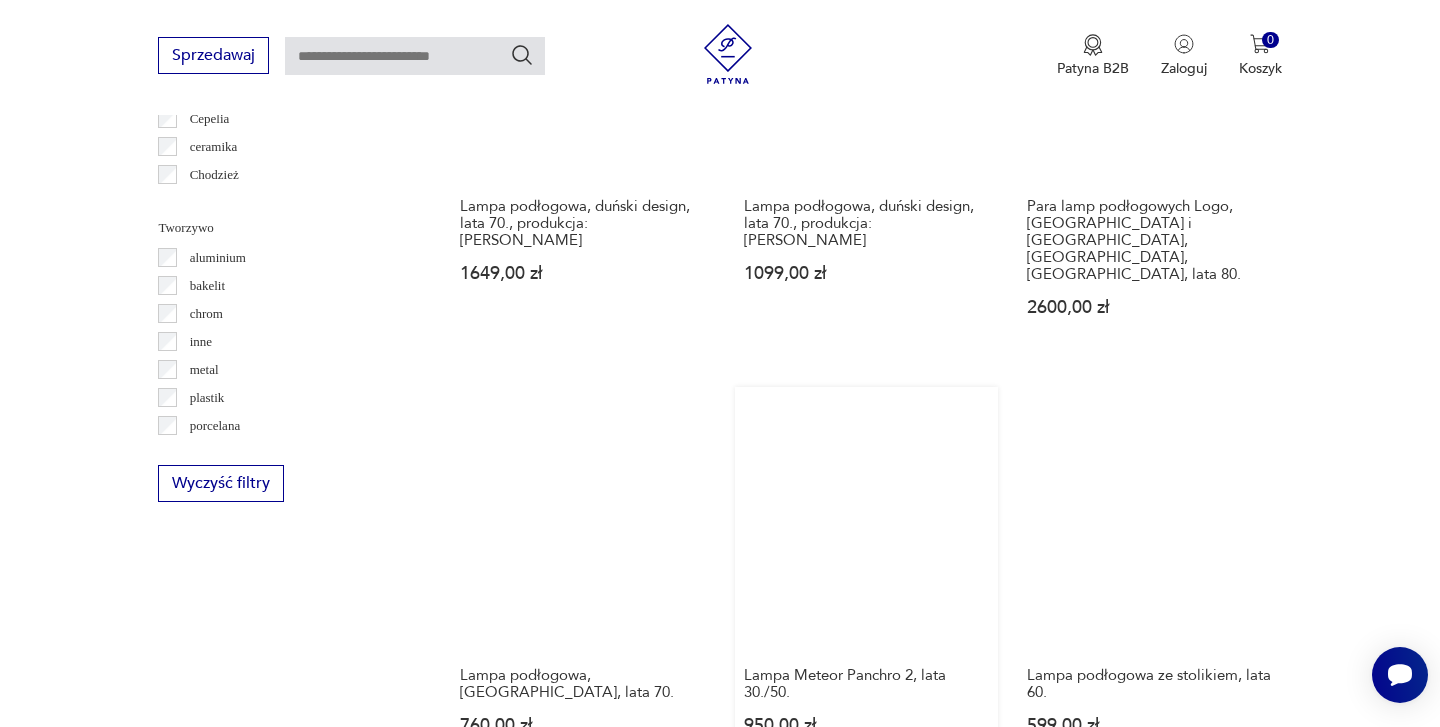 scroll, scrollTop: 1781, scrollLeft: 0, axis: vertical 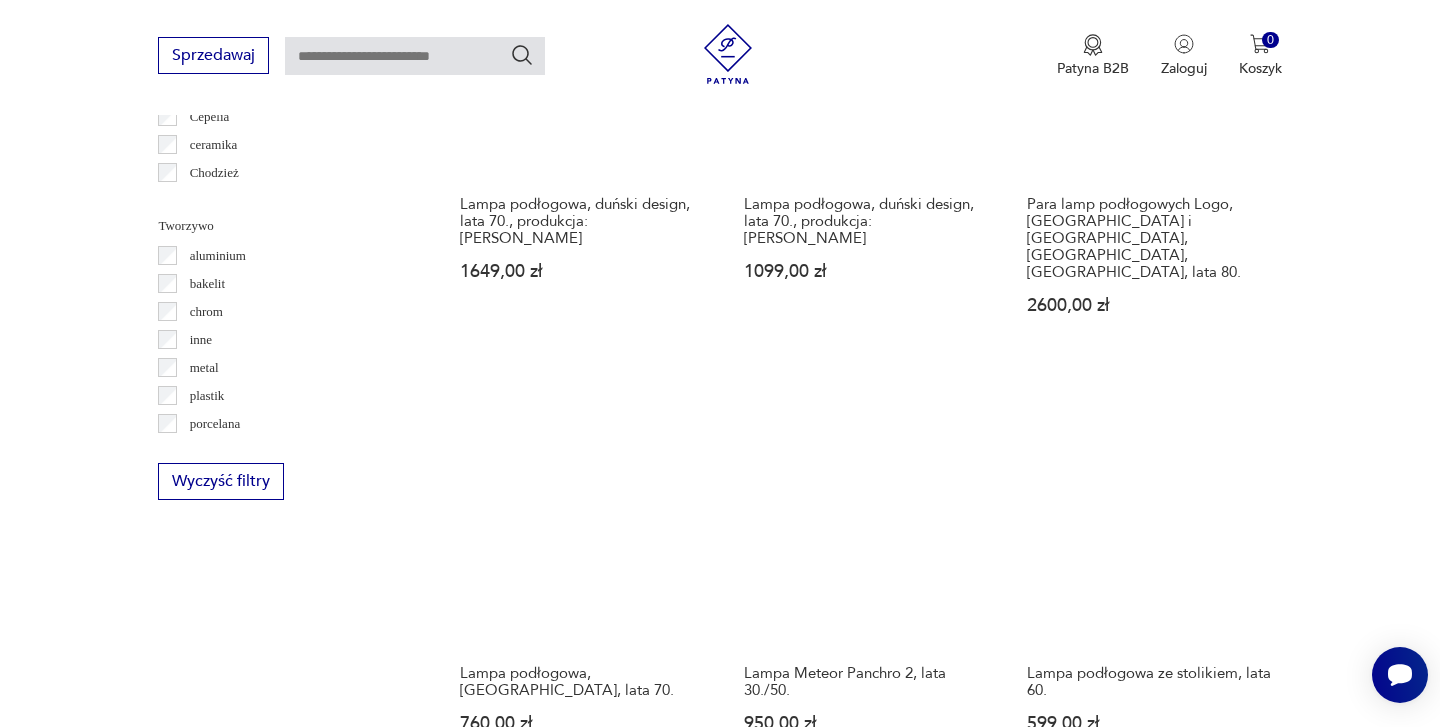 click on "11" at bounding box center [1050, 1727] 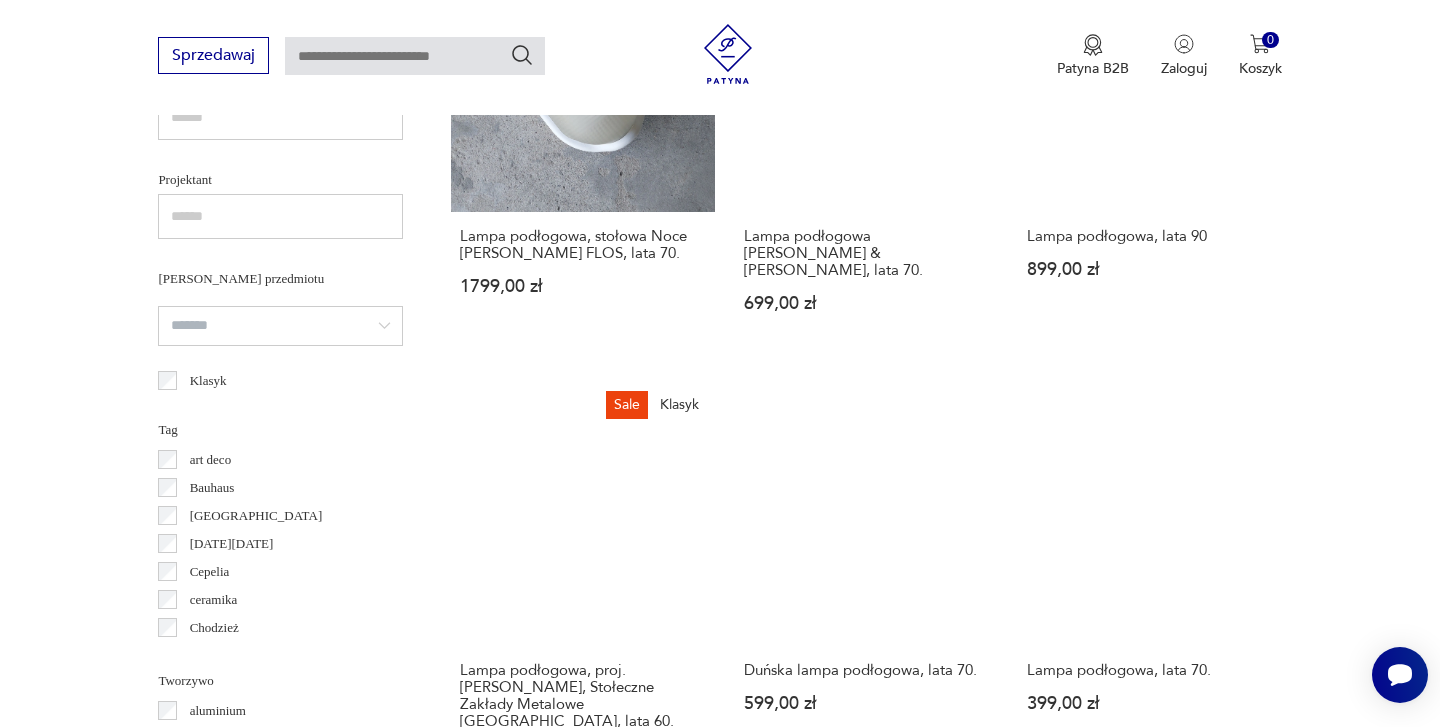 scroll, scrollTop: 1760, scrollLeft: 0, axis: vertical 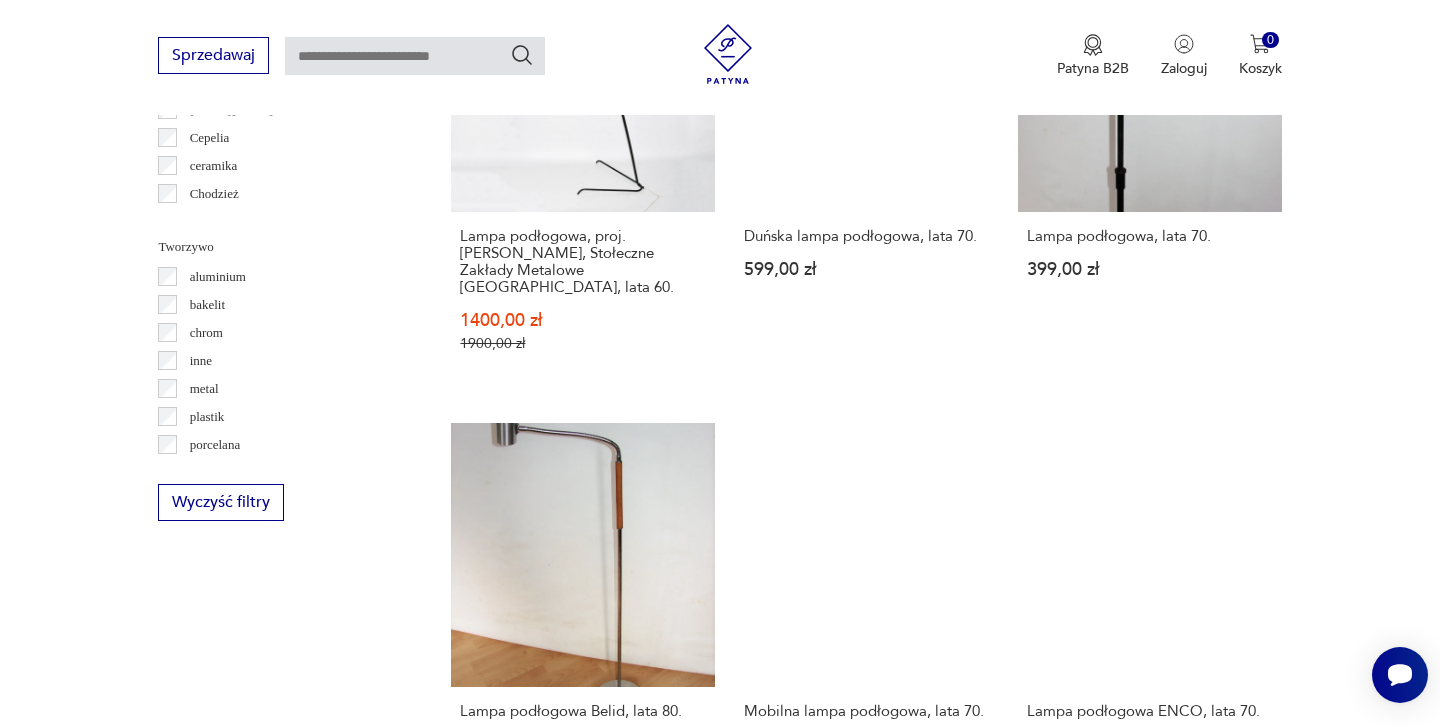 click on "12" at bounding box center (1050, 1714) 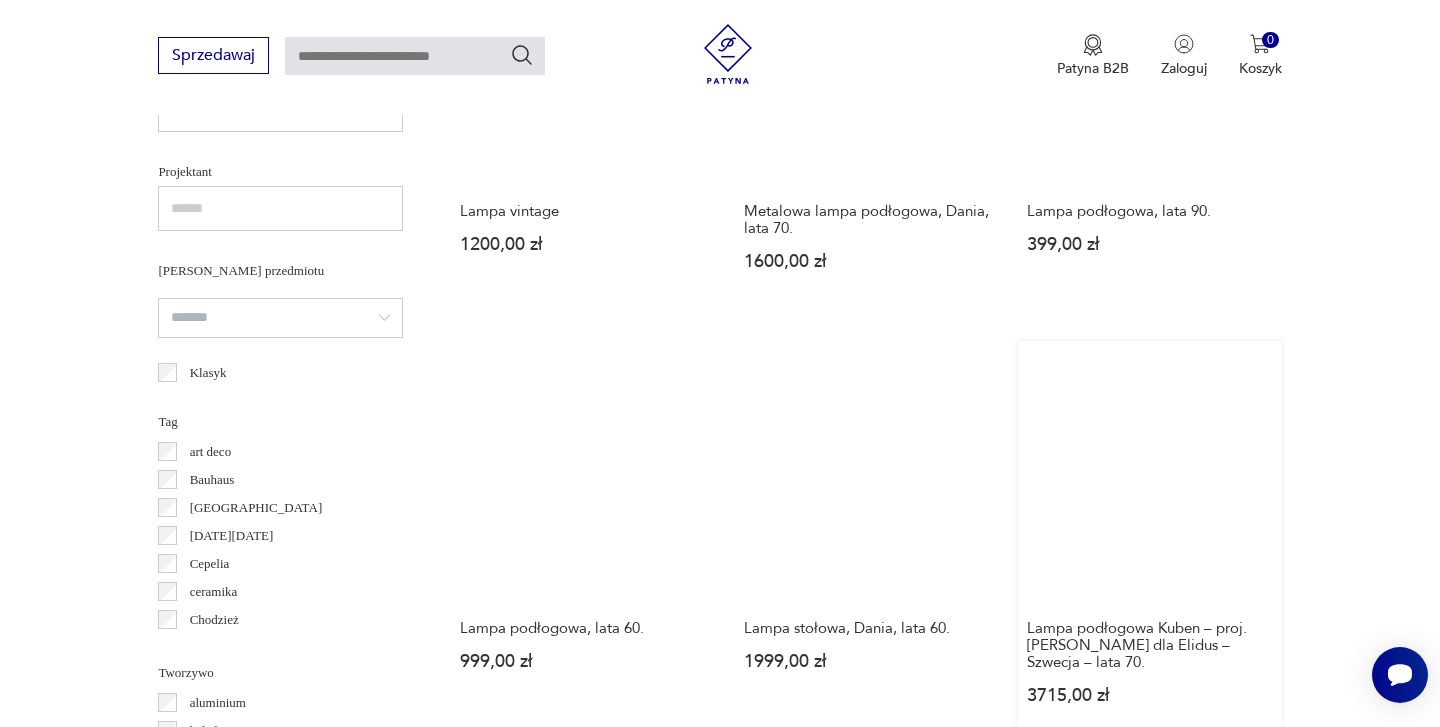 scroll, scrollTop: 1323, scrollLeft: 0, axis: vertical 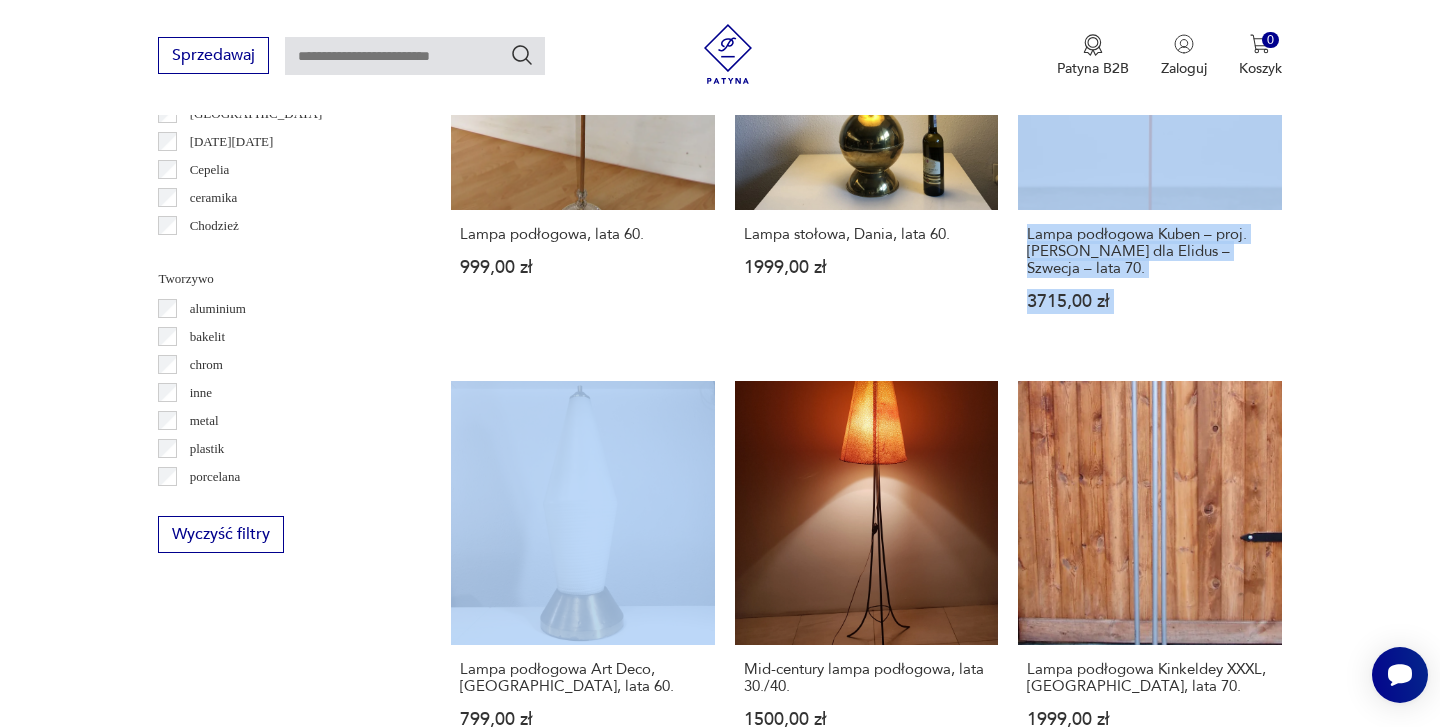 click on "13" at bounding box center (1050, 1695) 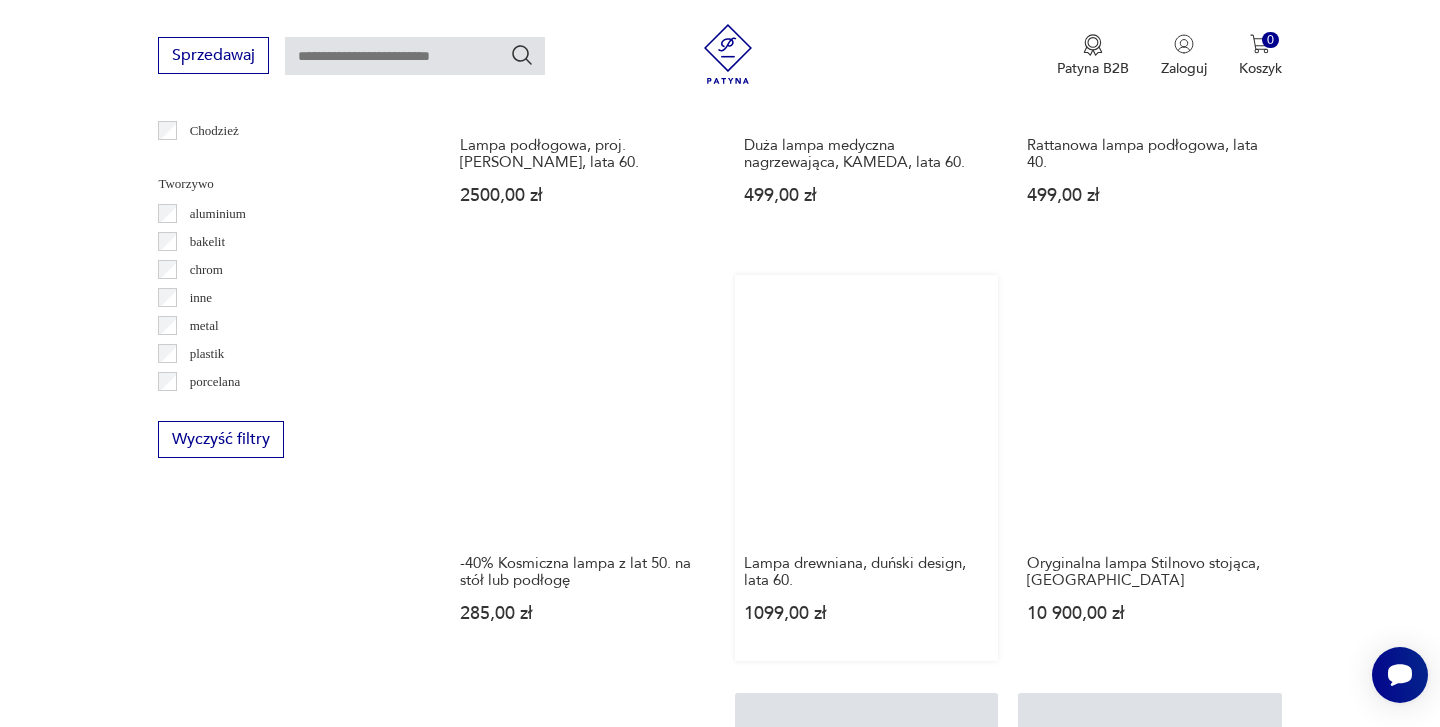 scroll, scrollTop: 1769, scrollLeft: 0, axis: vertical 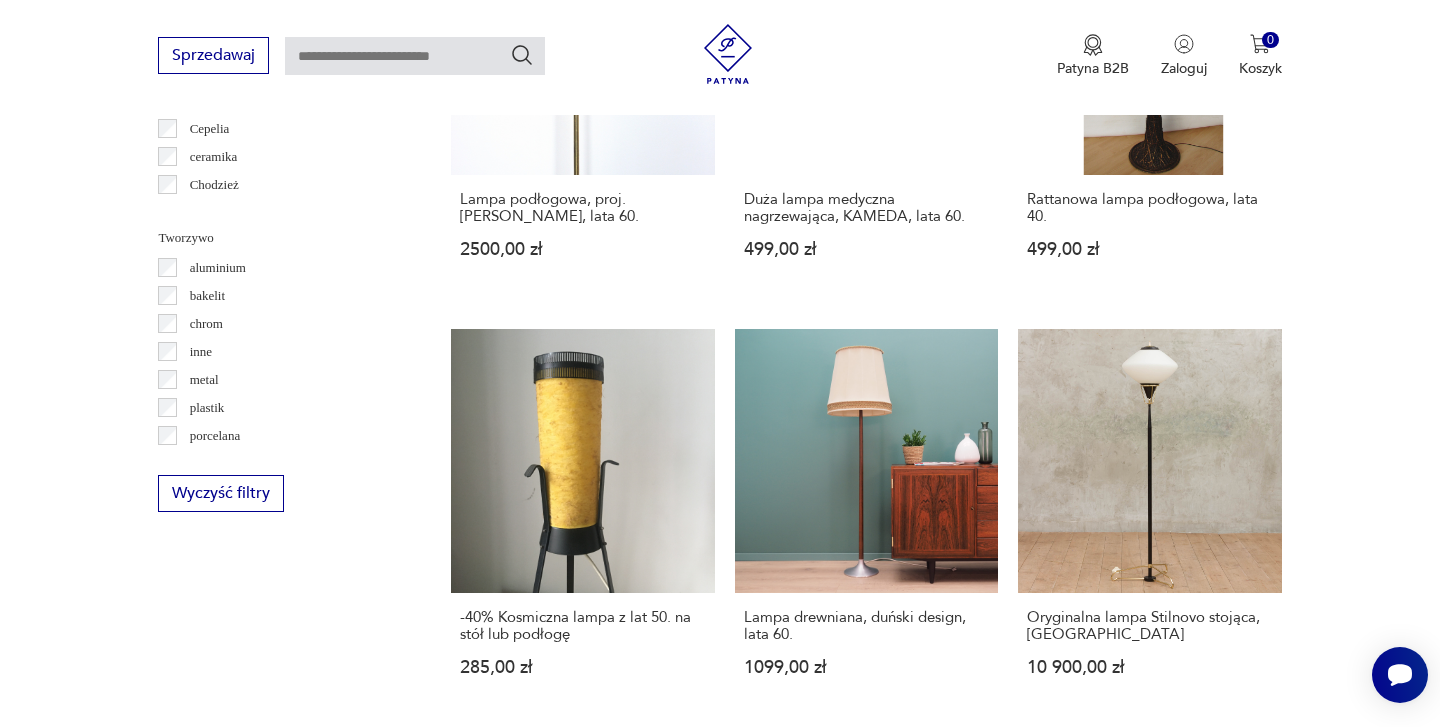 click on "14" at bounding box center (1050, 1637) 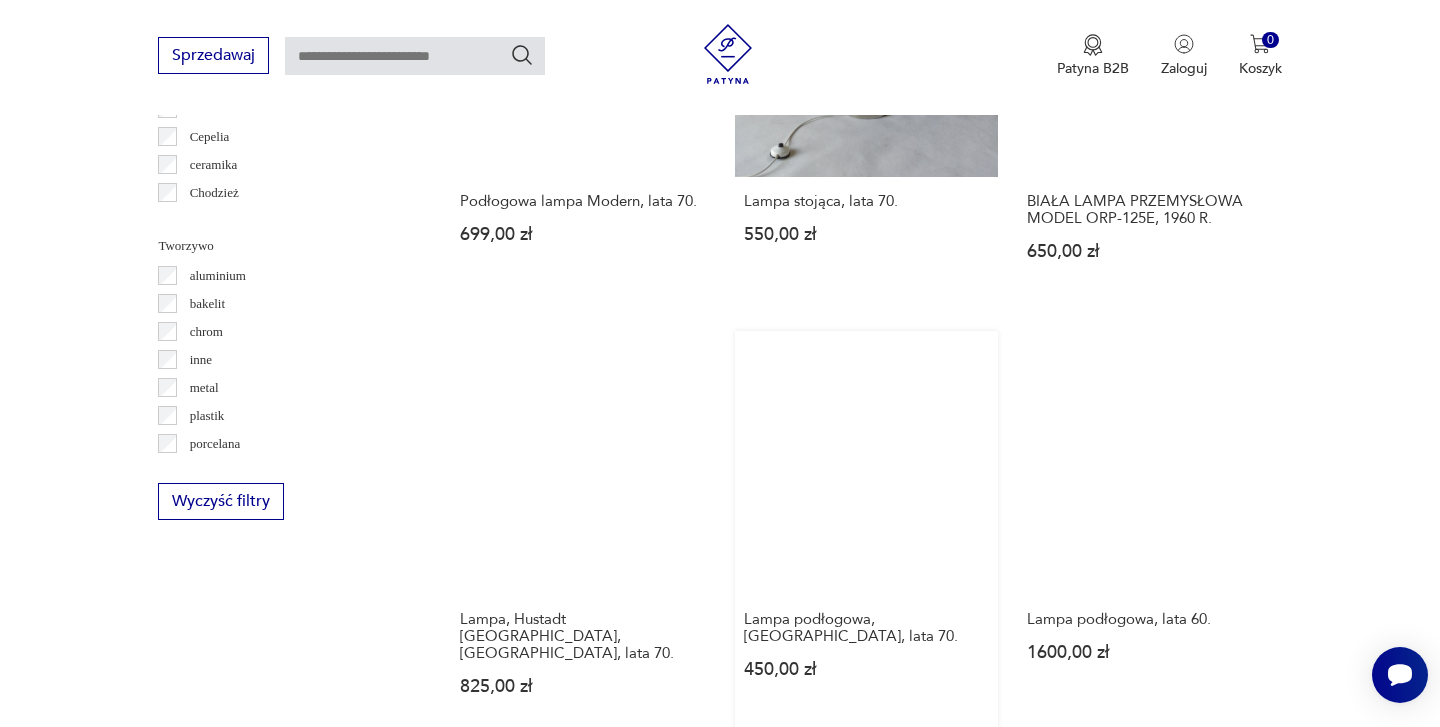 scroll, scrollTop: 1778, scrollLeft: 0, axis: vertical 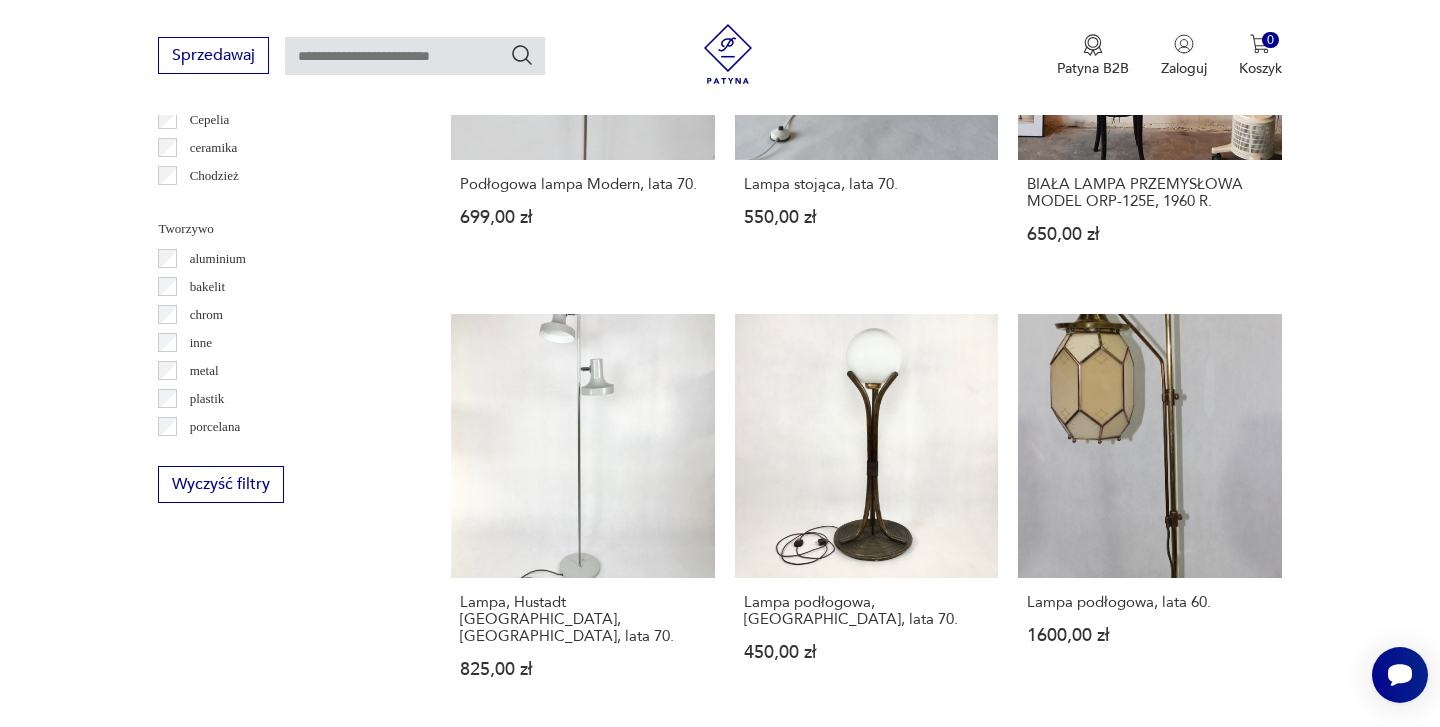 click on "15" at bounding box center (1050, 1622) 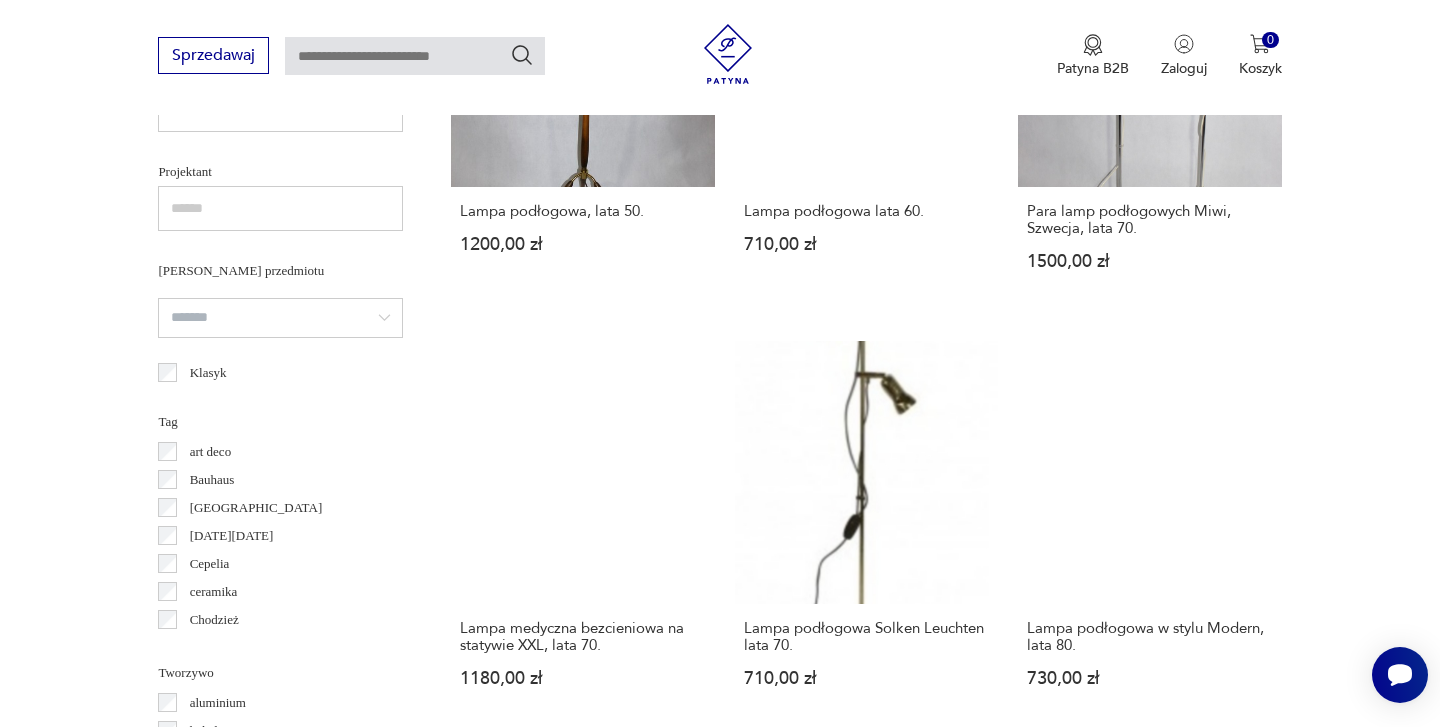 scroll, scrollTop: 1371, scrollLeft: 0, axis: vertical 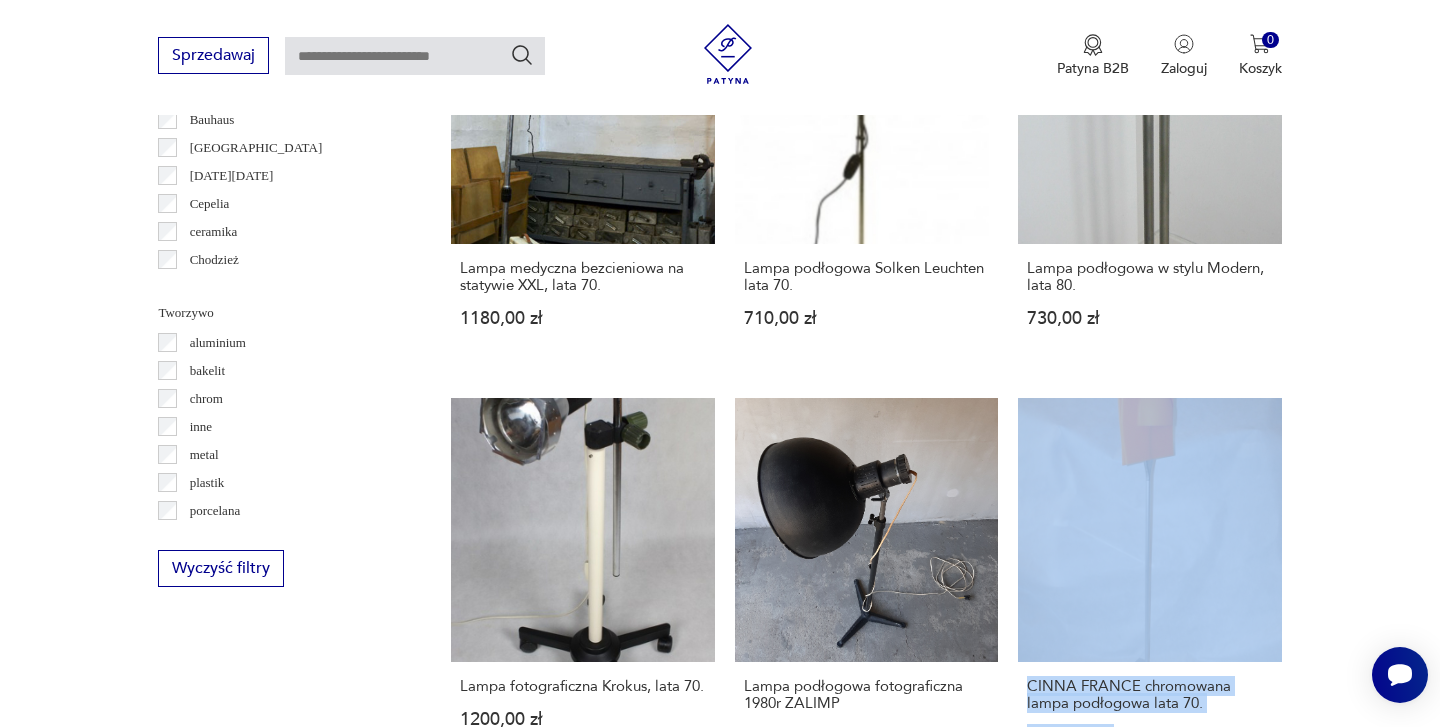 click on "16" at bounding box center (1050, 1672) 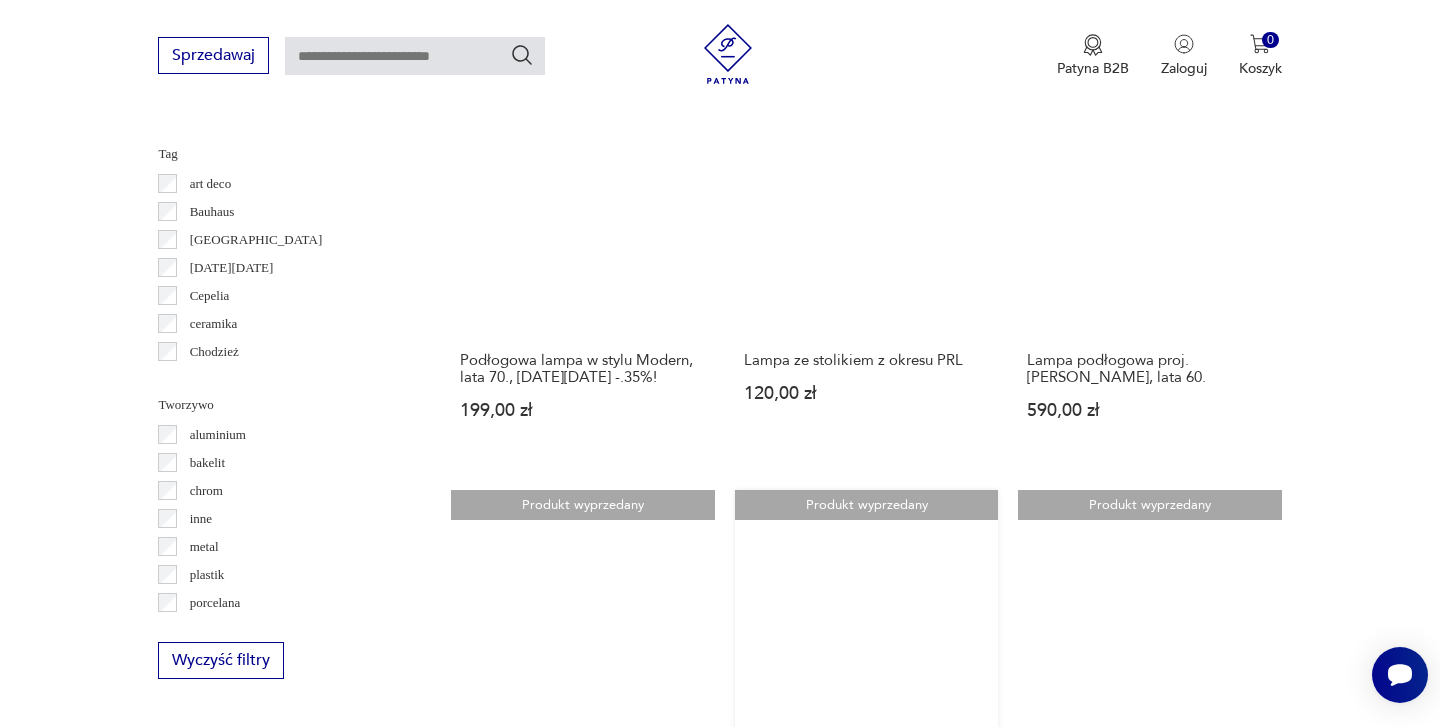 scroll, scrollTop: 1647, scrollLeft: 0, axis: vertical 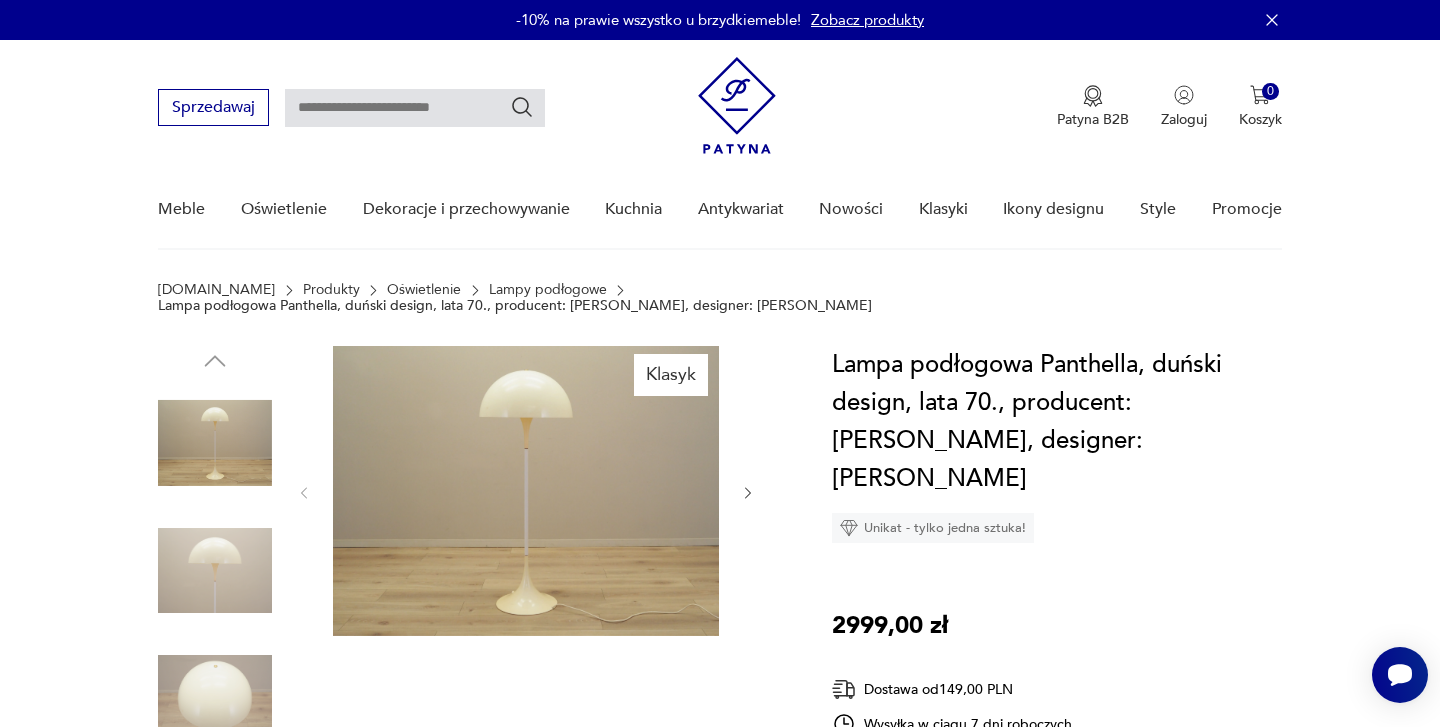 click 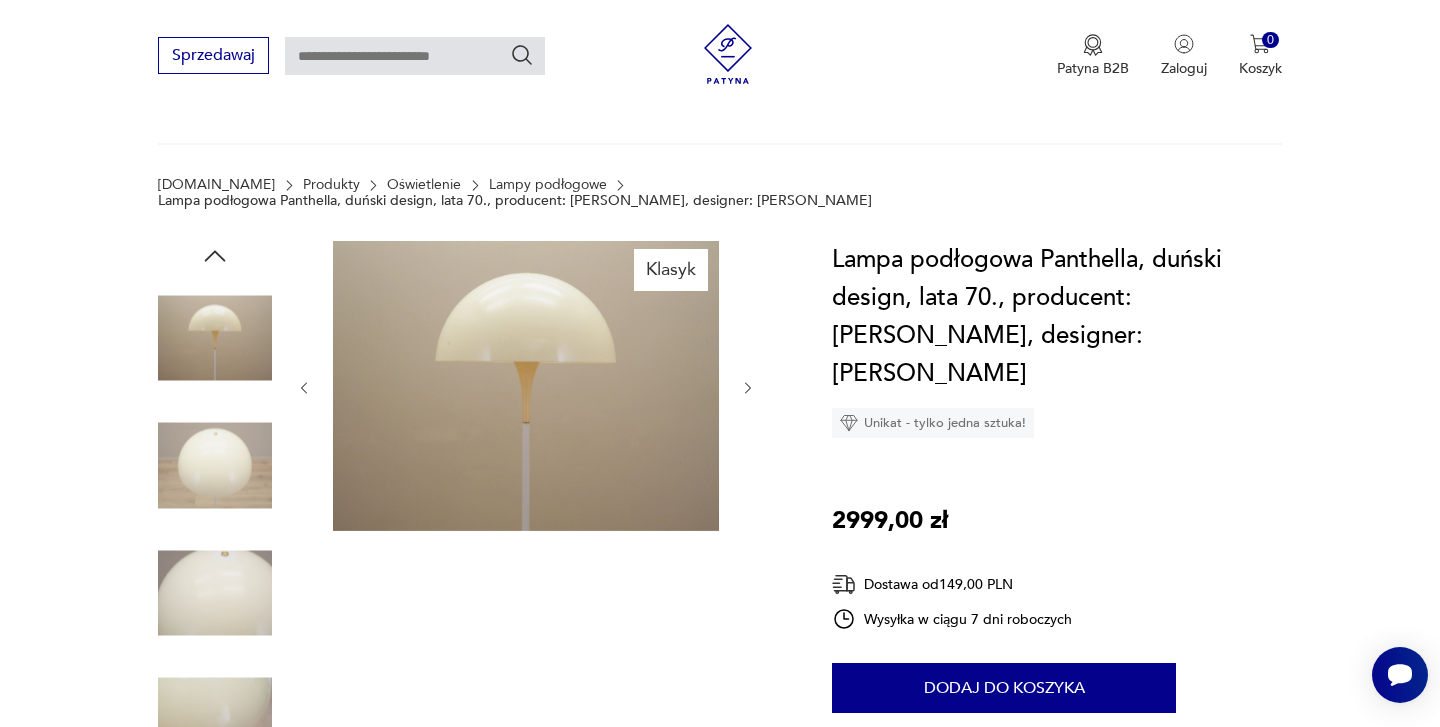 scroll, scrollTop: 97, scrollLeft: 0, axis: vertical 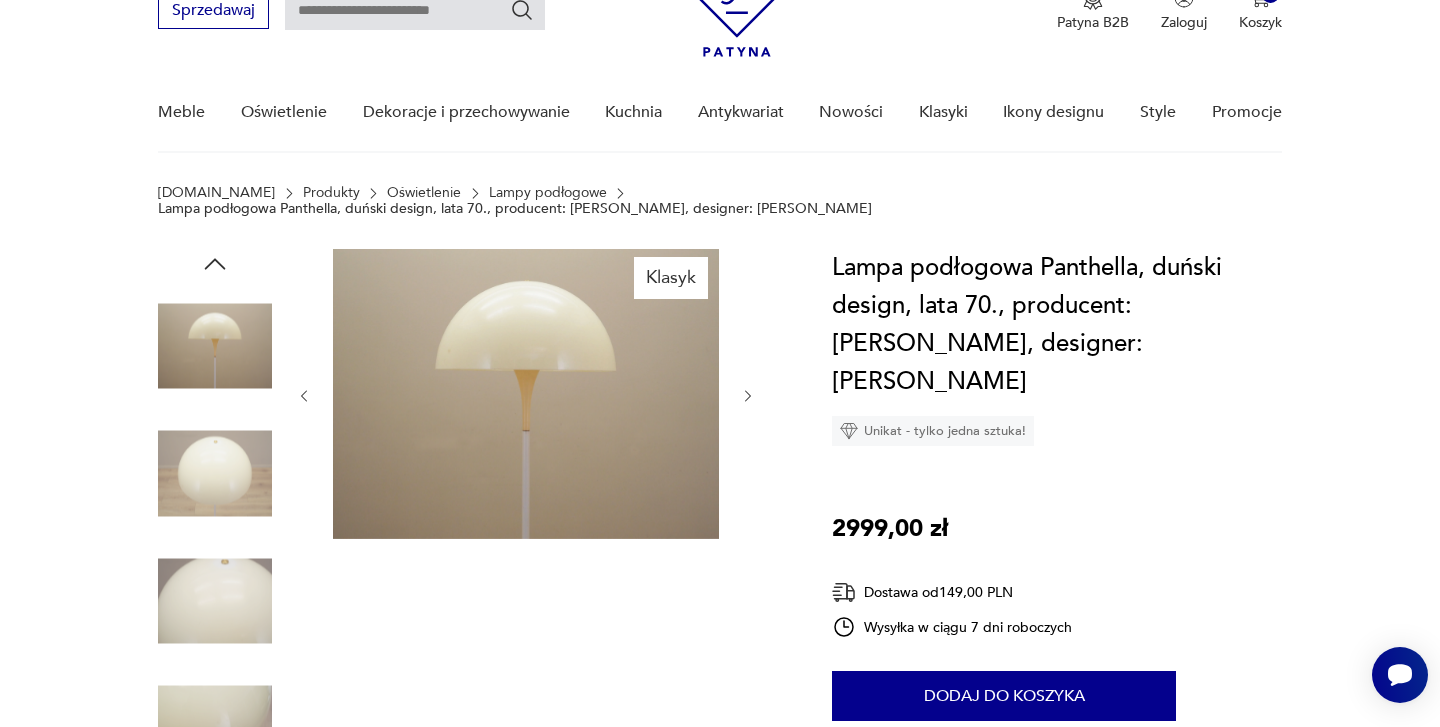 click at bounding box center [748, 396] 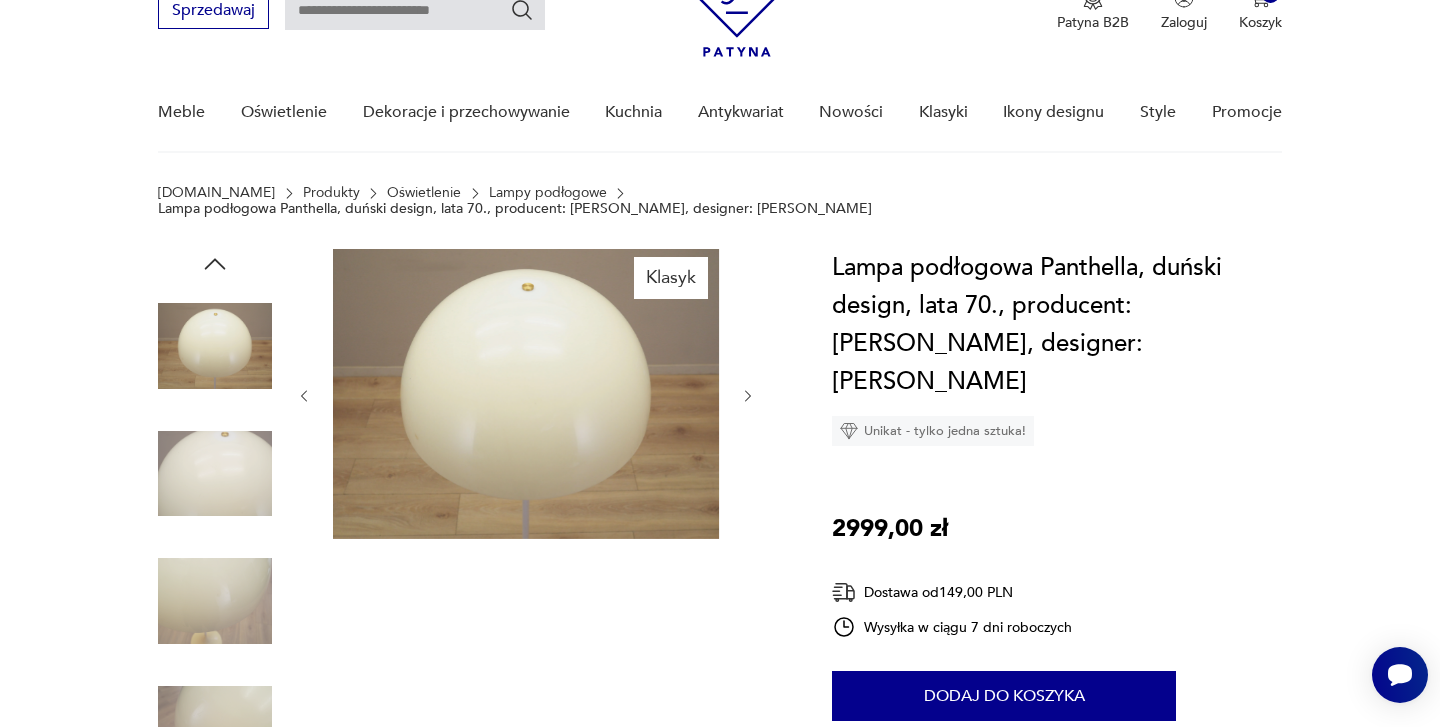 click at bounding box center [748, 396] 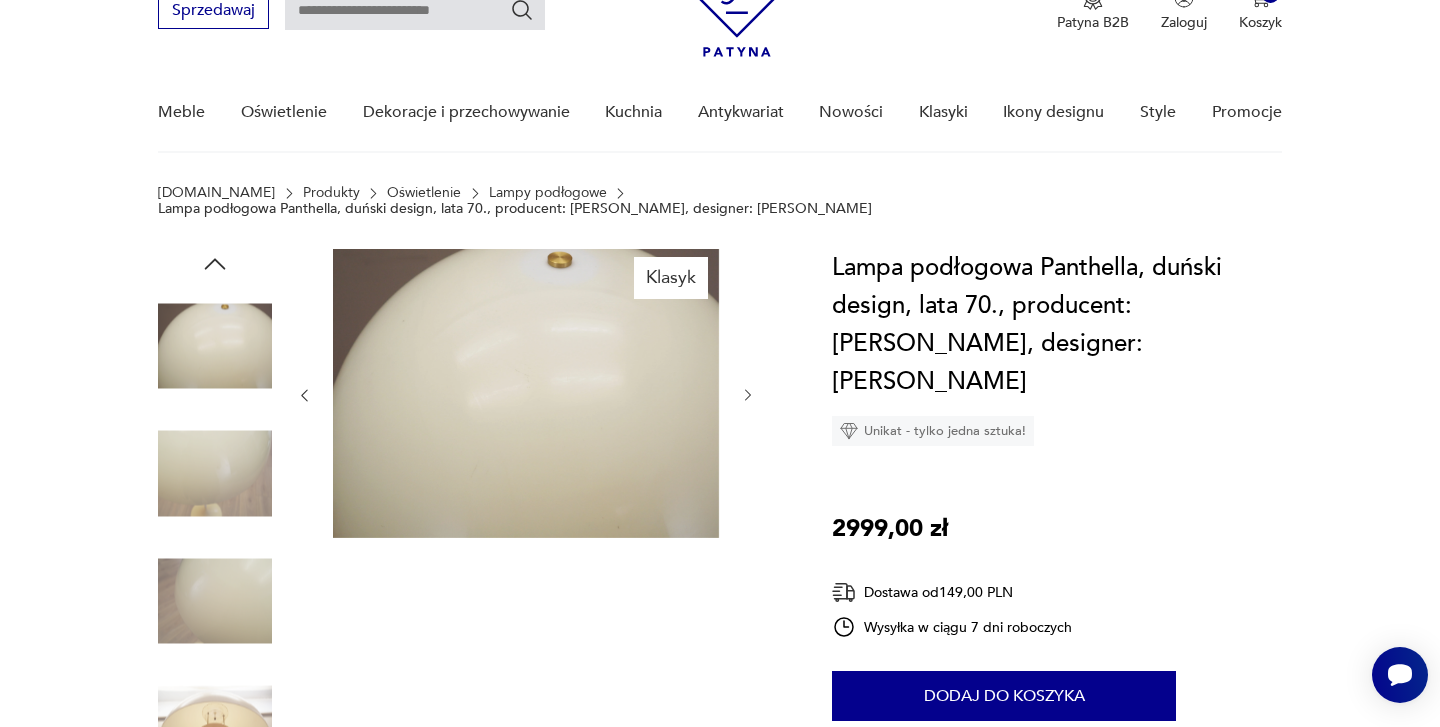 click at bounding box center [748, 396] 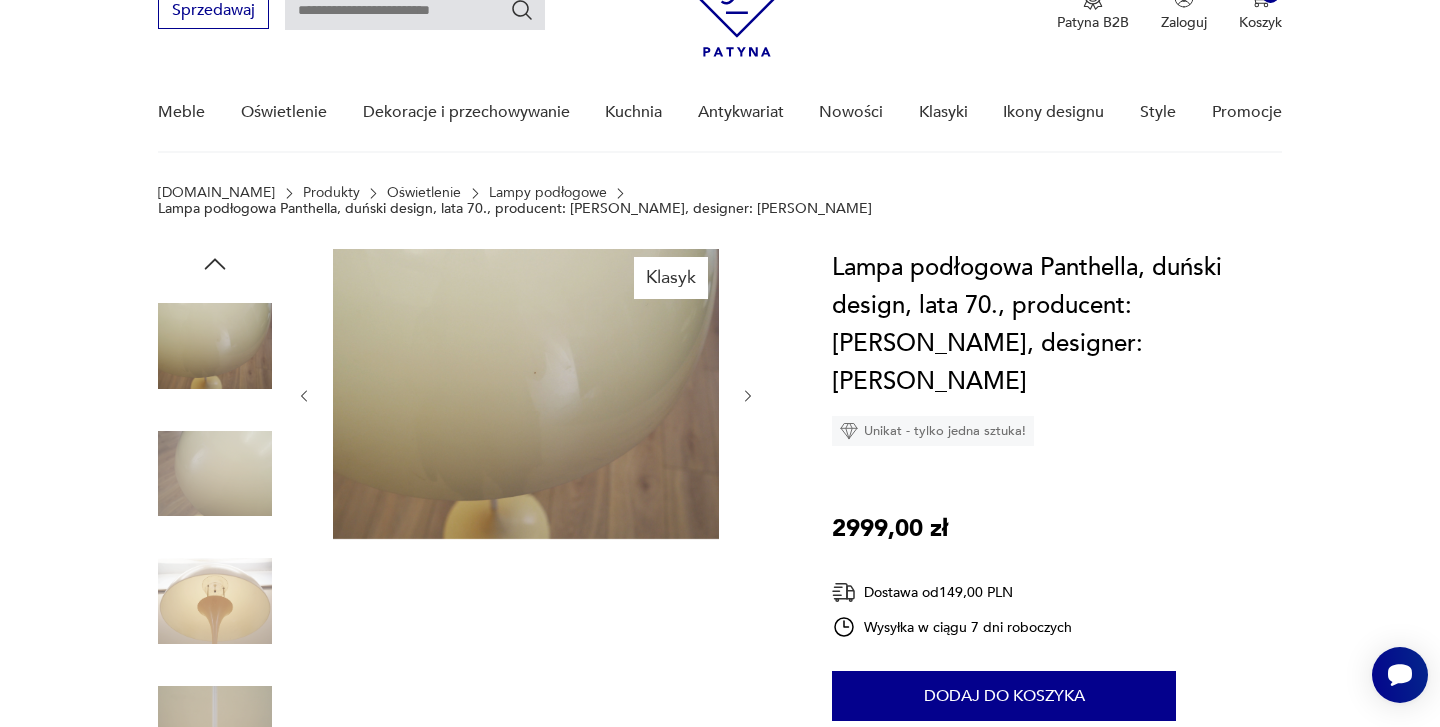 click at bounding box center (748, 396) 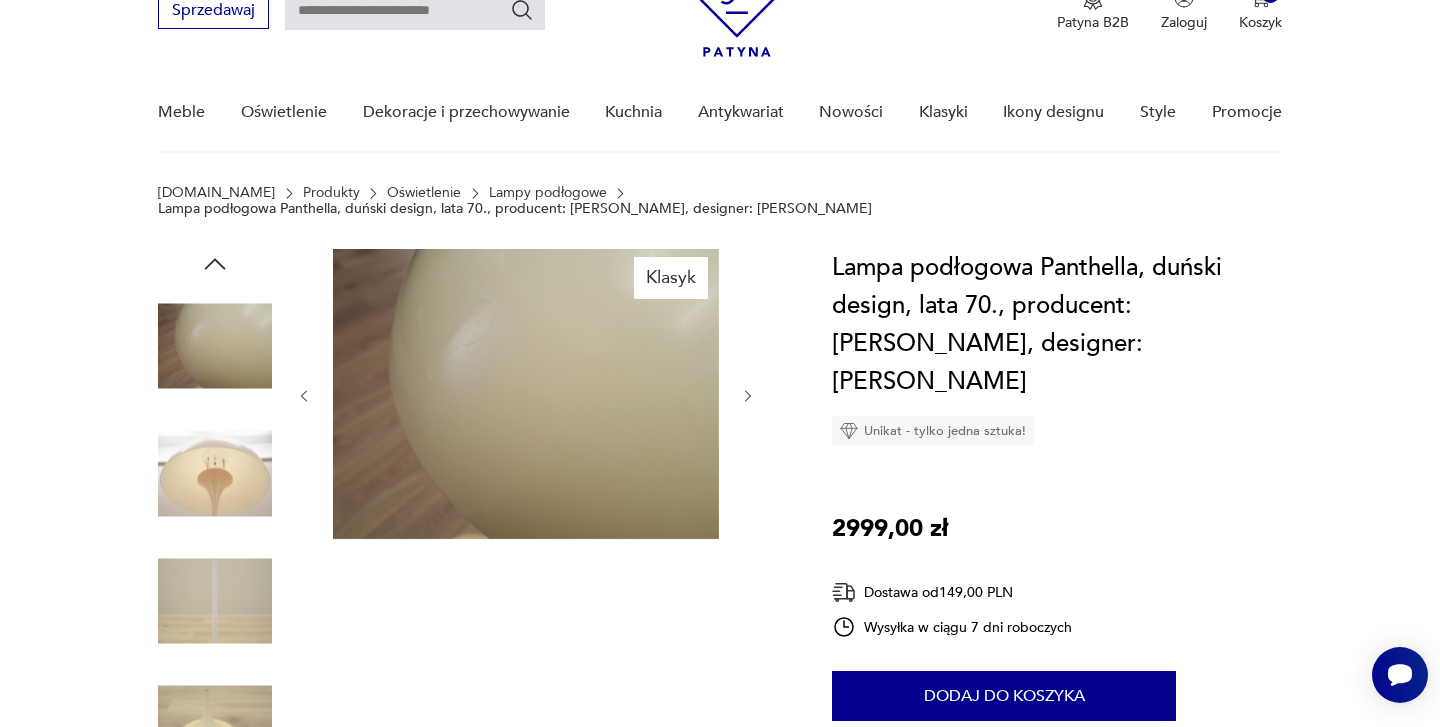 click at bounding box center [748, 396] 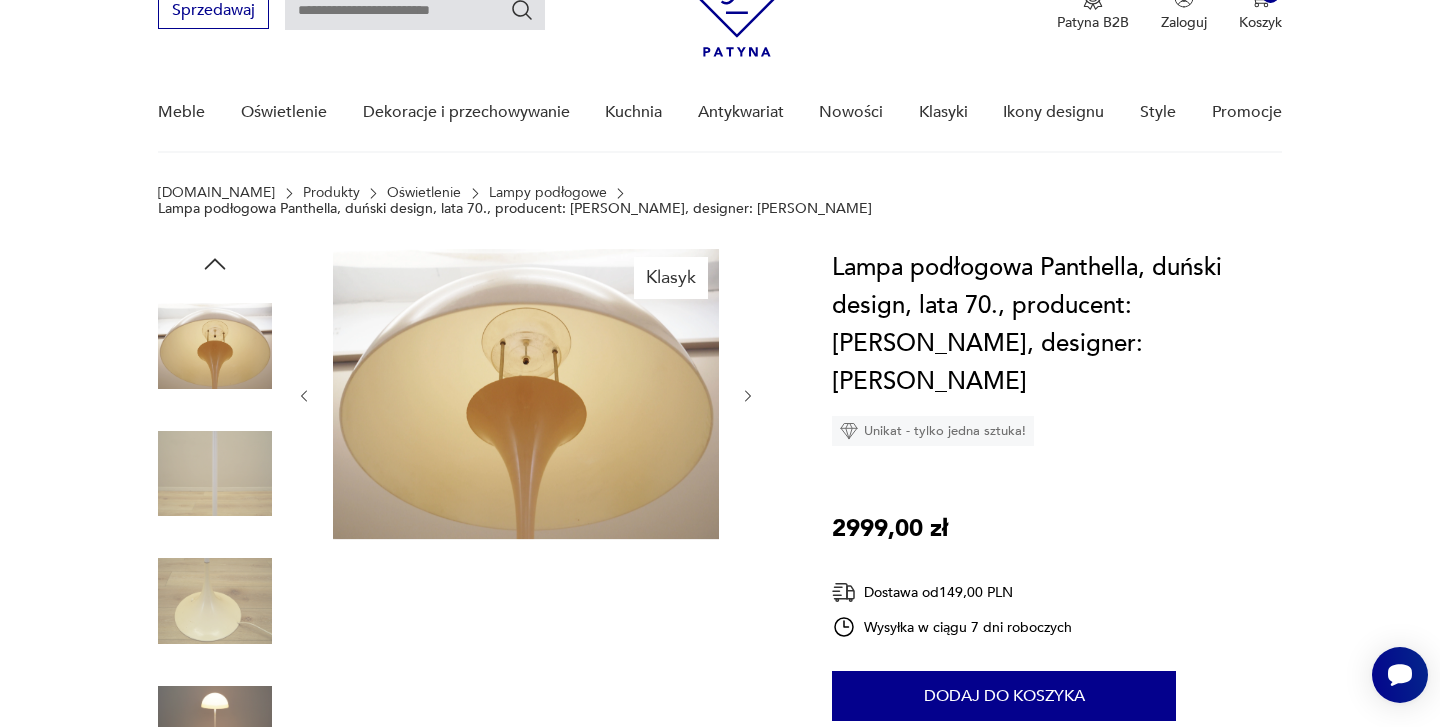 click at bounding box center (748, 396) 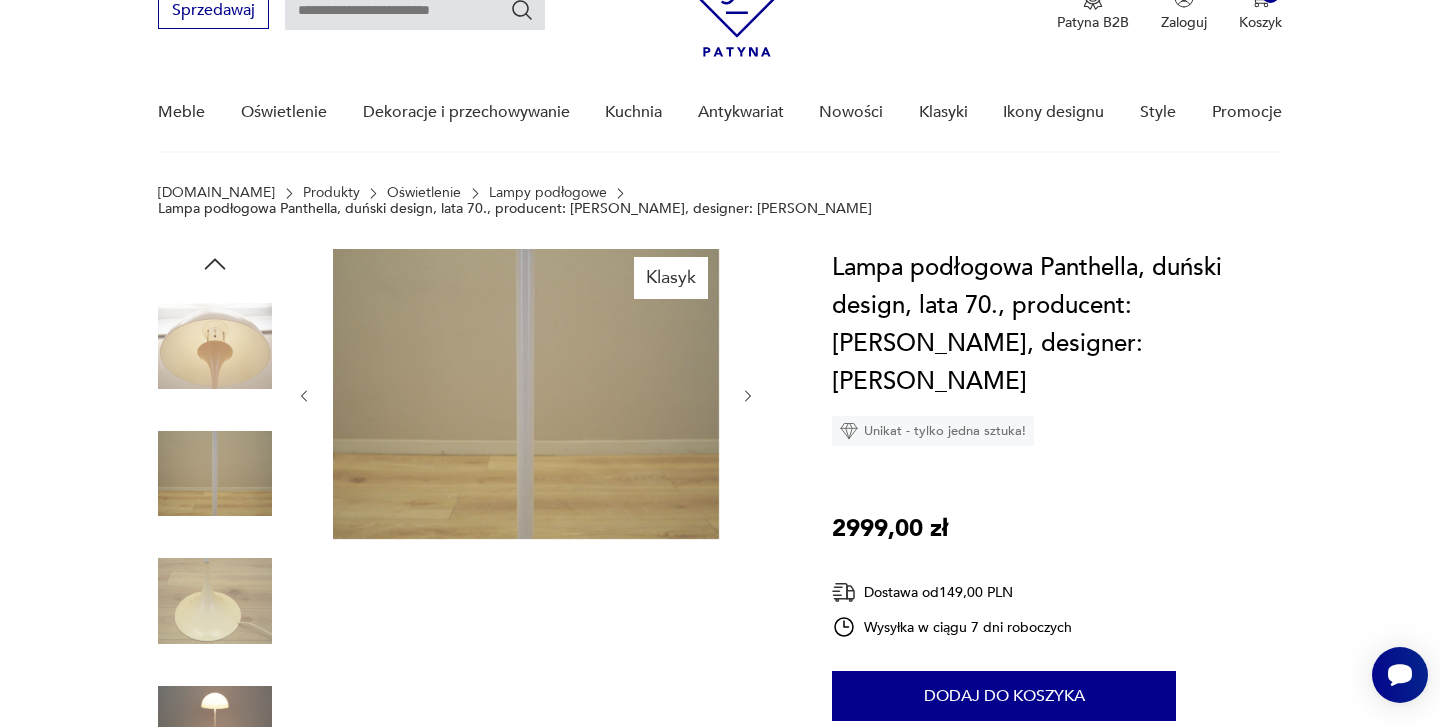click at bounding box center (748, 396) 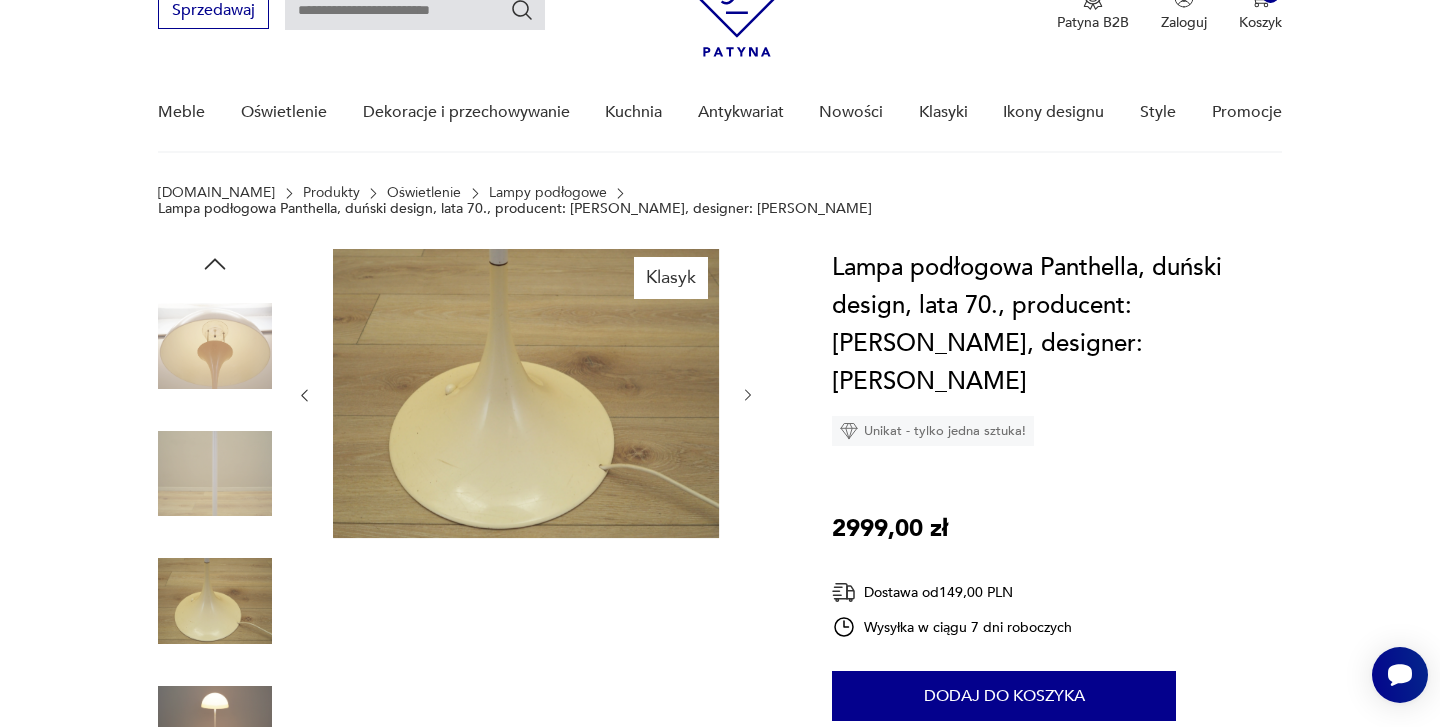 click at bounding box center (748, 396) 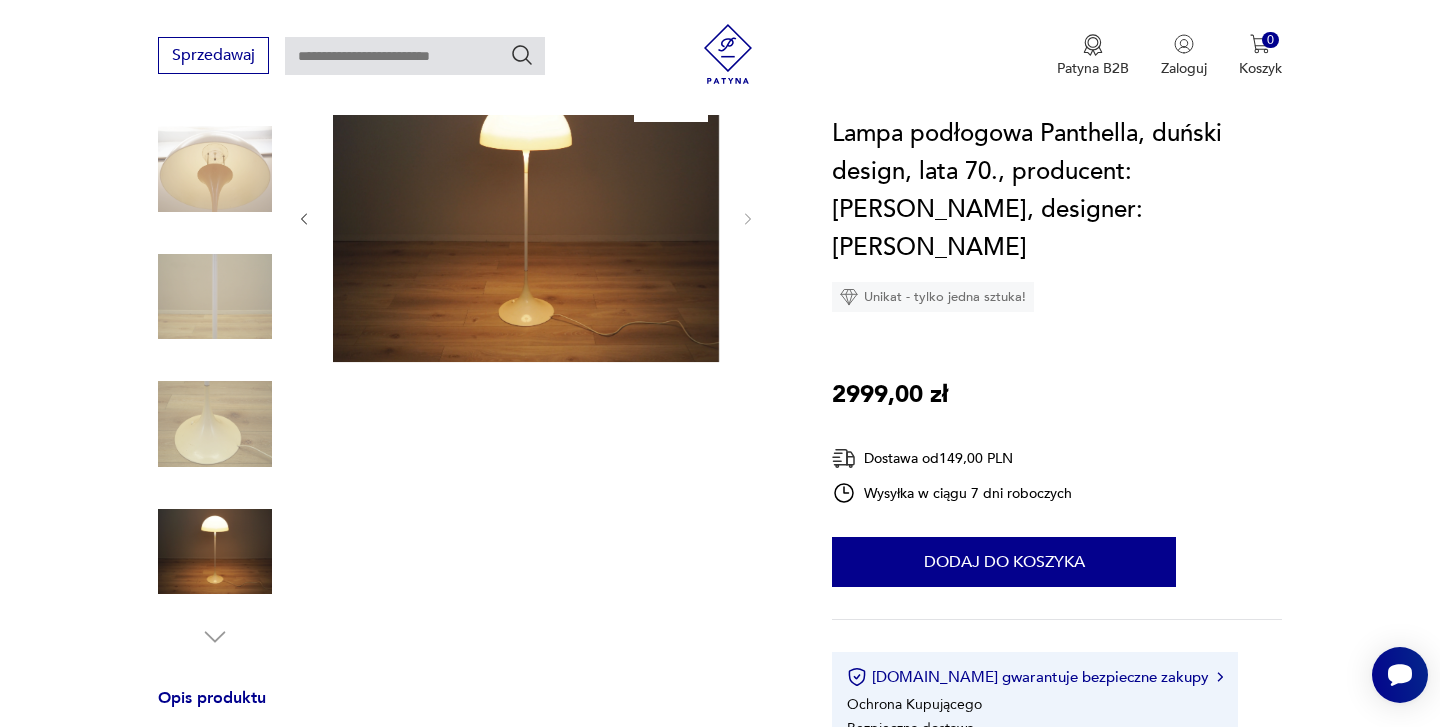 scroll, scrollTop: 686, scrollLeft: 0, axis: vertical 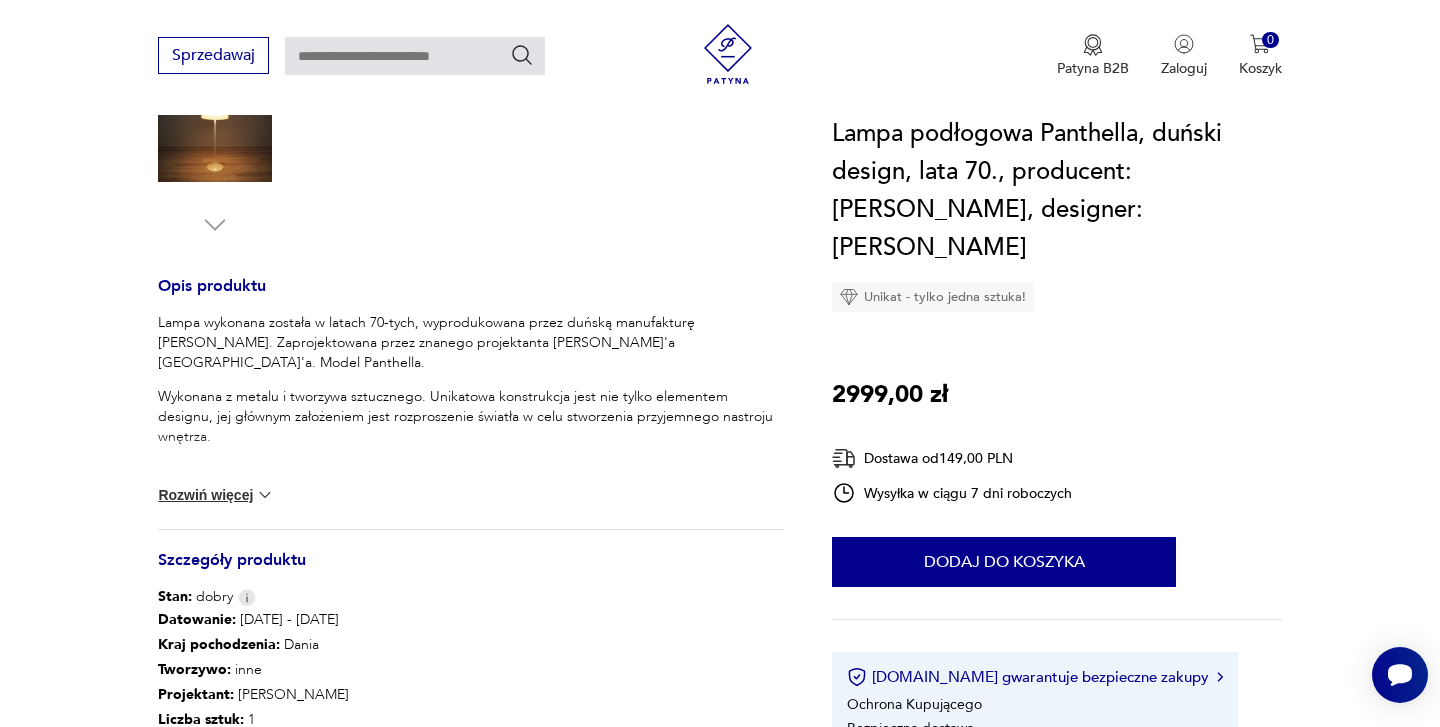 click on "Rozwiń więcej" at bounding box center [216, 495] 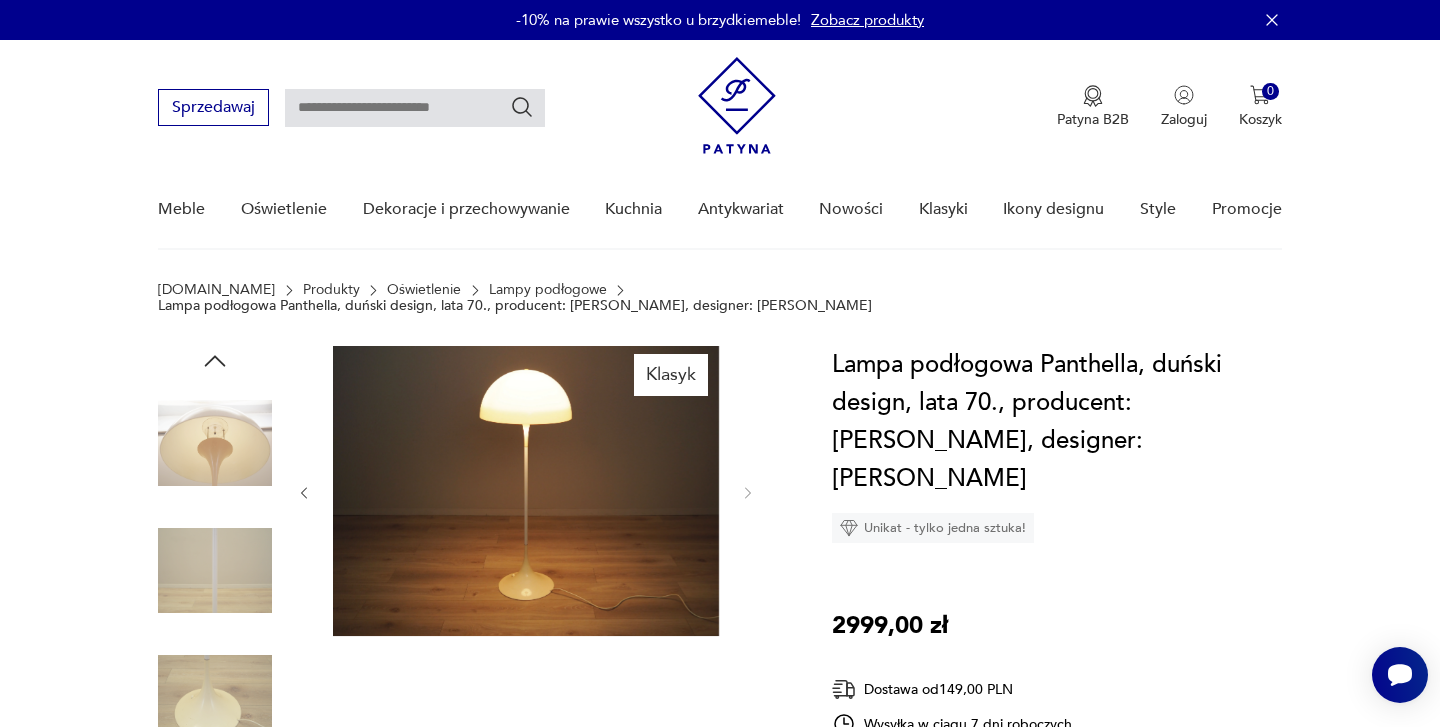 scroll, scrollTop: 0, scrollLeft: 0, axis: both 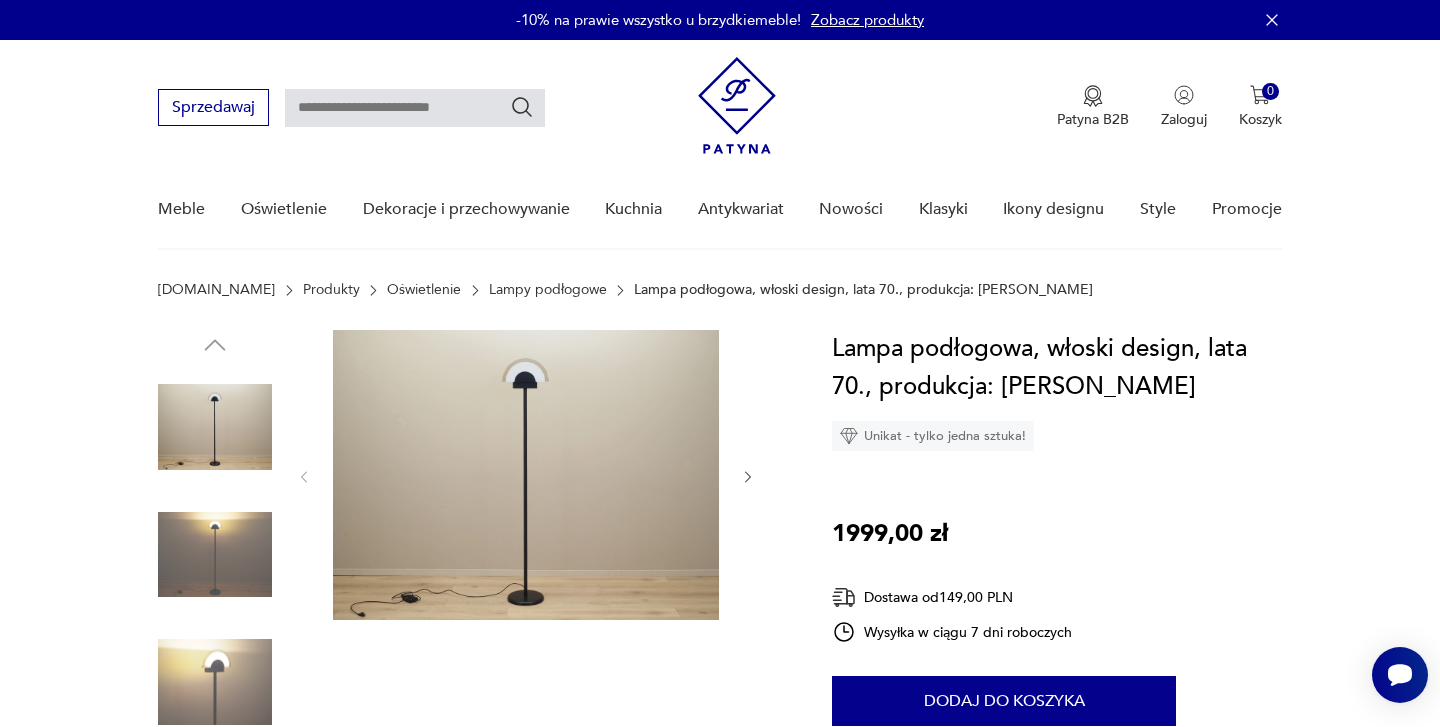 click 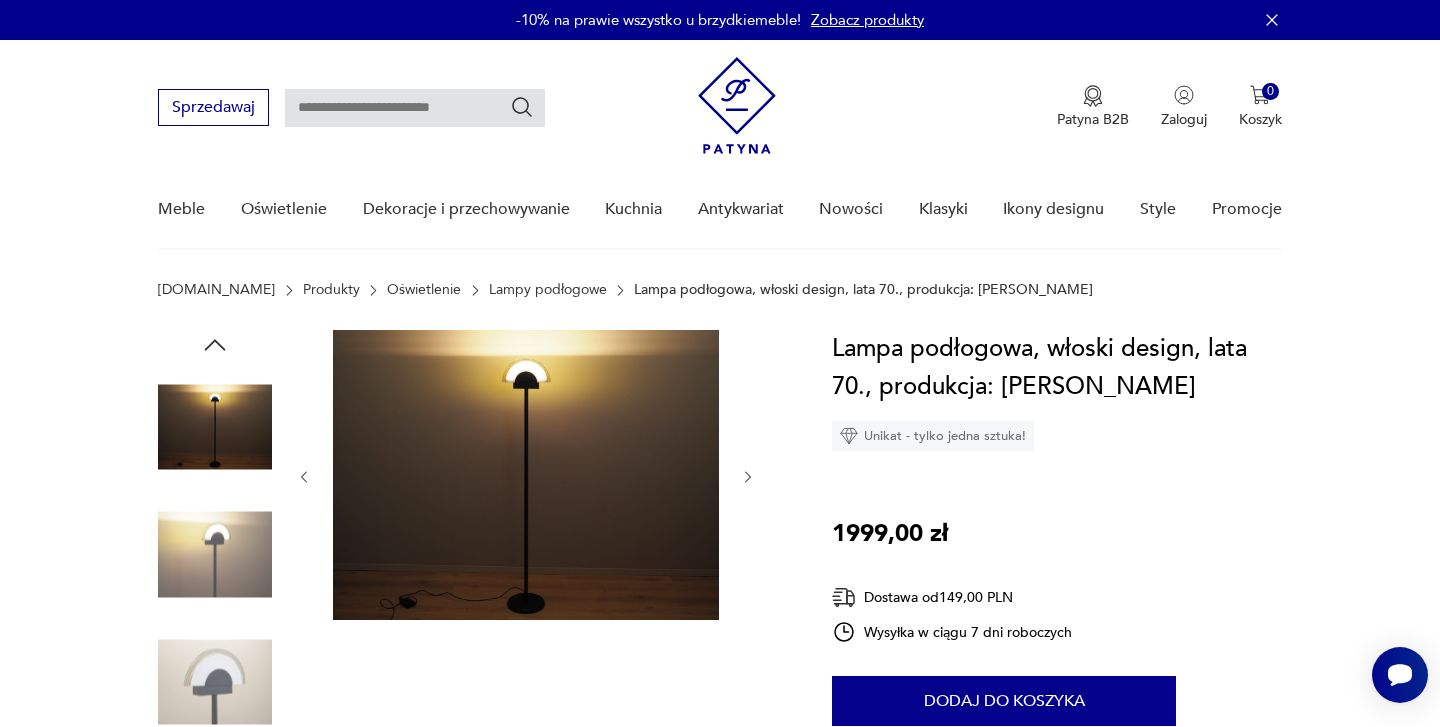 click 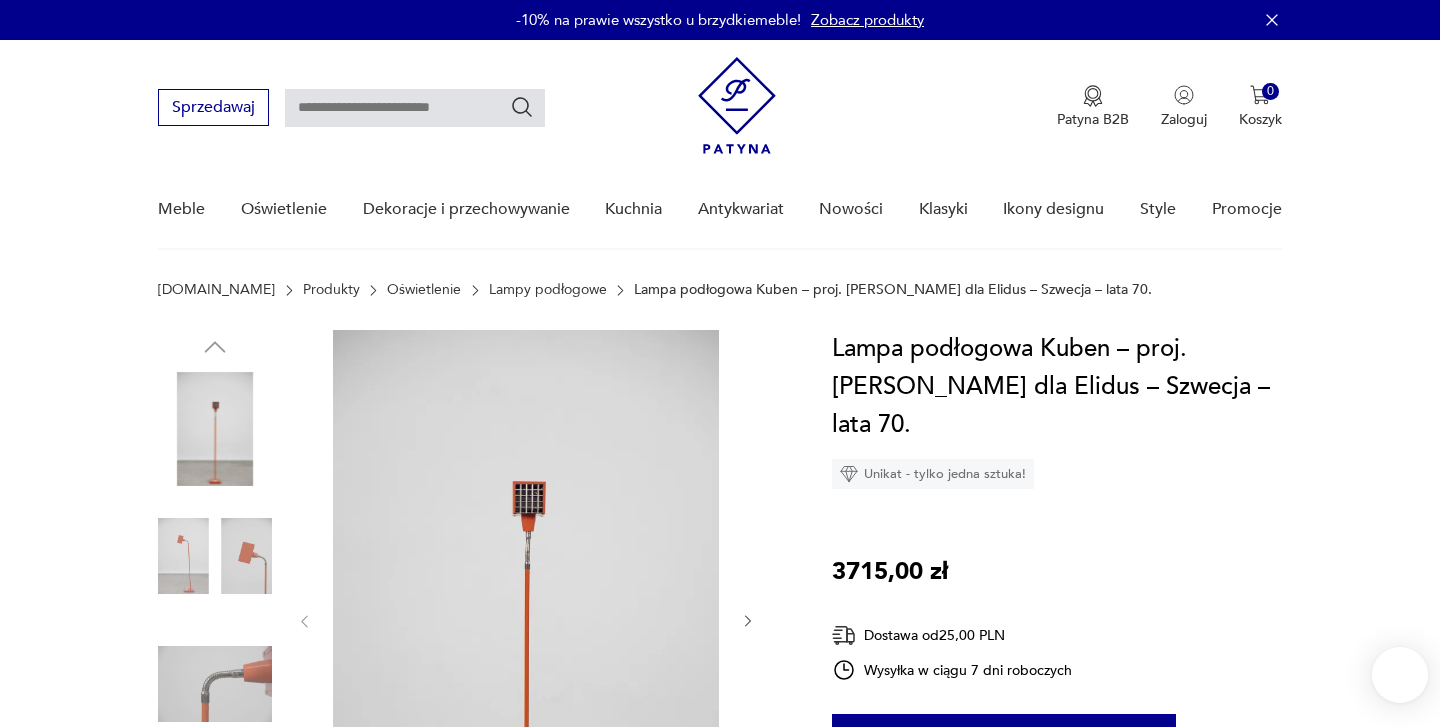 scroll, scrollTop: 0, scrollLeft: 0, axis: both 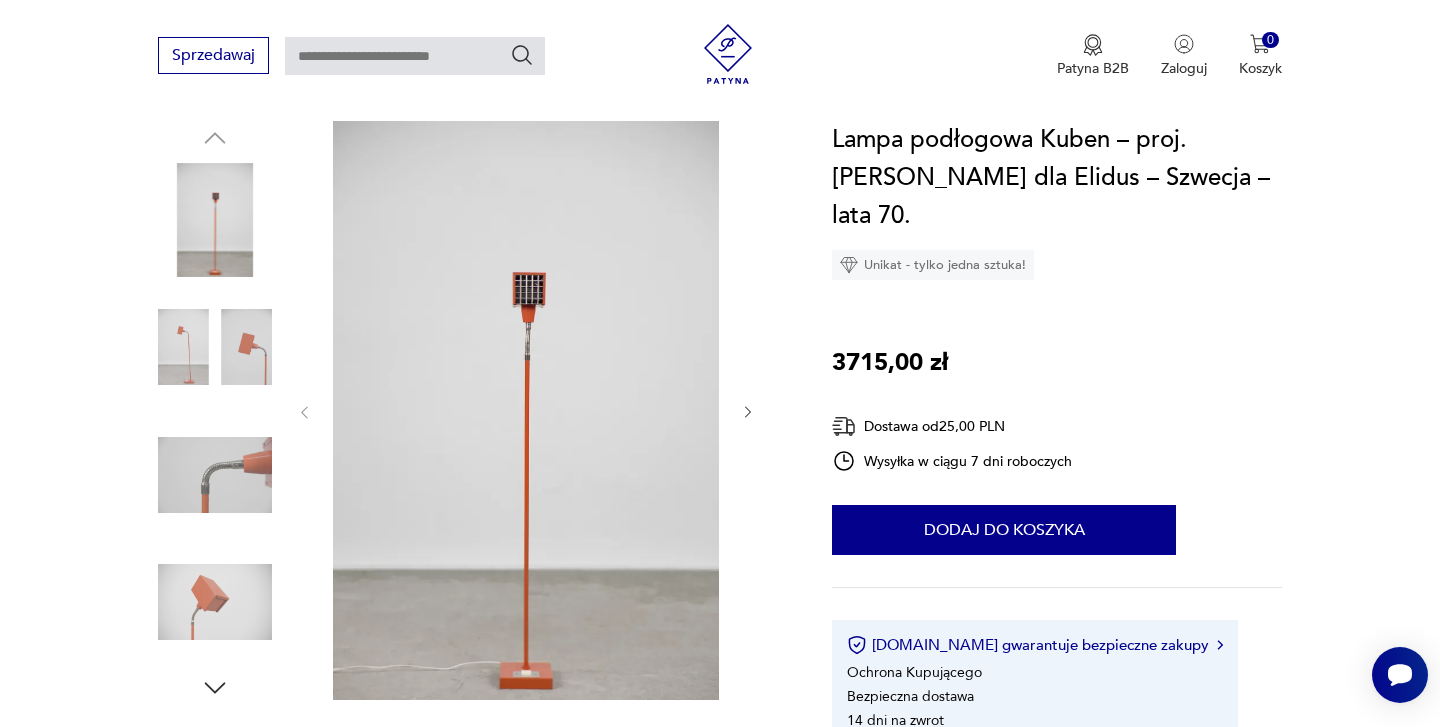 click 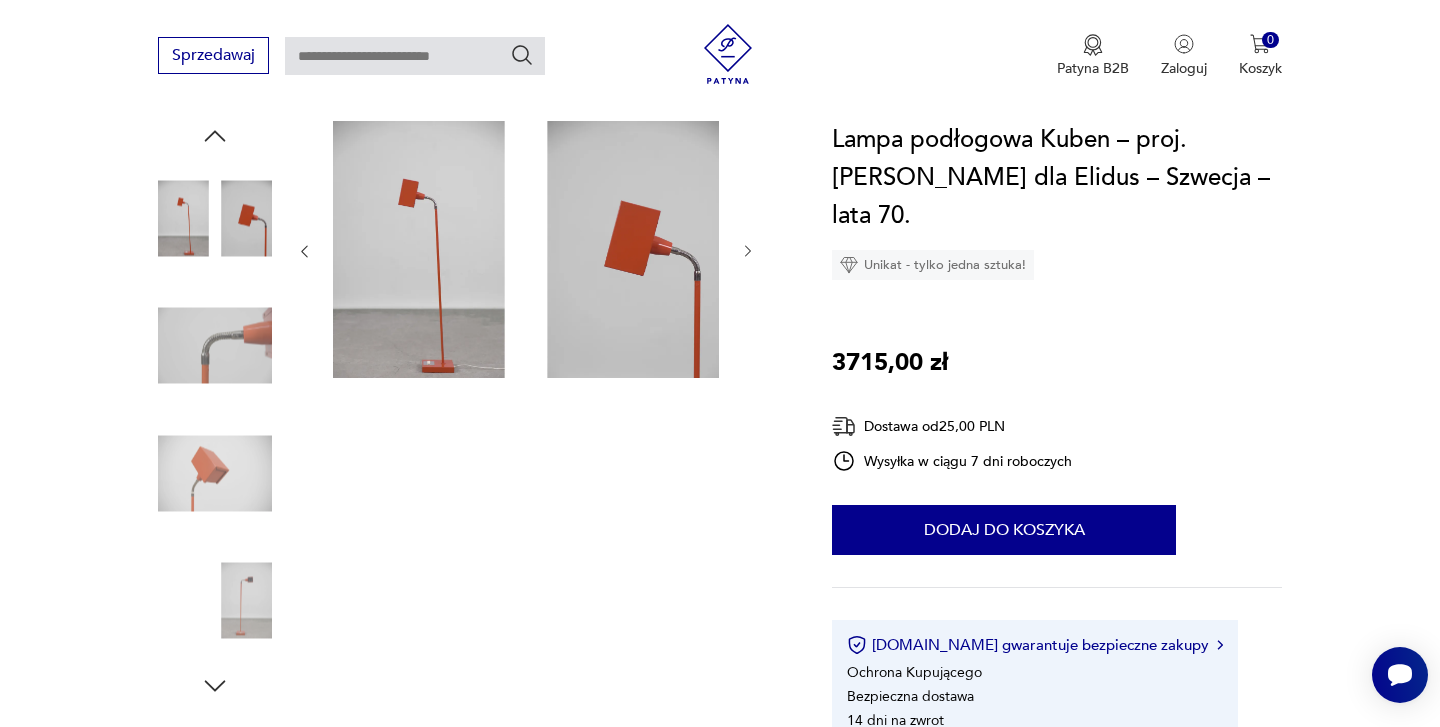 click at bounding box center (748, 252) 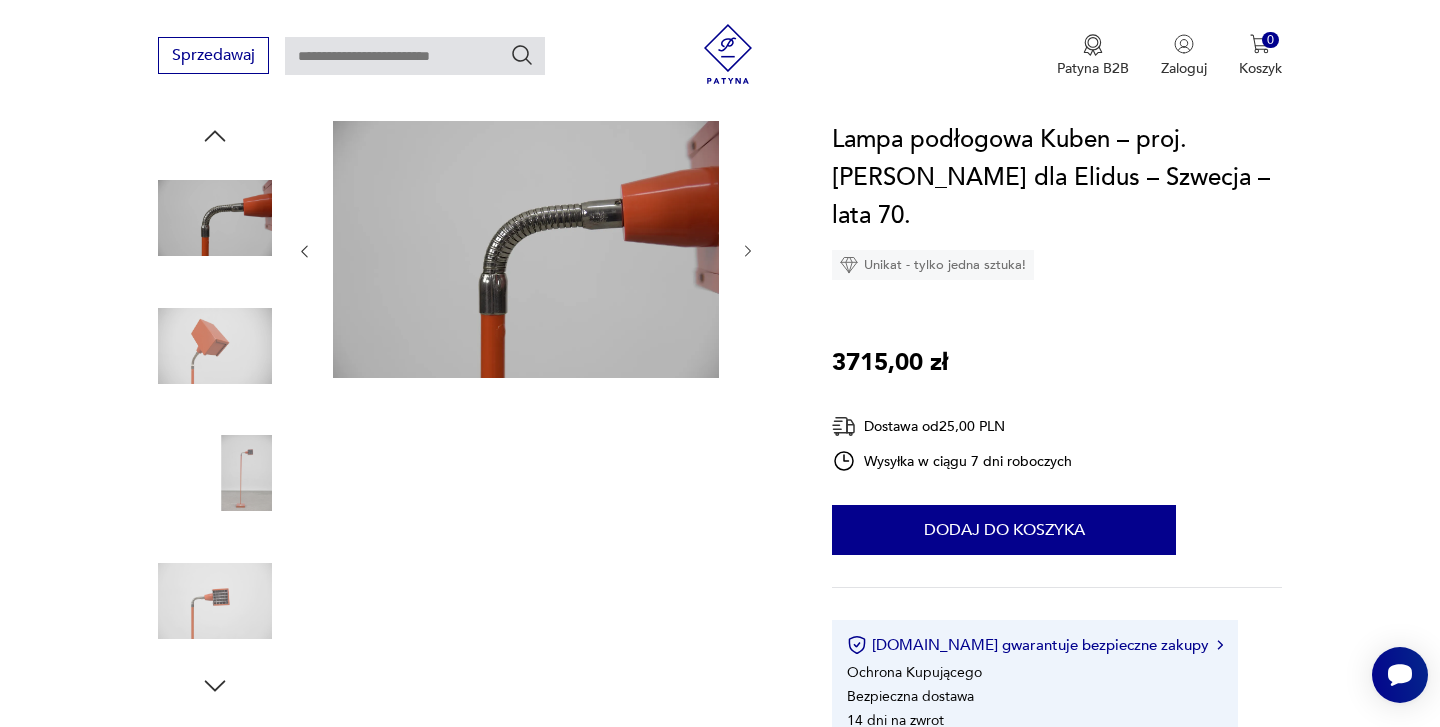 click at bounding box center [748, 252] 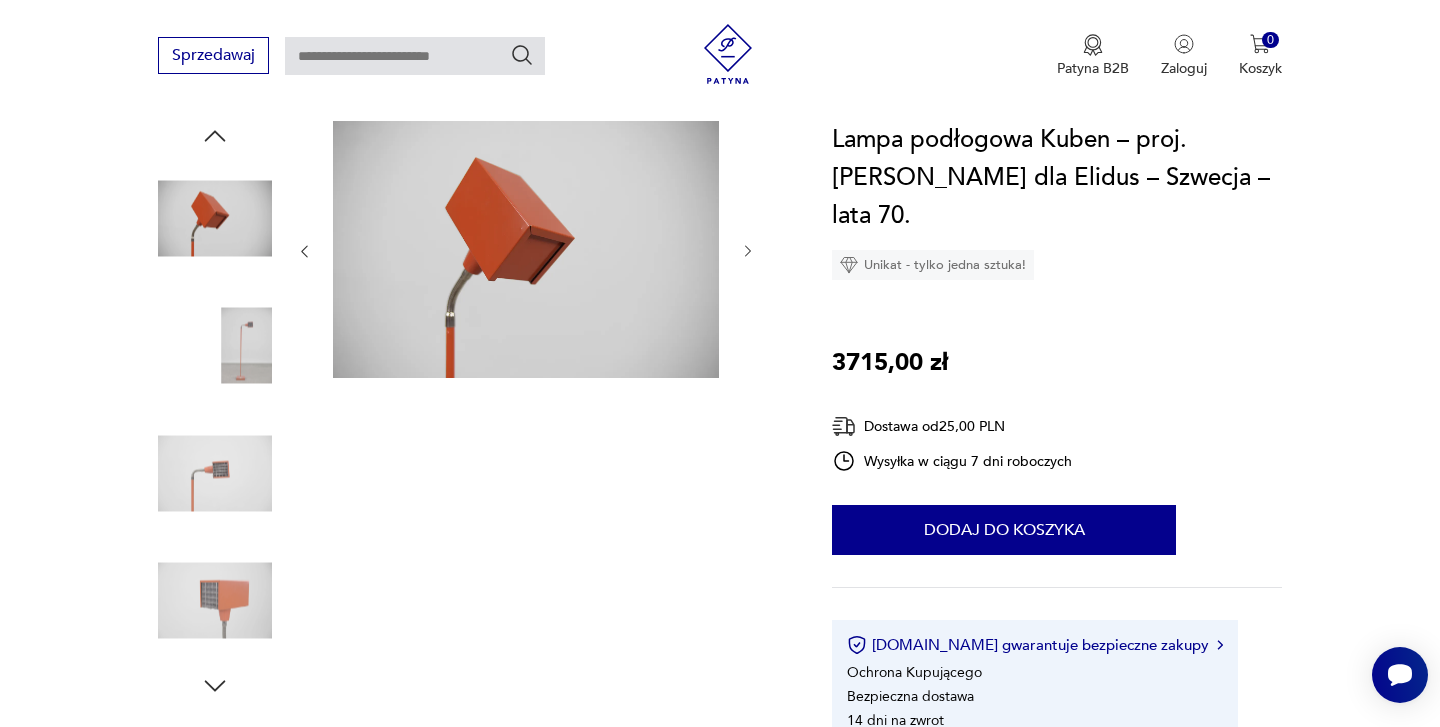 click at bounding box center [748, 252] 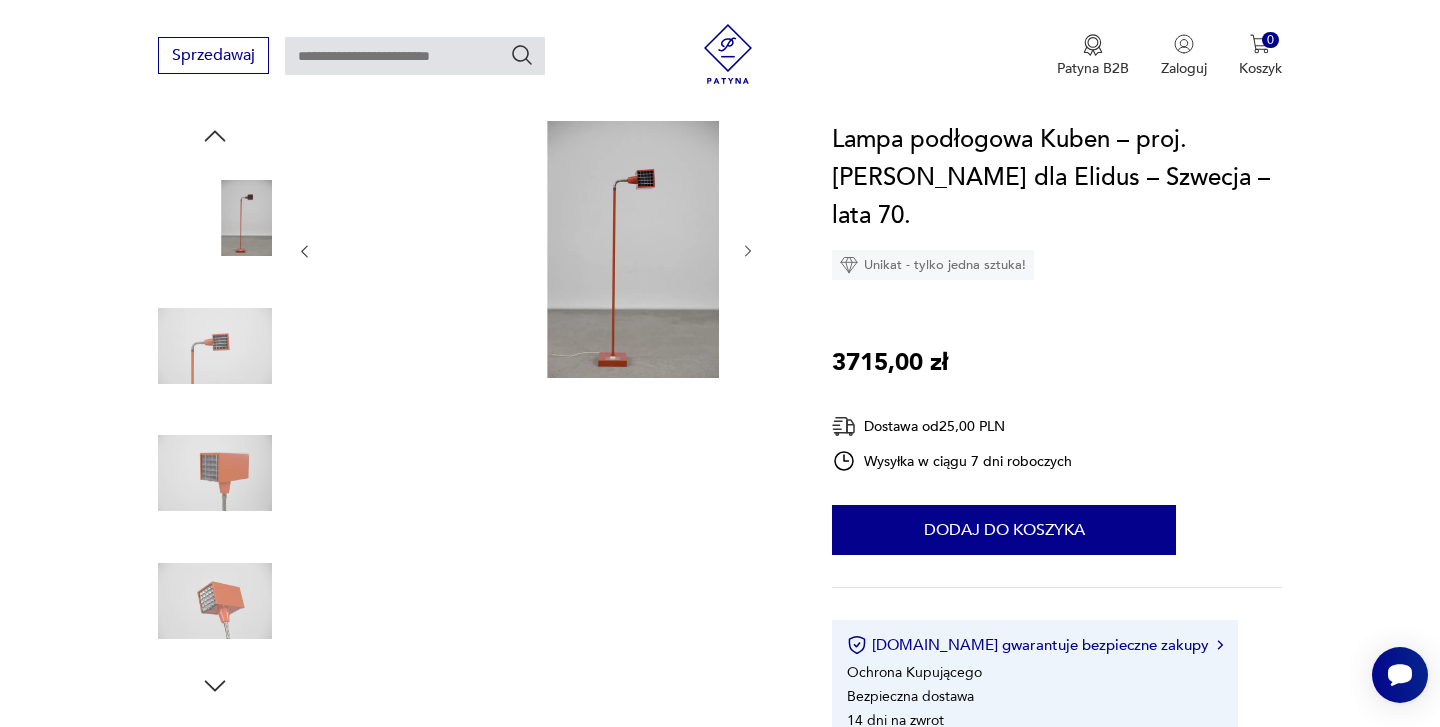 click at bounding box center (748, 252) 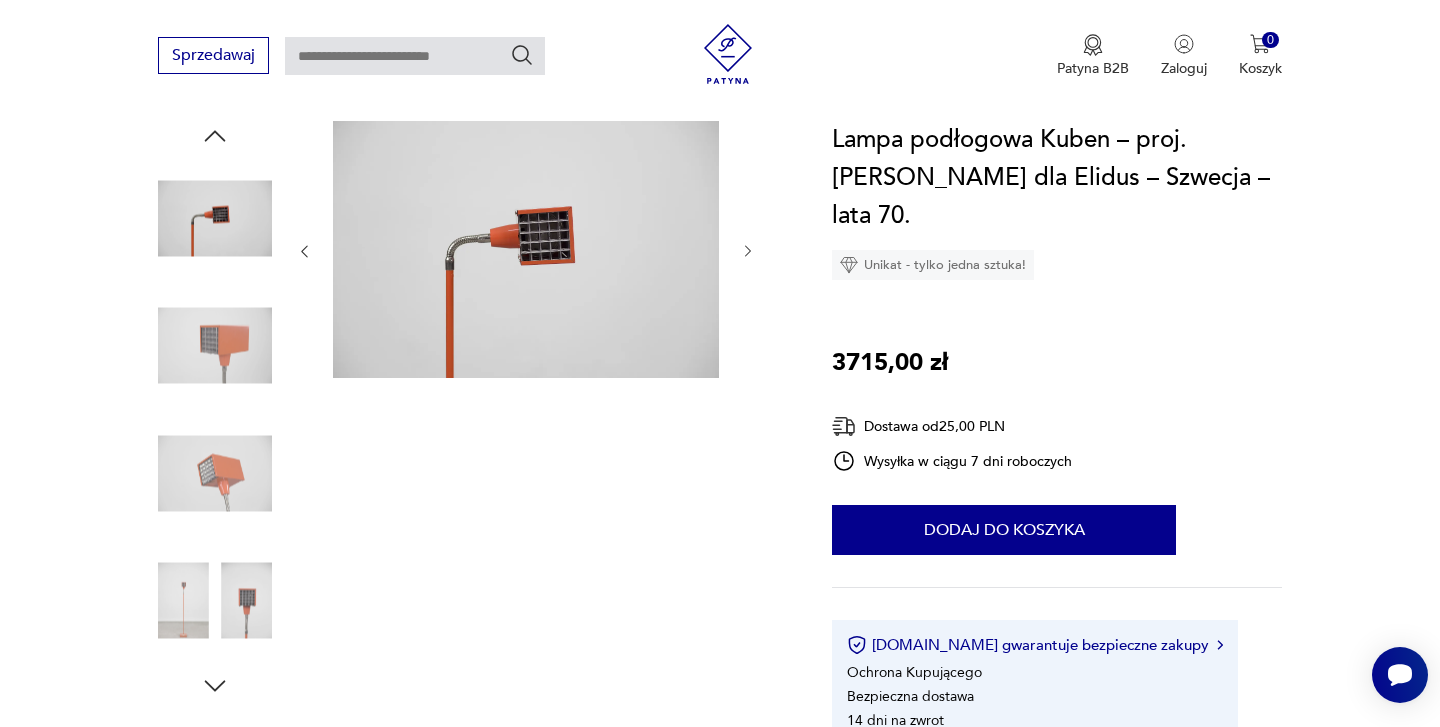 click at bounding box center [748, 252] 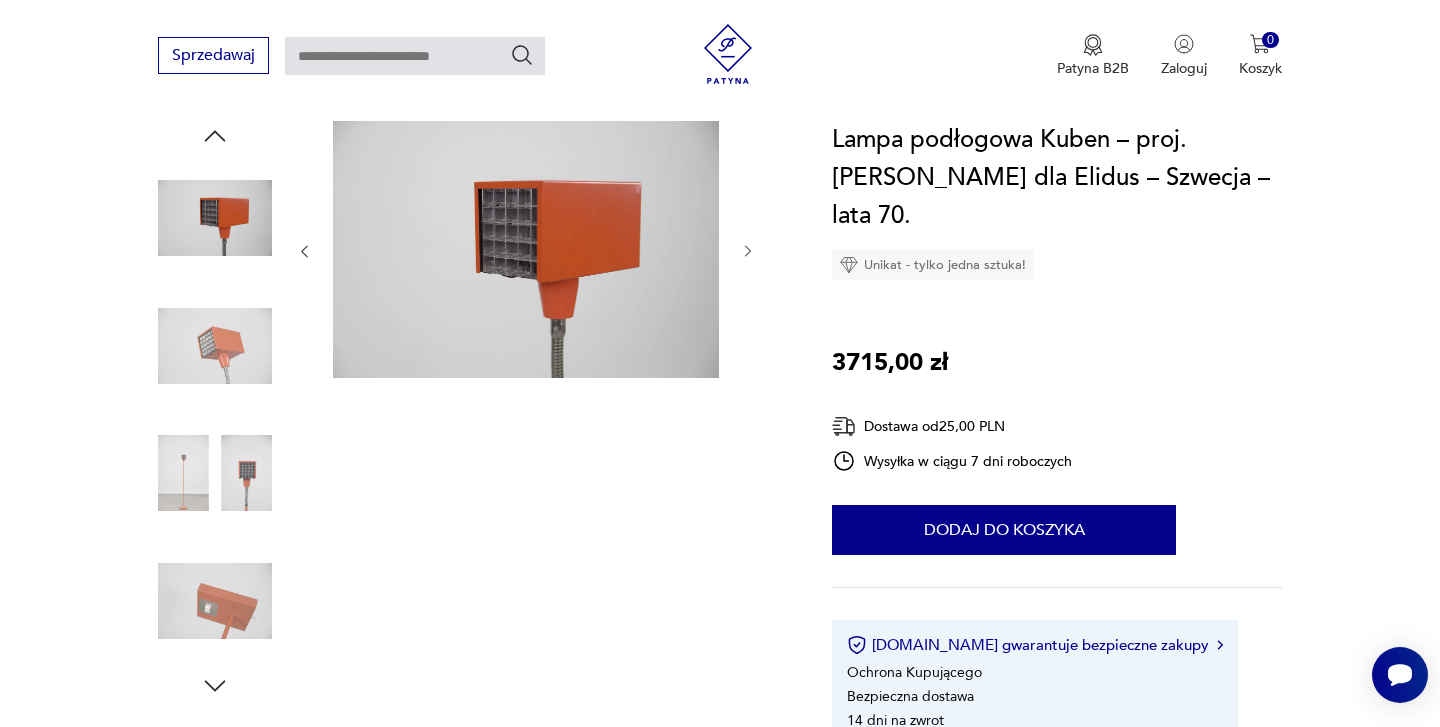 click at bounding box center (748, 252) 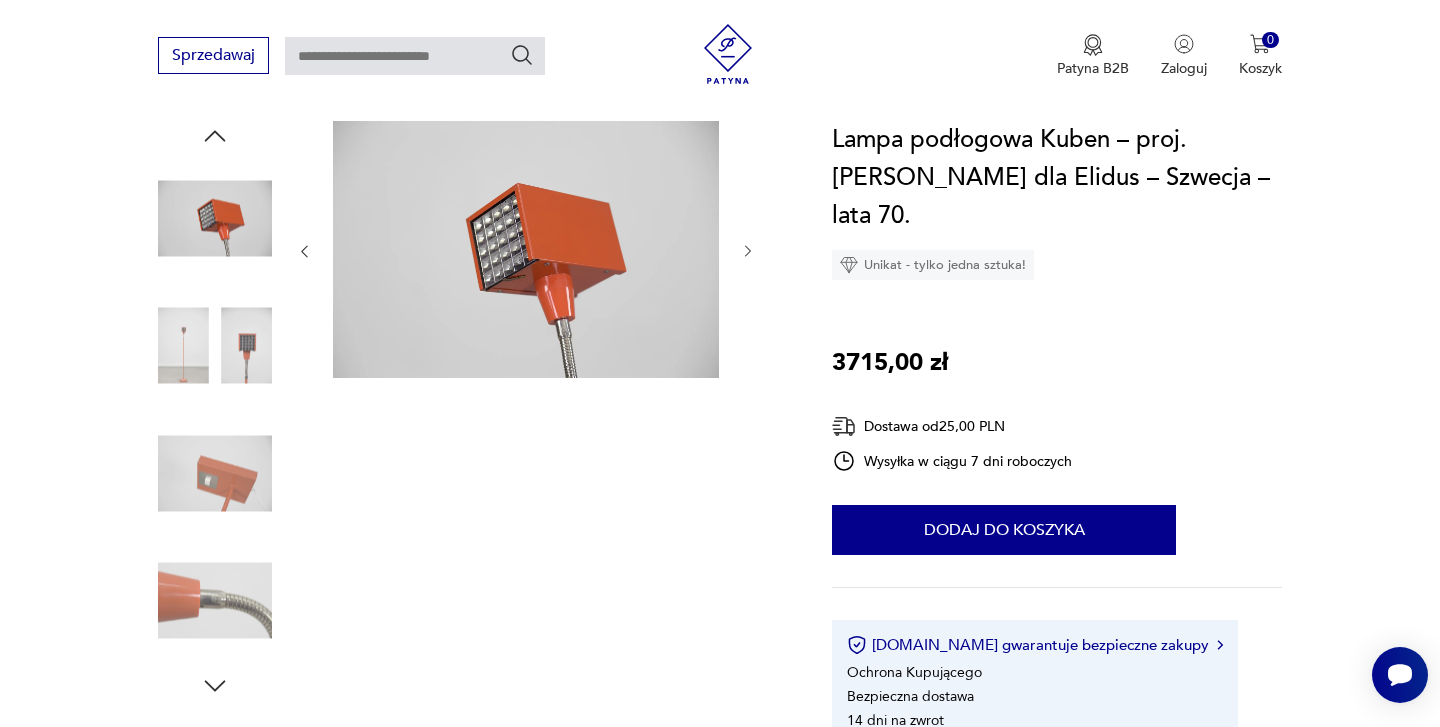 click at bounding box center [748, 252] 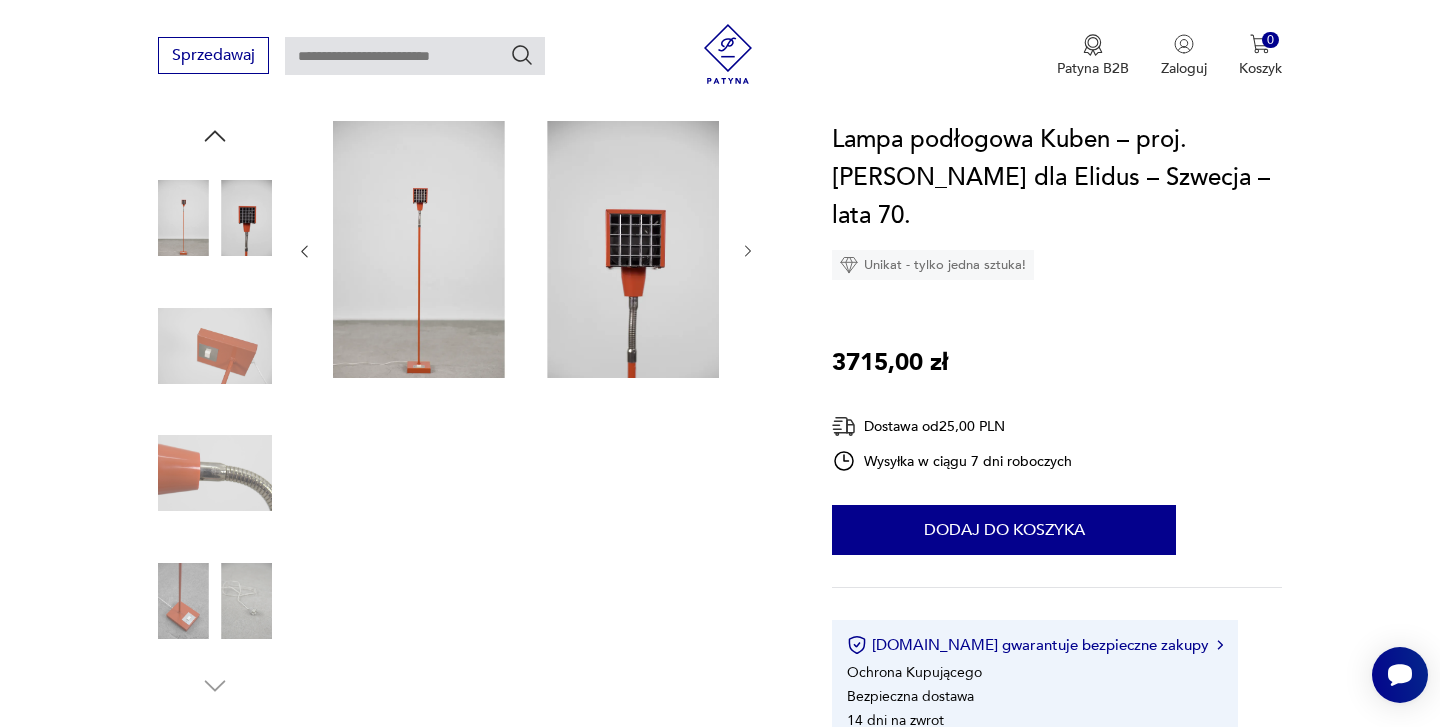 click at bounding box center (748, 252) 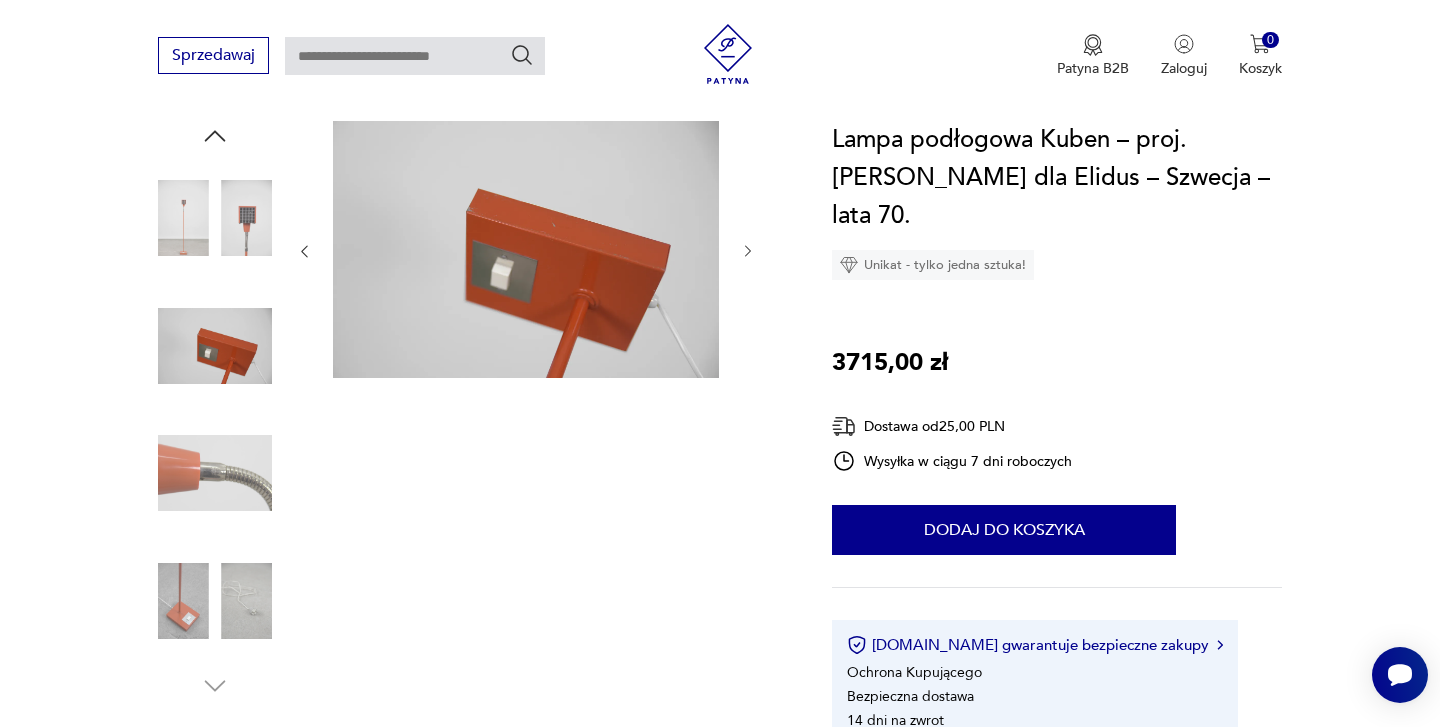 click at bounding box center [748, 252] 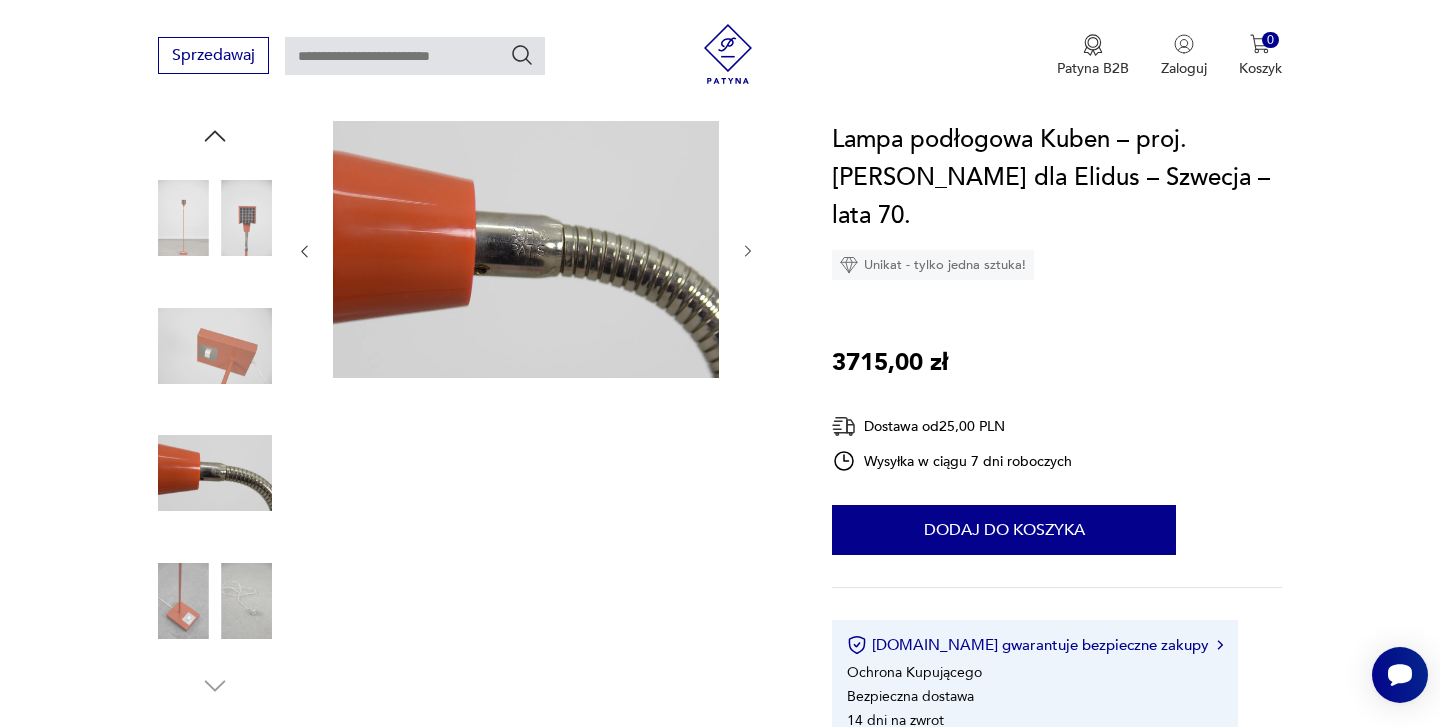 click at bounding box center (748, 252) 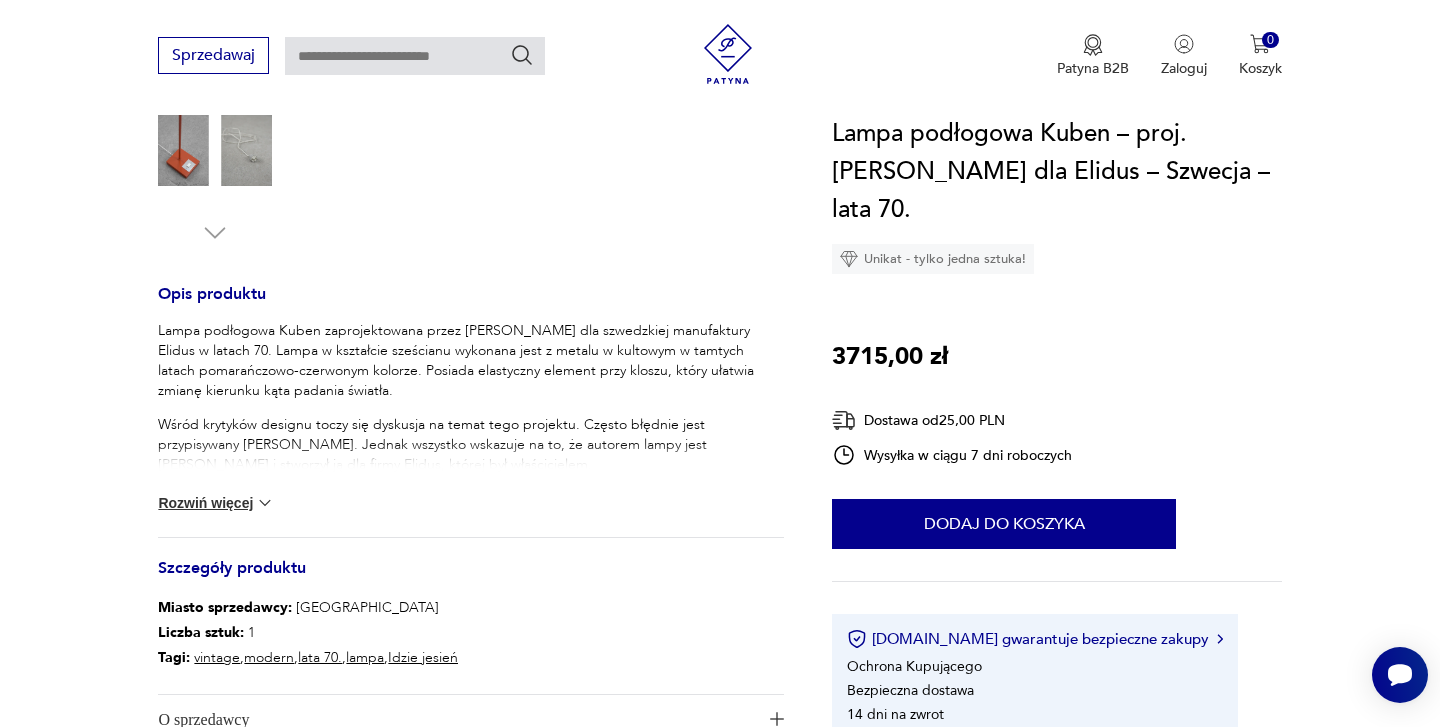 scroll, scrollTop: 663, scrollLeft: 0, axis: vertical 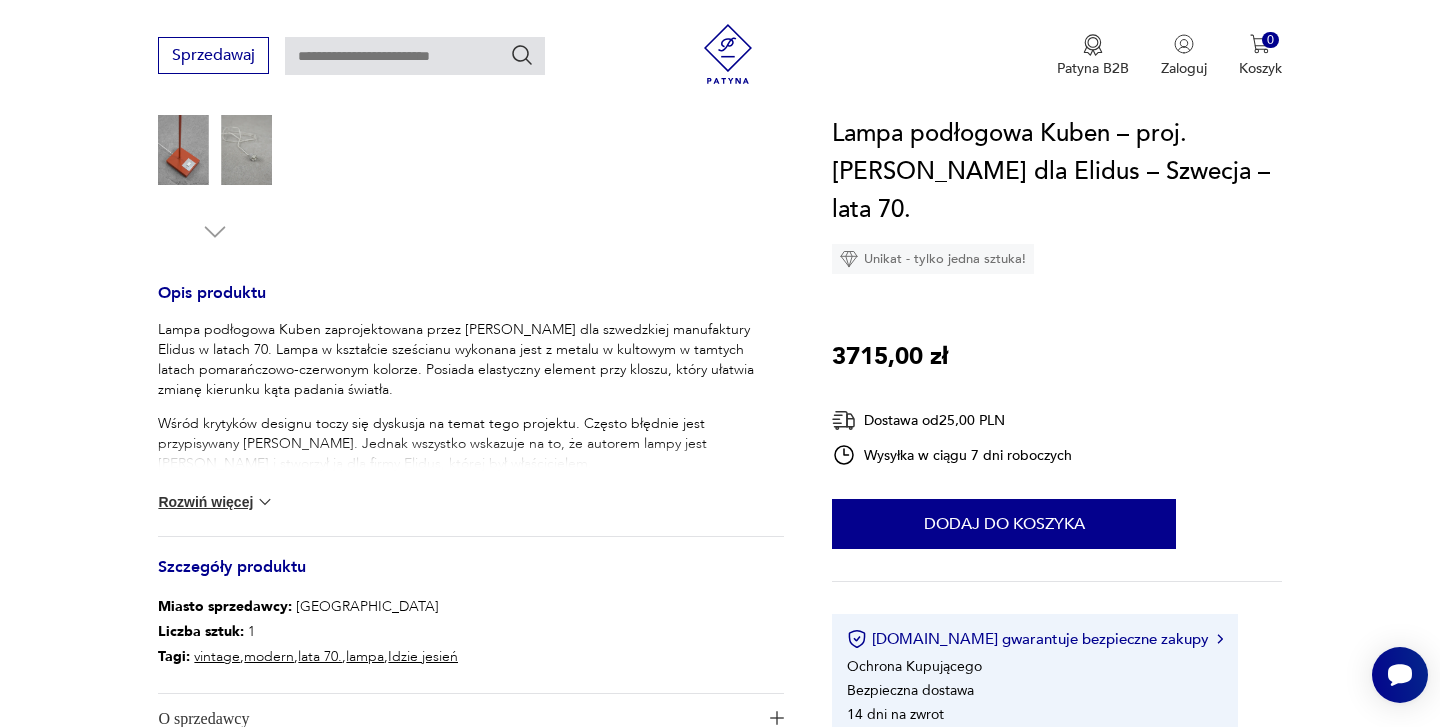 click on "Rozwiń więcej" at bounding box center (216, 502) 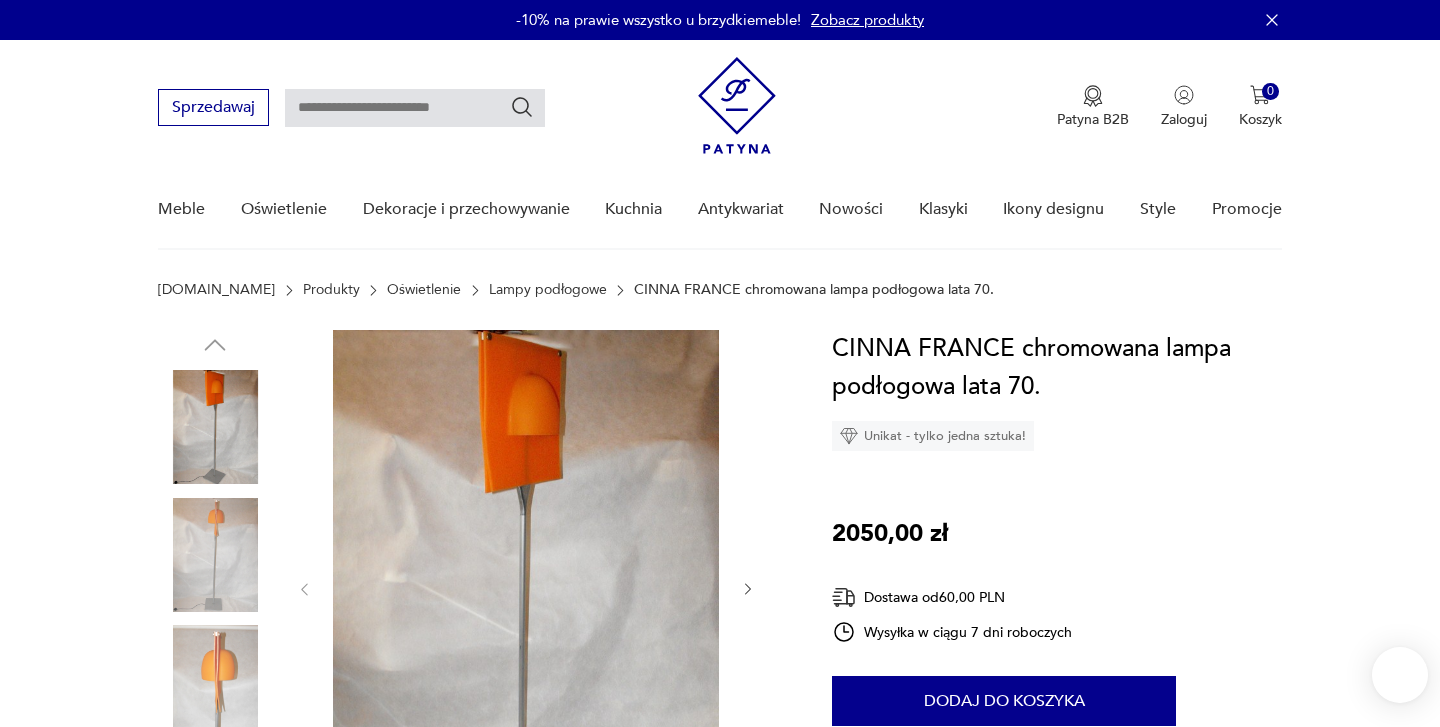 scroll, scrollTop: 0, scrollLeft: 0, axis: both 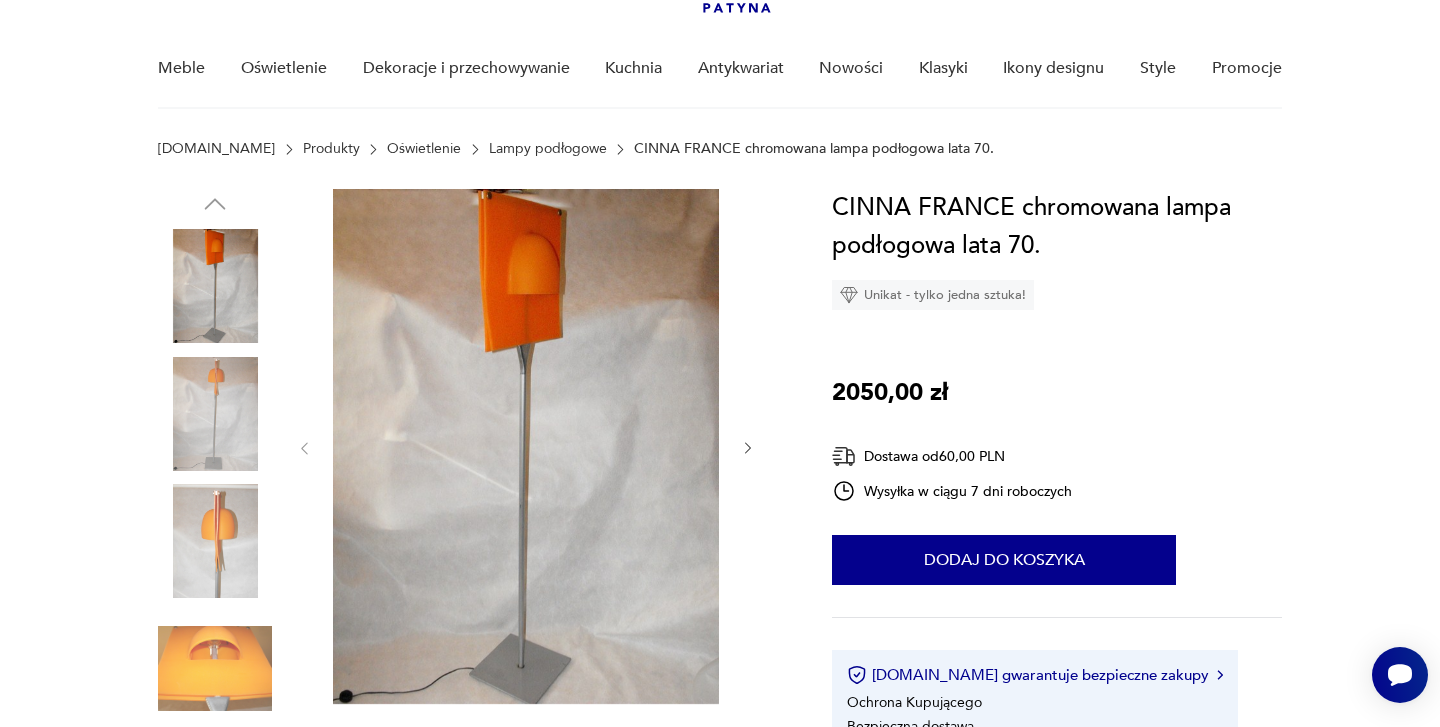 click 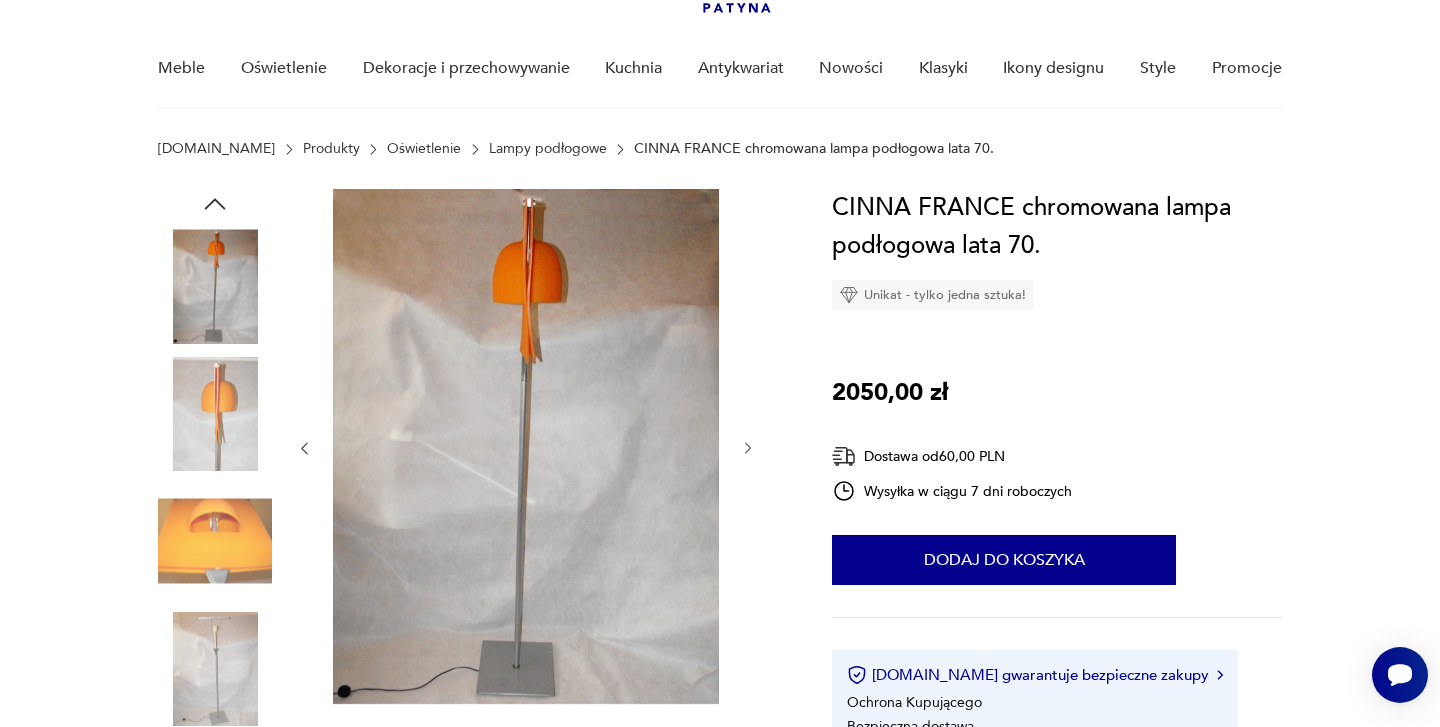 click 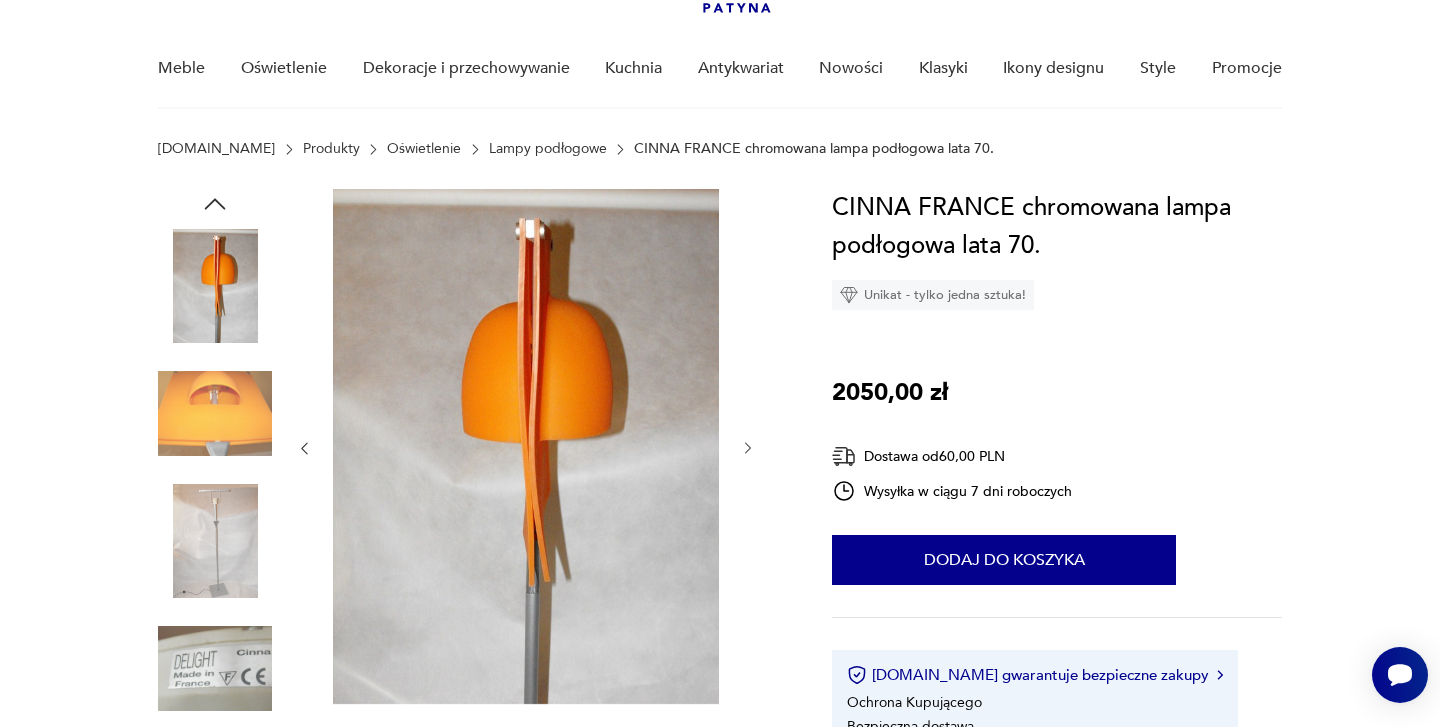 click 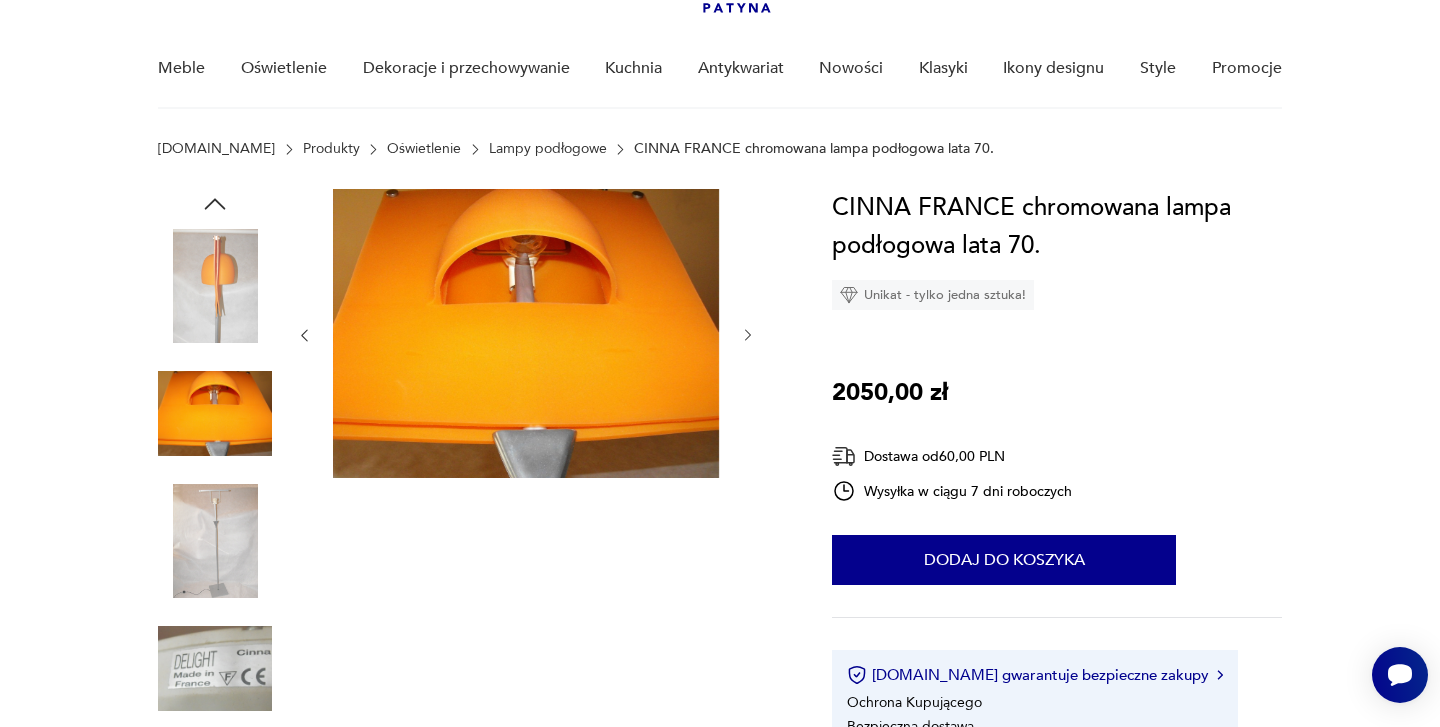 click at bounding box center [526, 335] 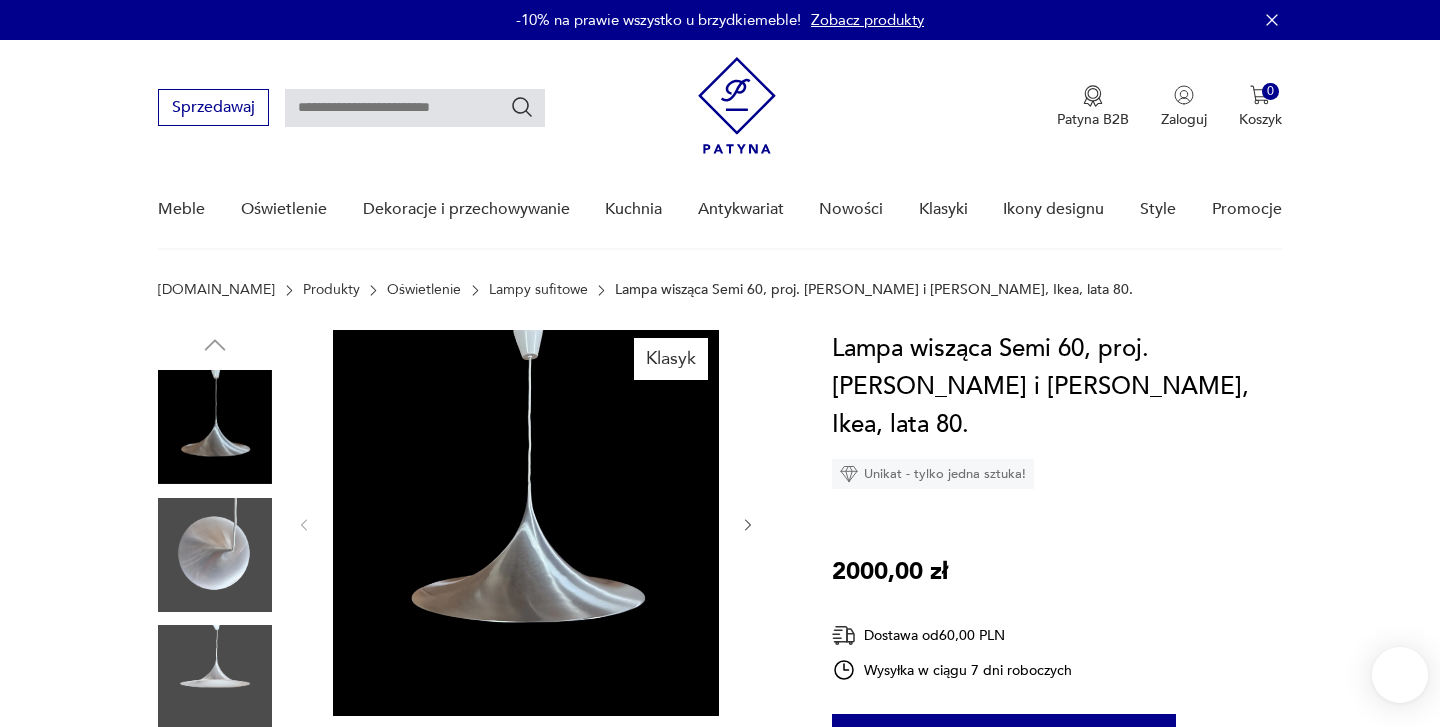scroll, scrollTop: 0, scrollLeft: 0, axis: both 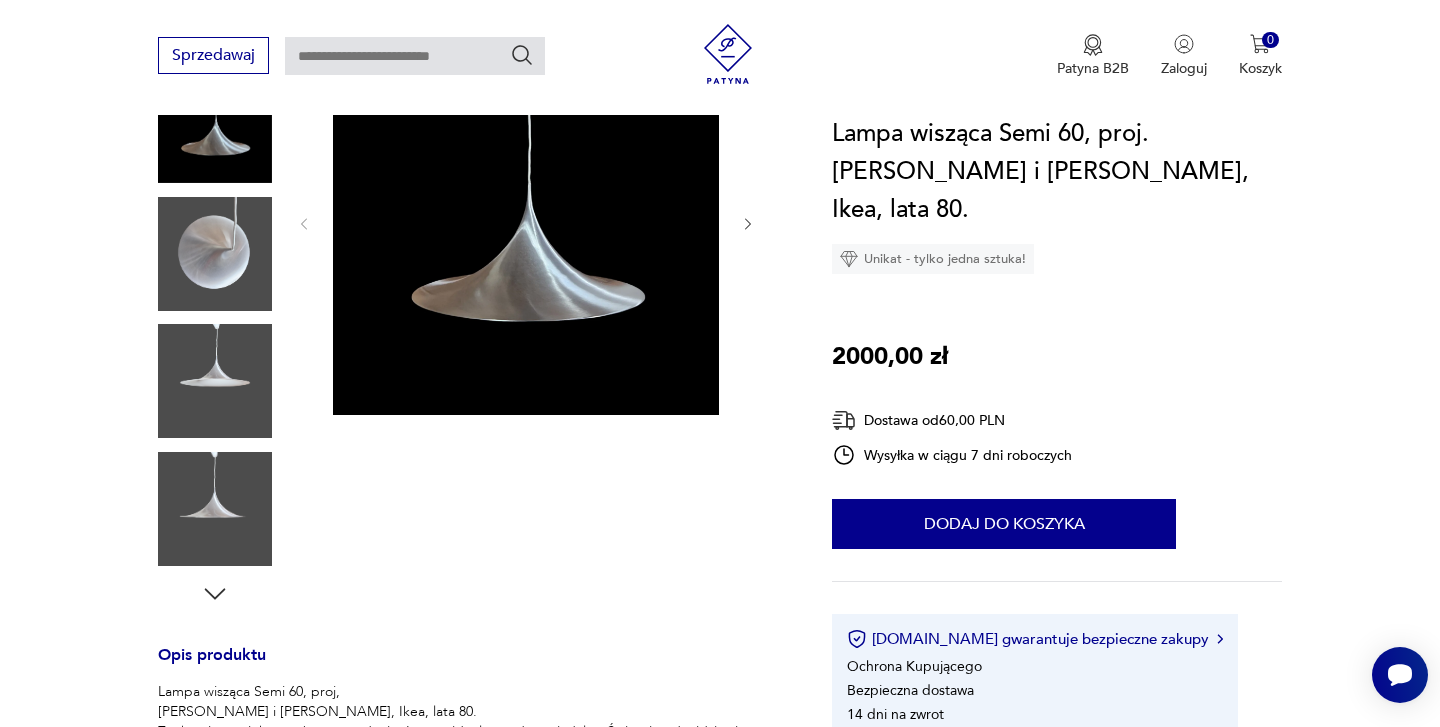 click at bounding box center [215, 319] 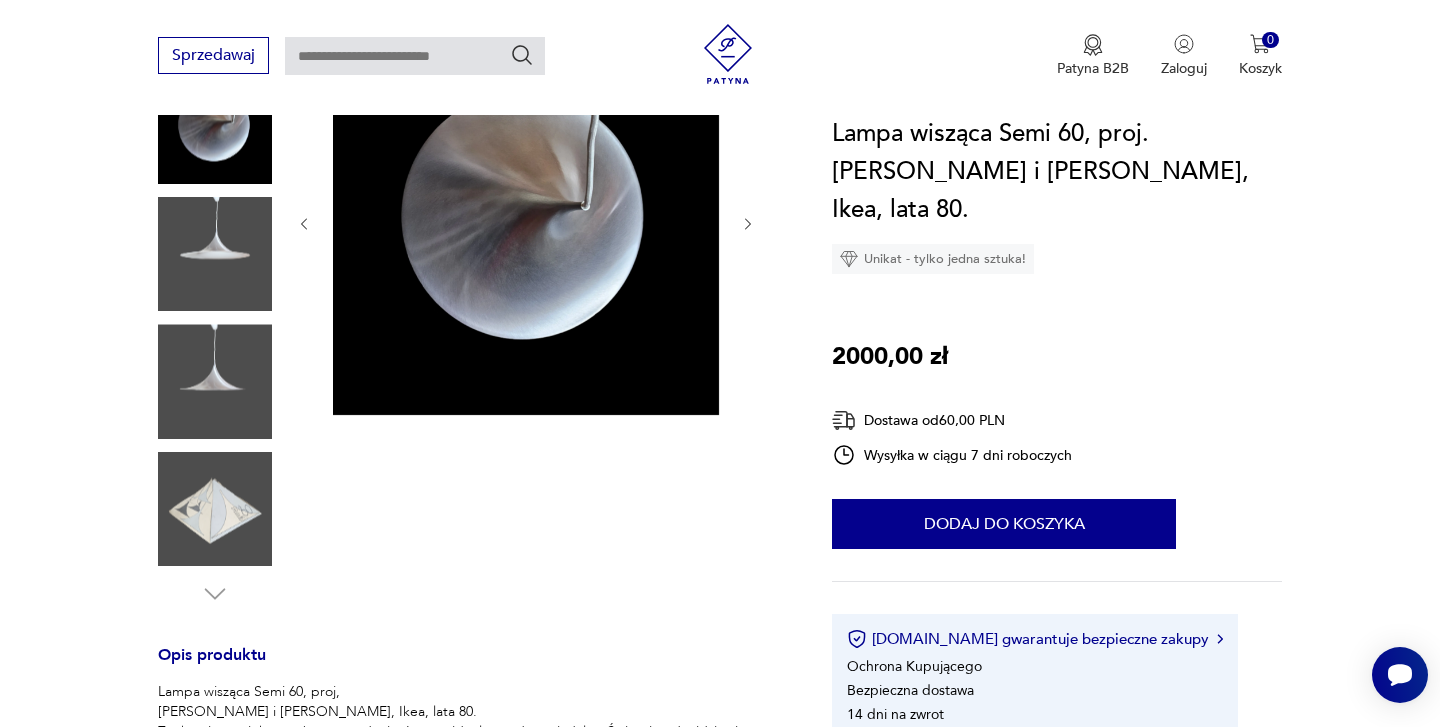 click at bounding box center (215, 509) 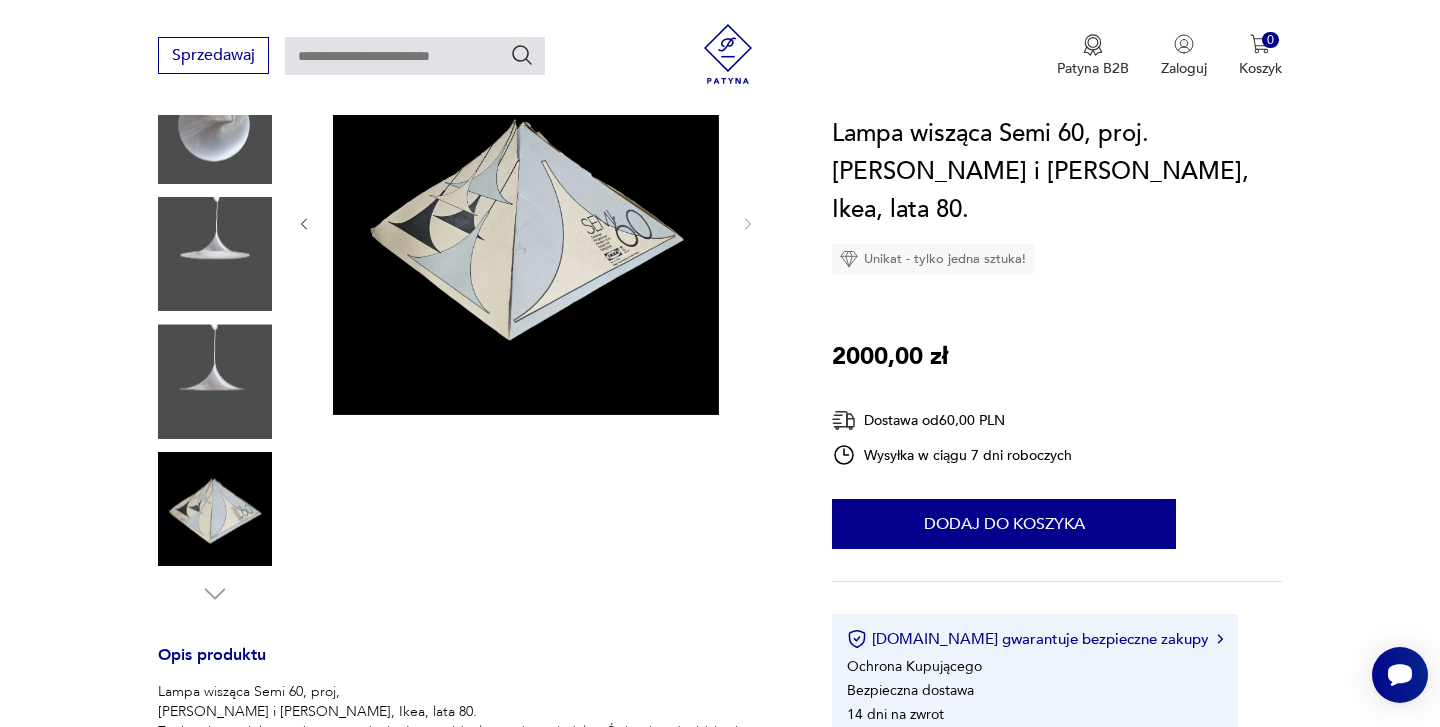 click at bounding box center [215, 381] 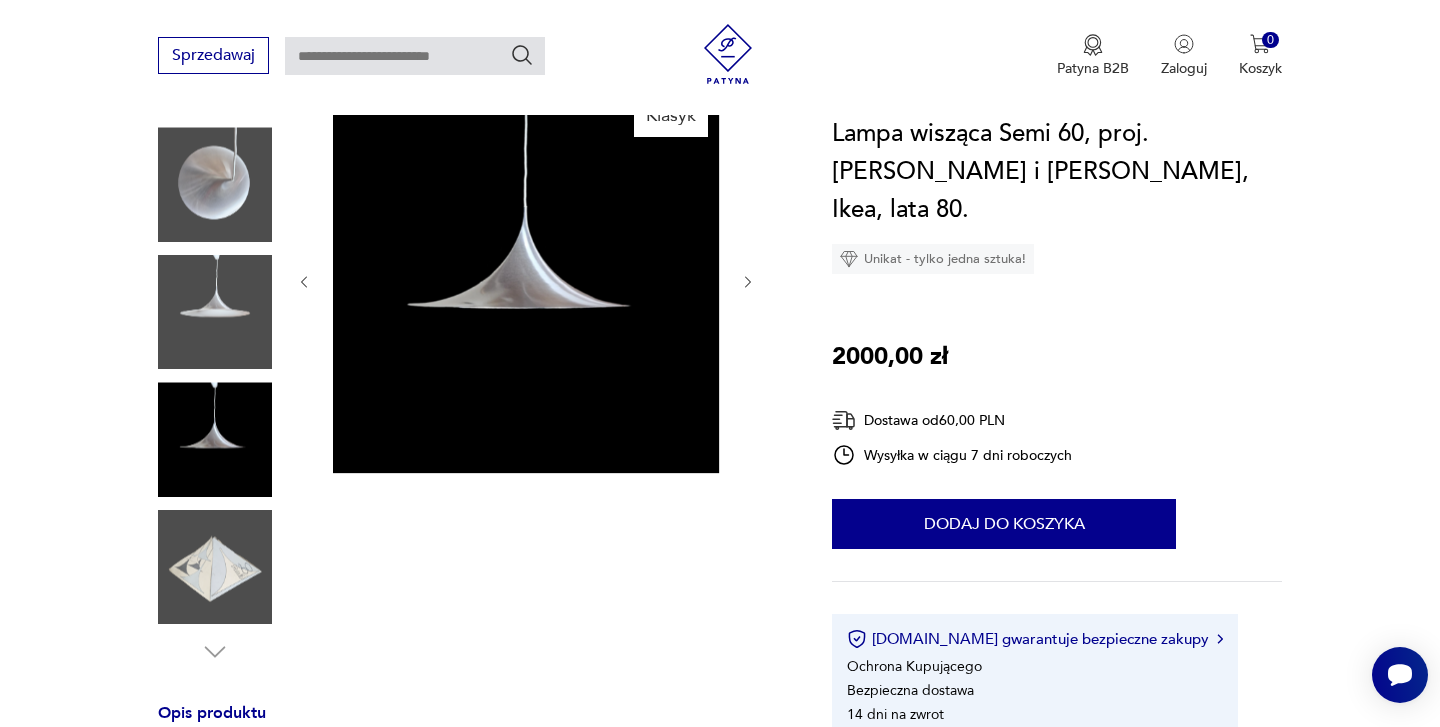 scroll, scrollTop: 201, scrollLeft: 0, axis: vertical 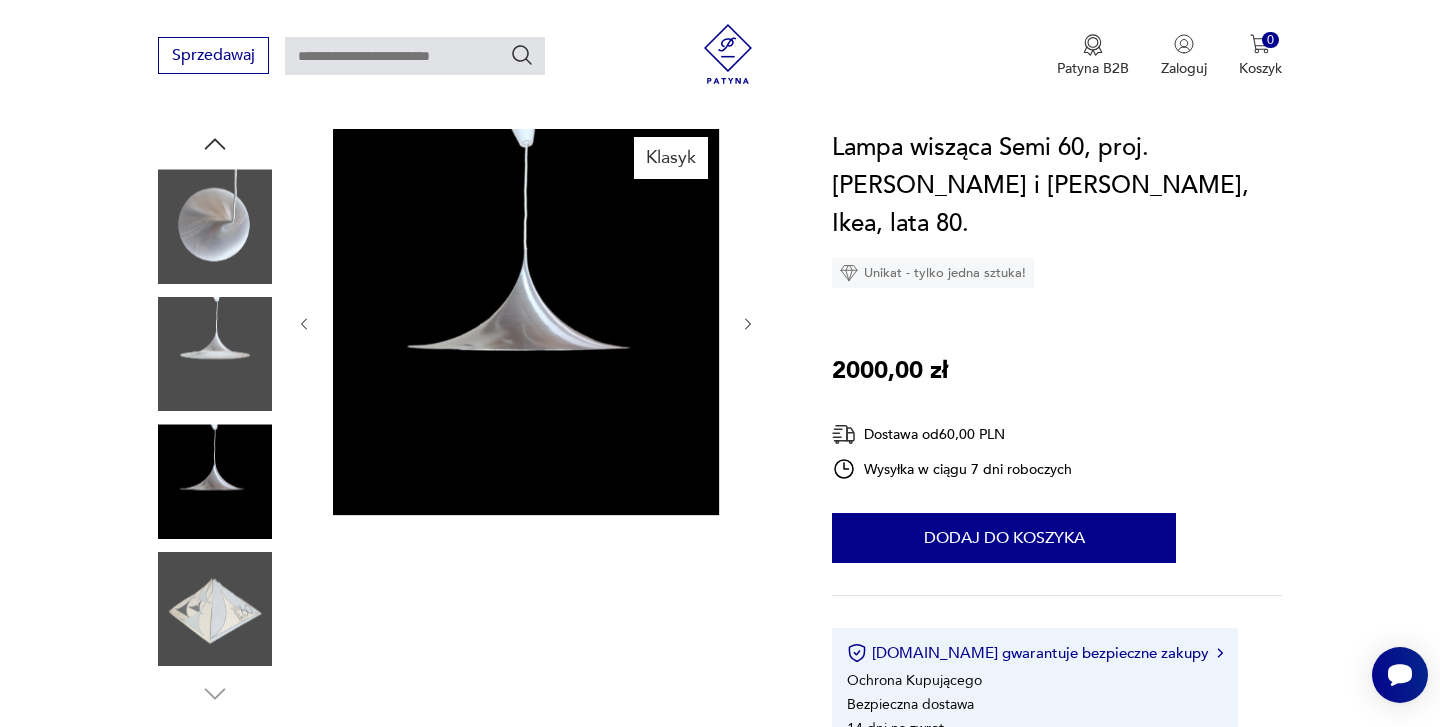 click at bounding box center (215, 354) 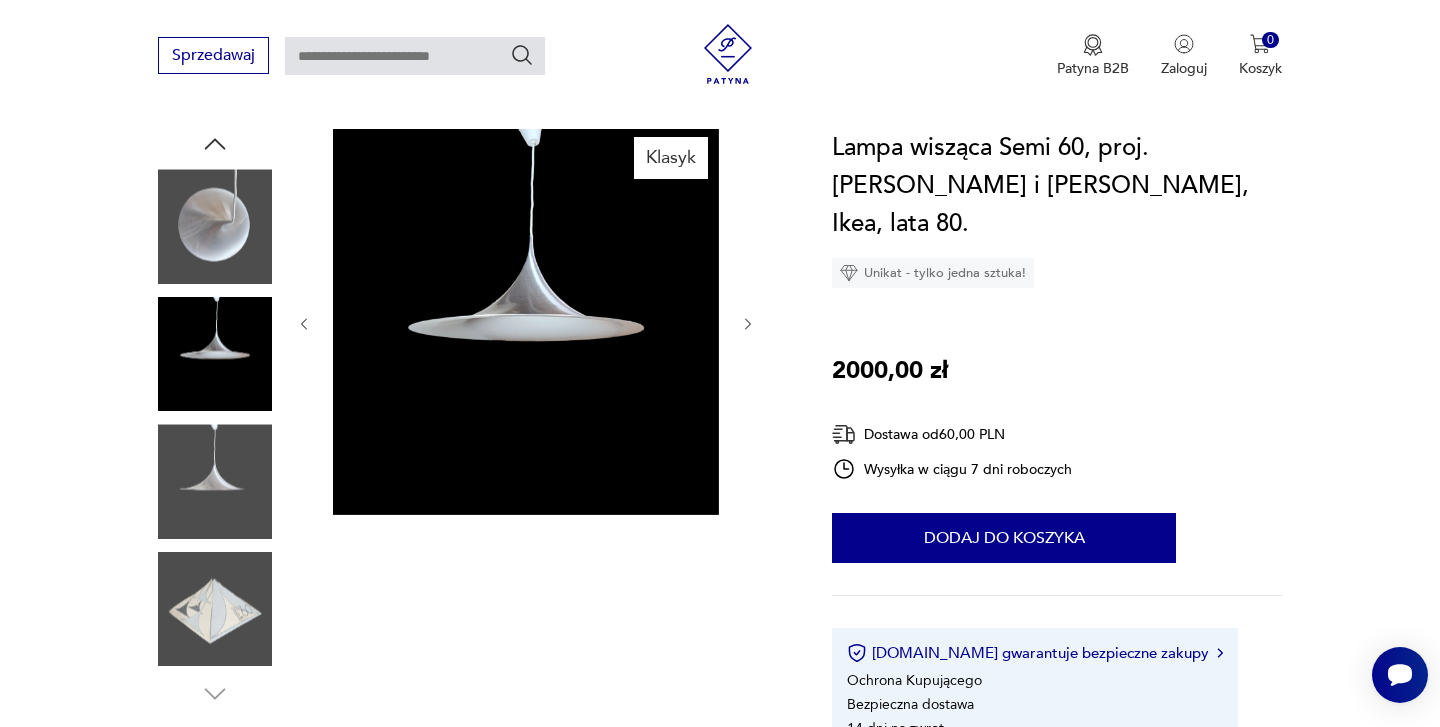 click at bounding box center [215, 226] 